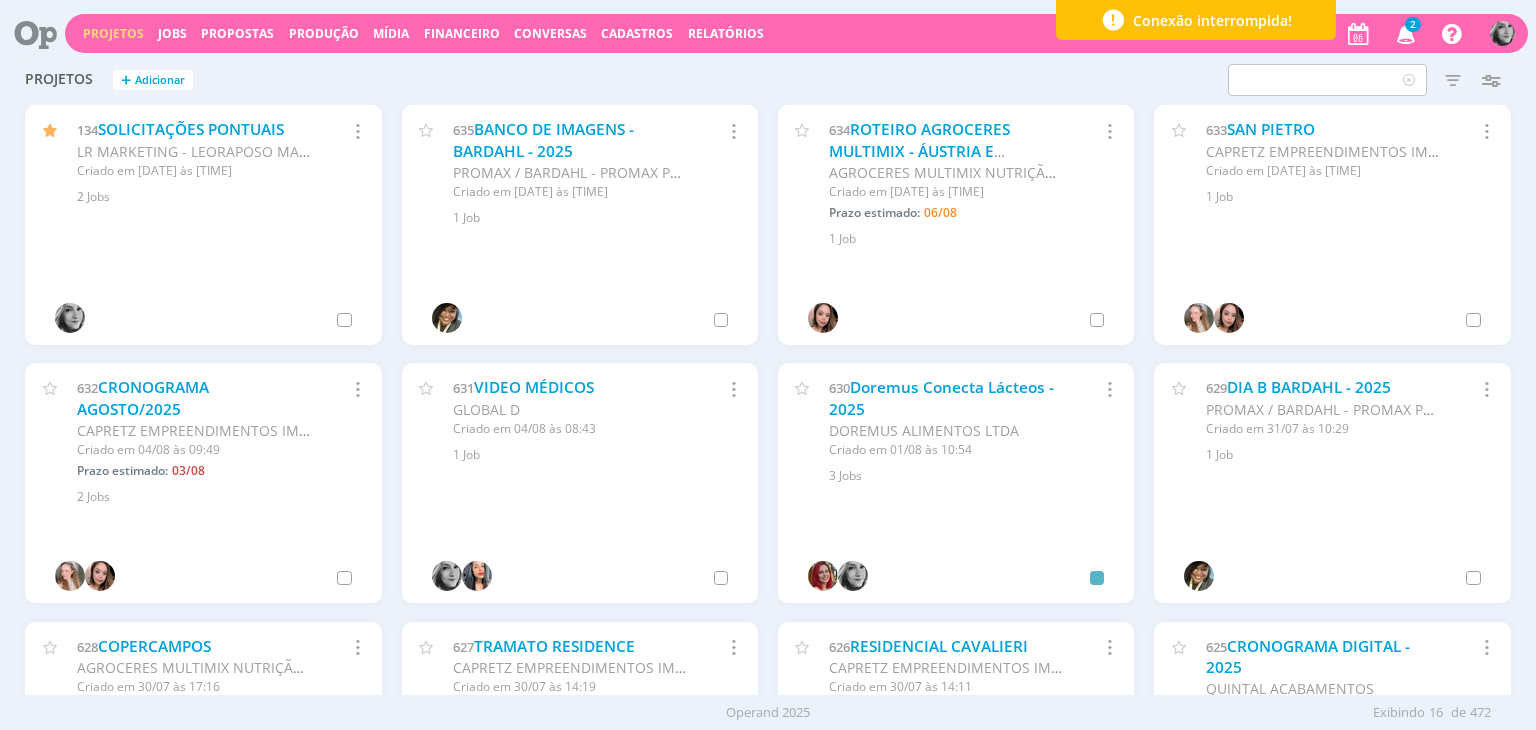 scroll, scrollTop: 0, scrollLeft: 0, axis: both 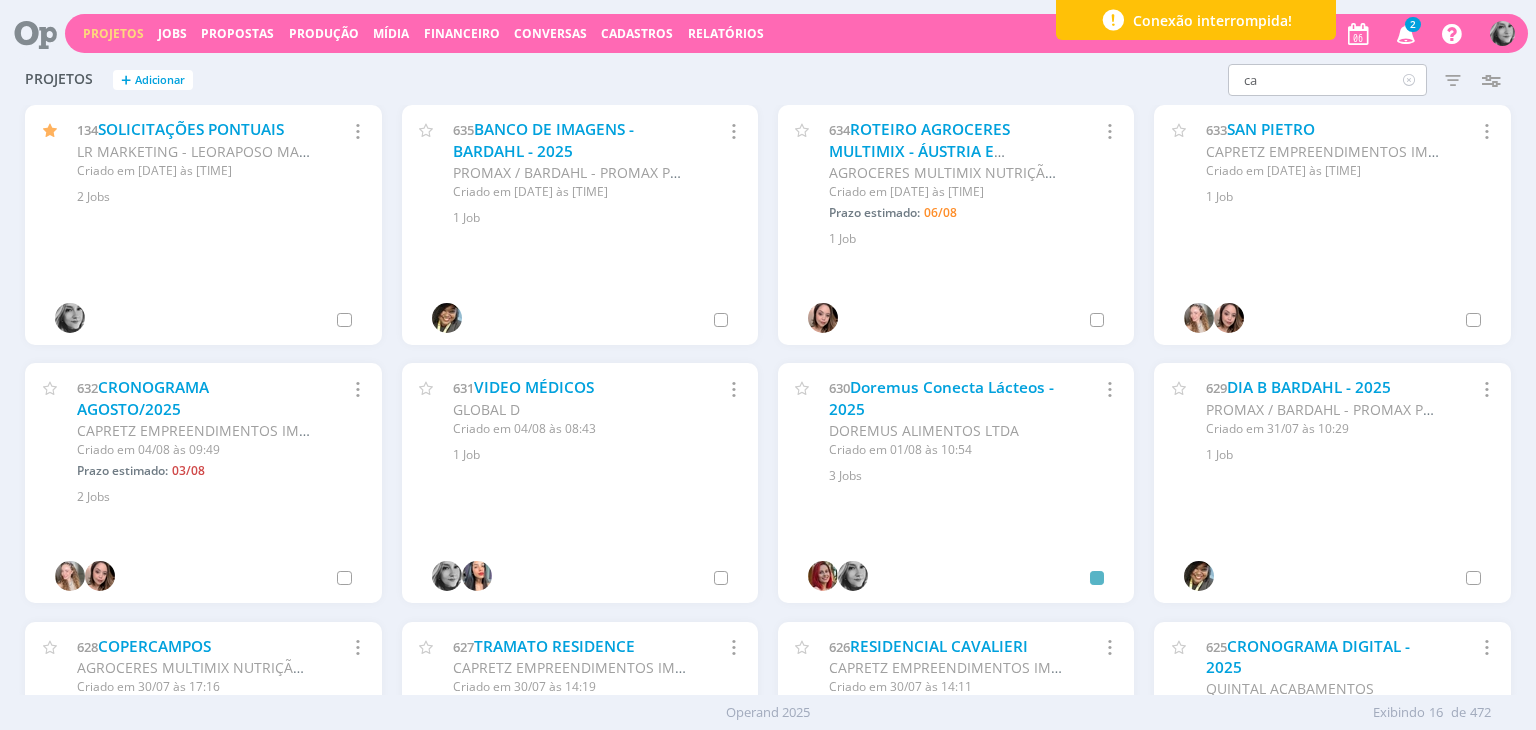 type on "c" 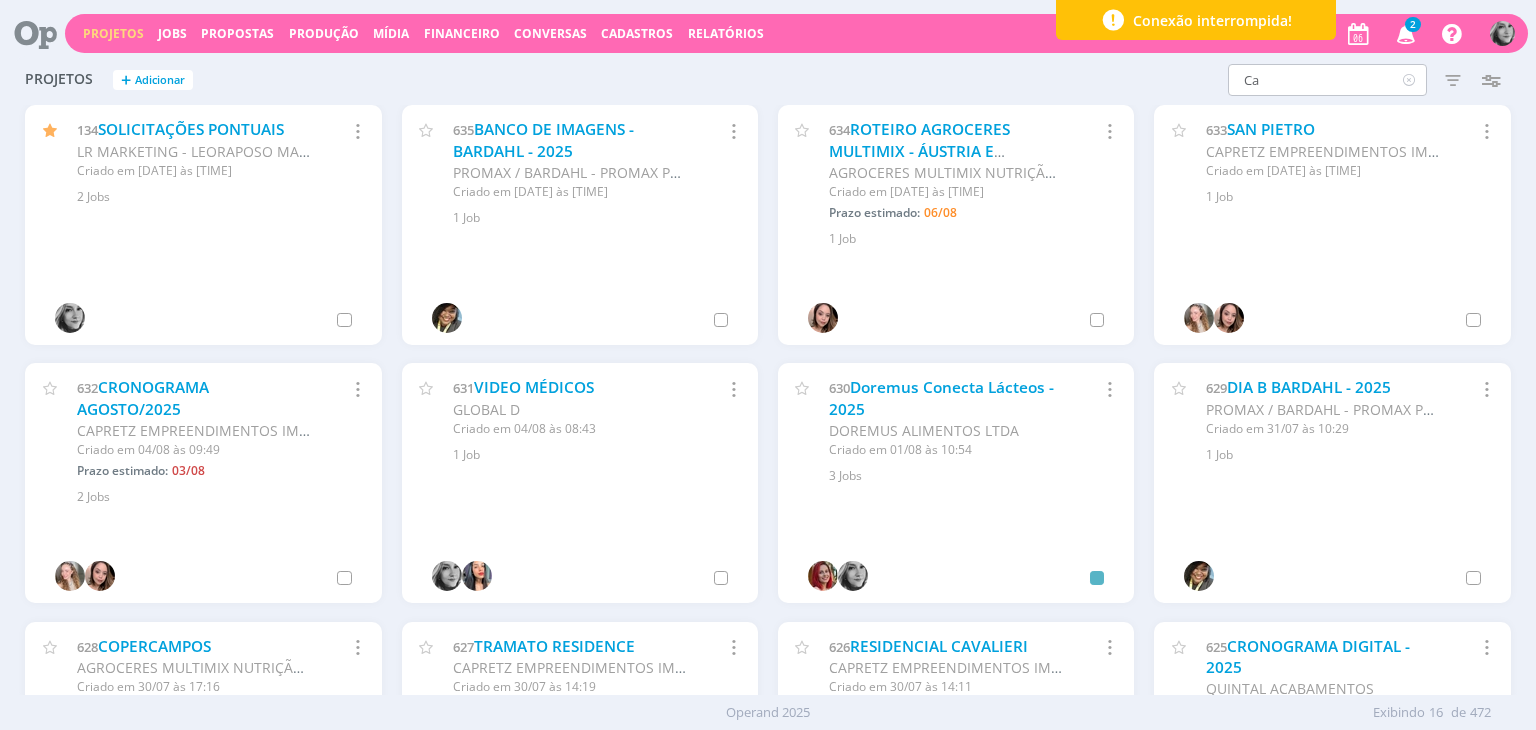 type on "C" 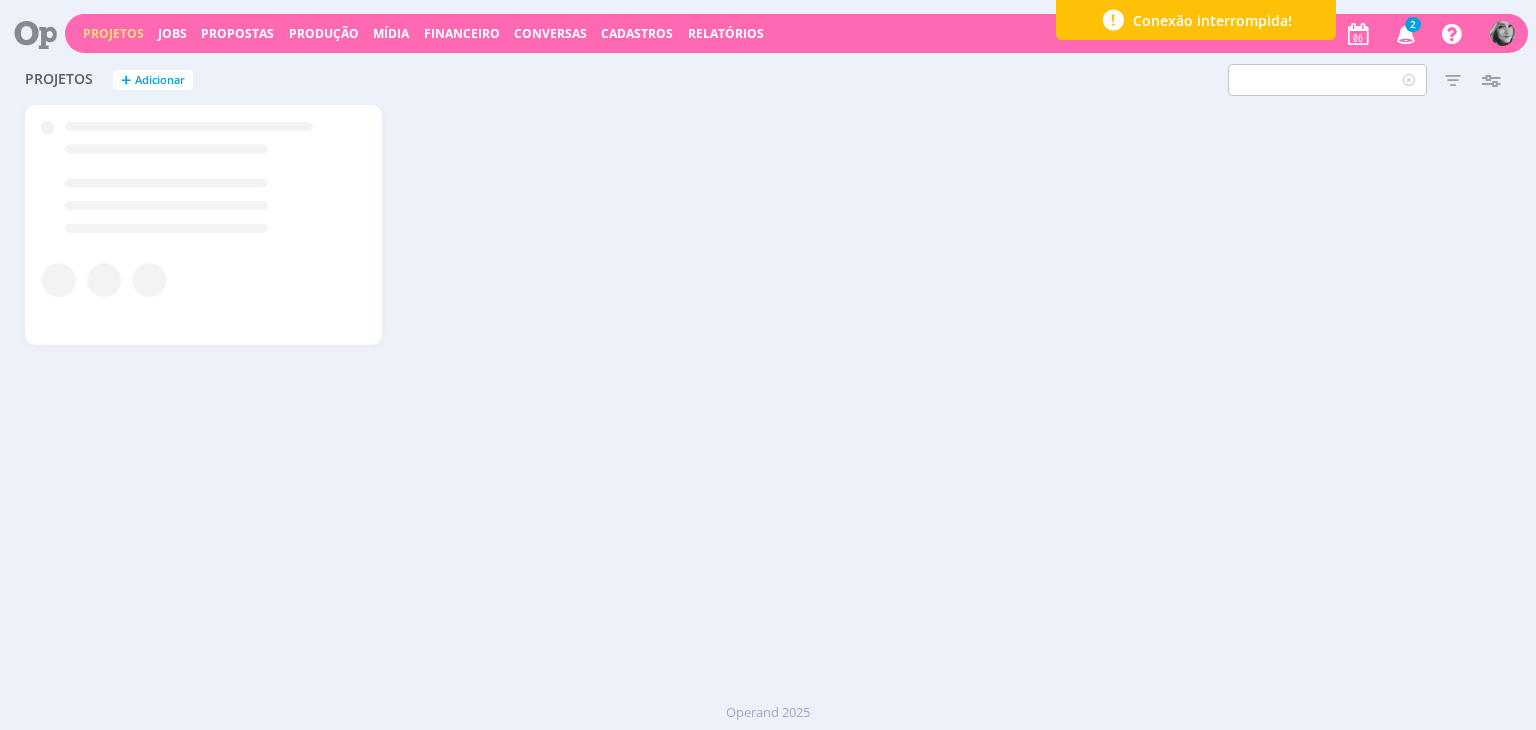 type on "P" 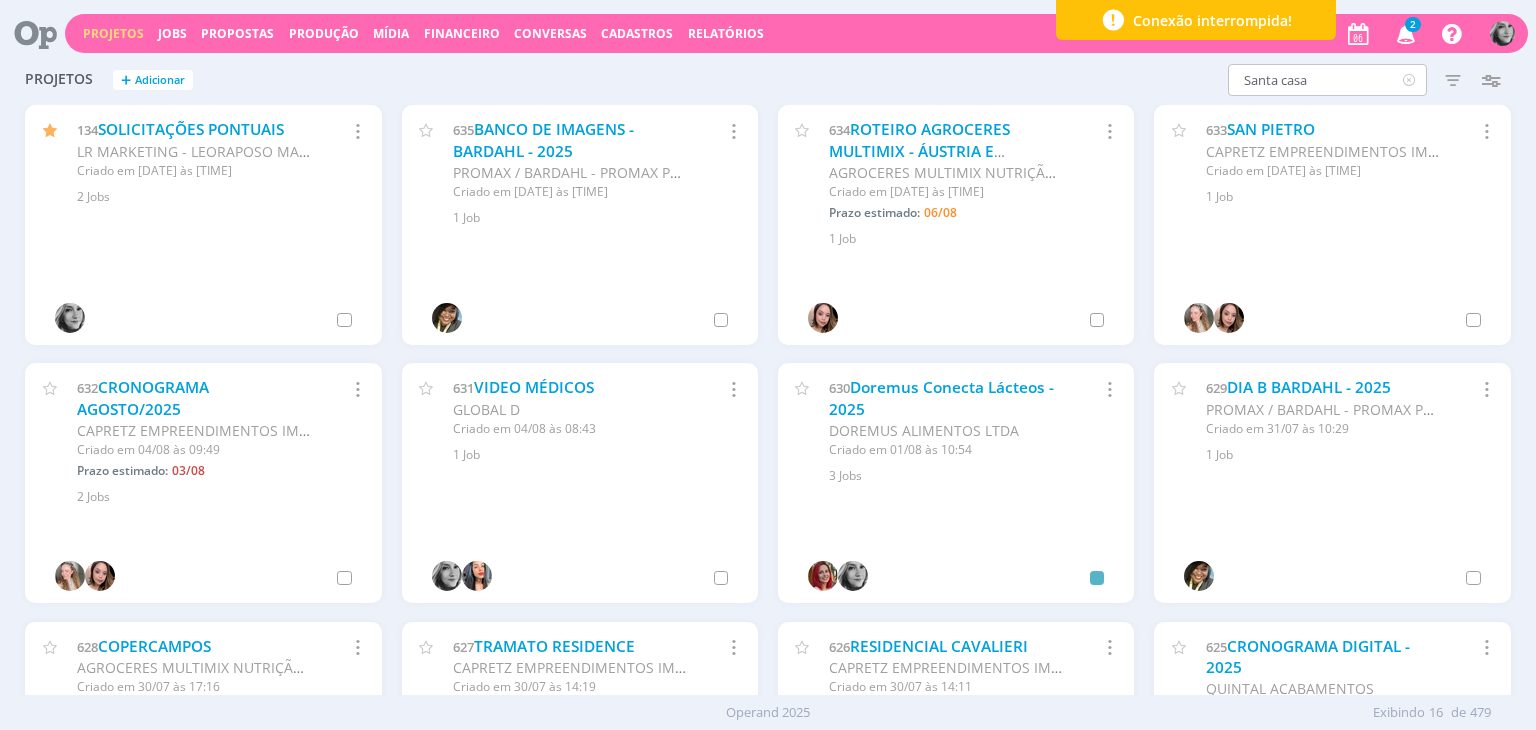 type on "Santa casa" 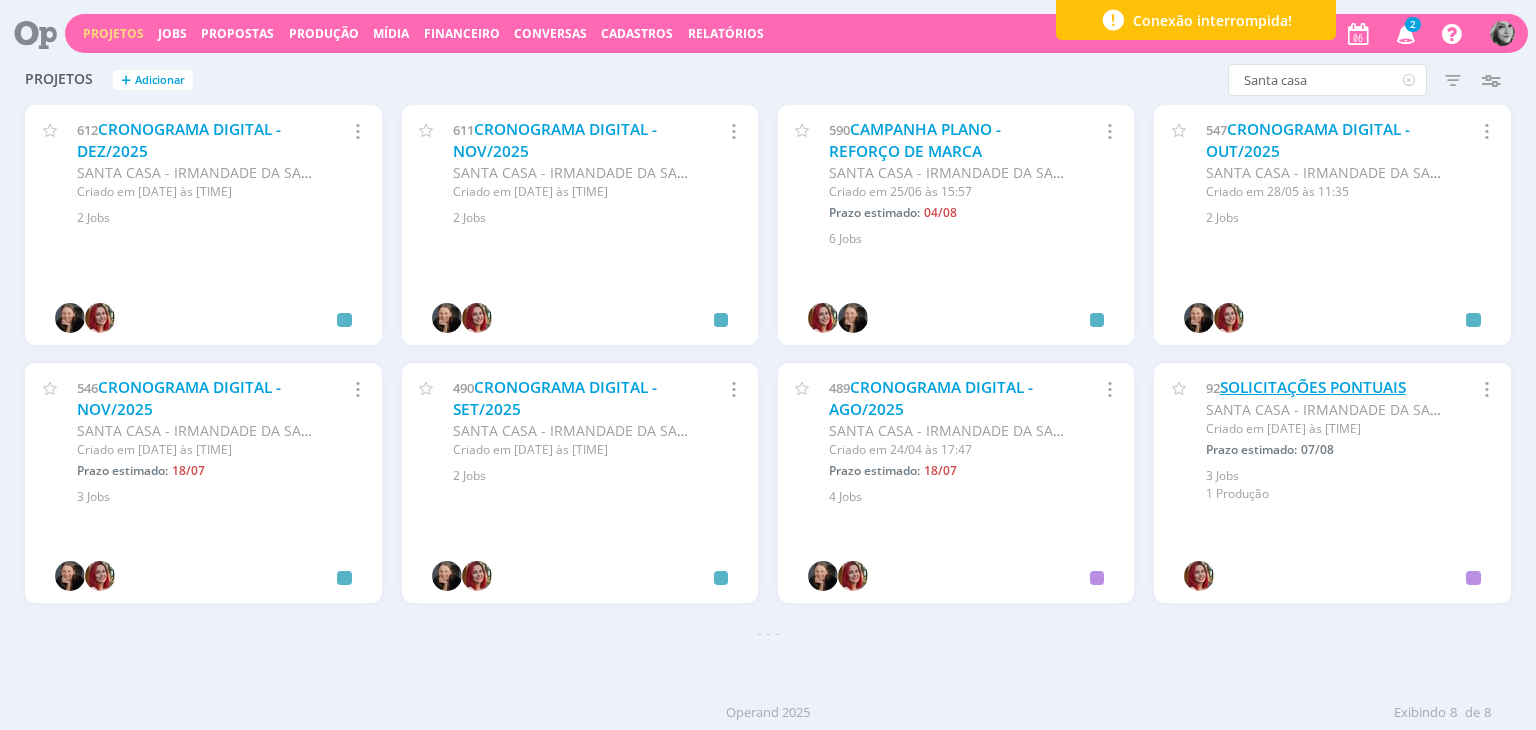 click on "SOLICITAÇÕES PONTUAIS" at bounding box center [1313, 387] 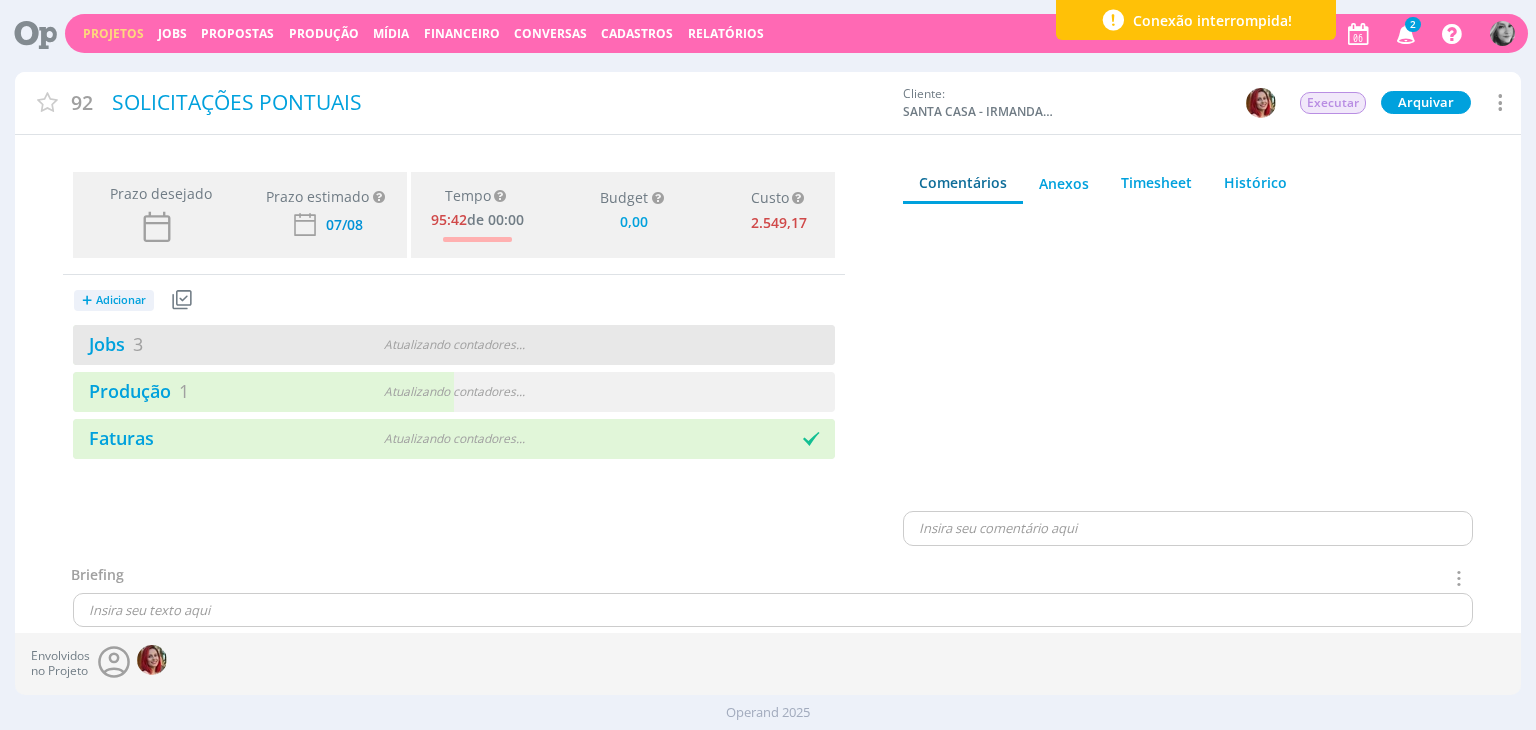 type on "0,00" 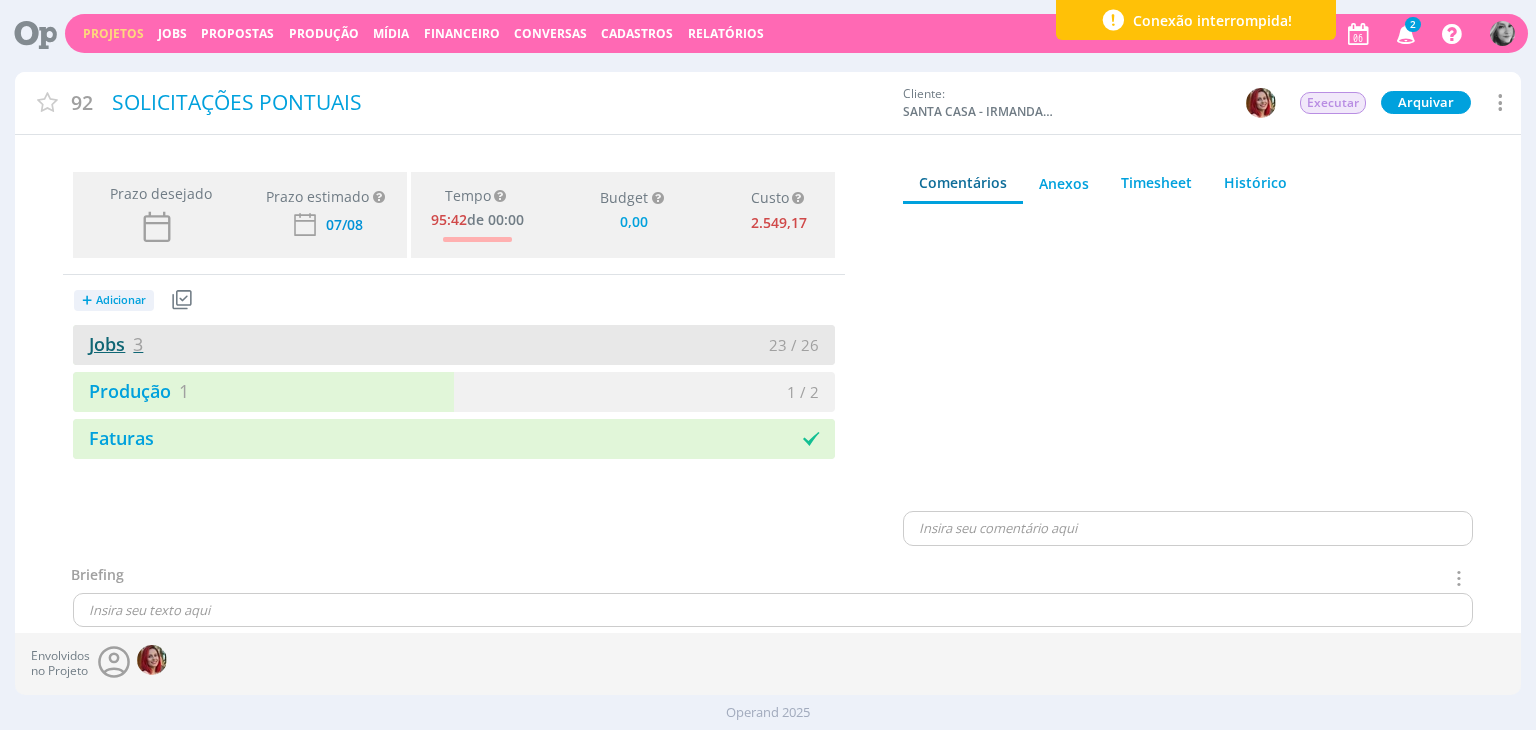 click on "Jobs 3" at bounding box center (108, 344) 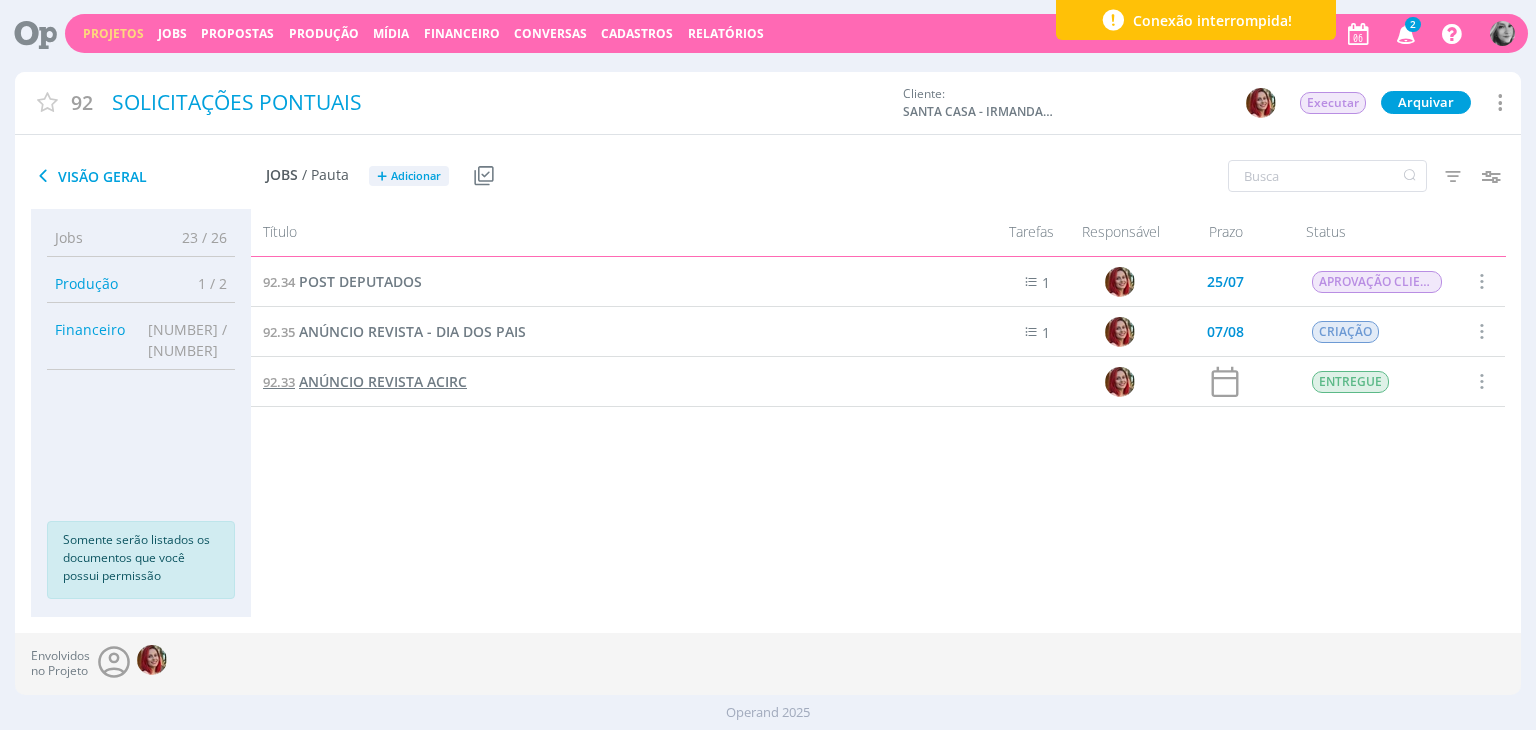 click on "ANÚNCIO REVISTA ACIRC" at bounding box center (383, 381) 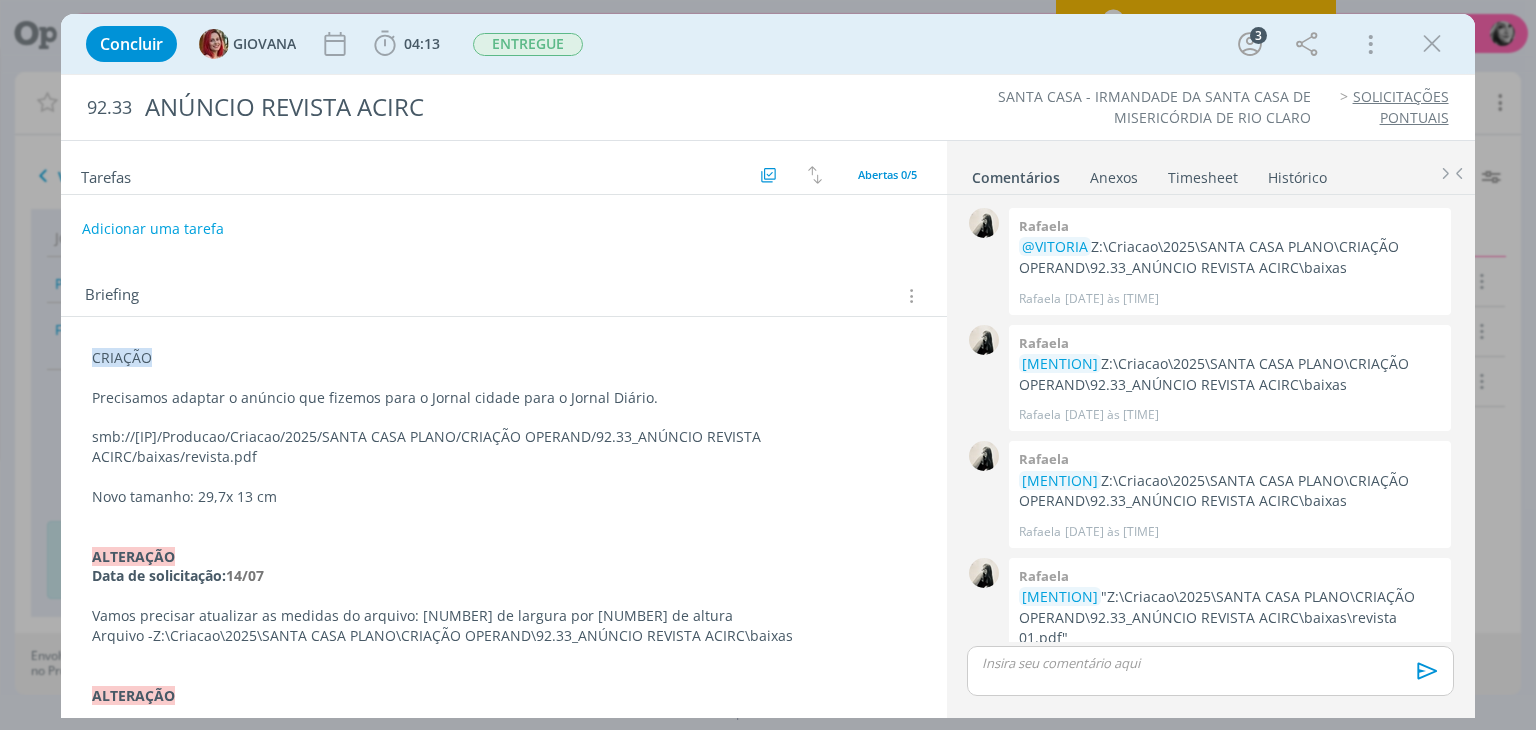 scroll, scrollTop: 47, scrollLeft: 0, axis: vertical 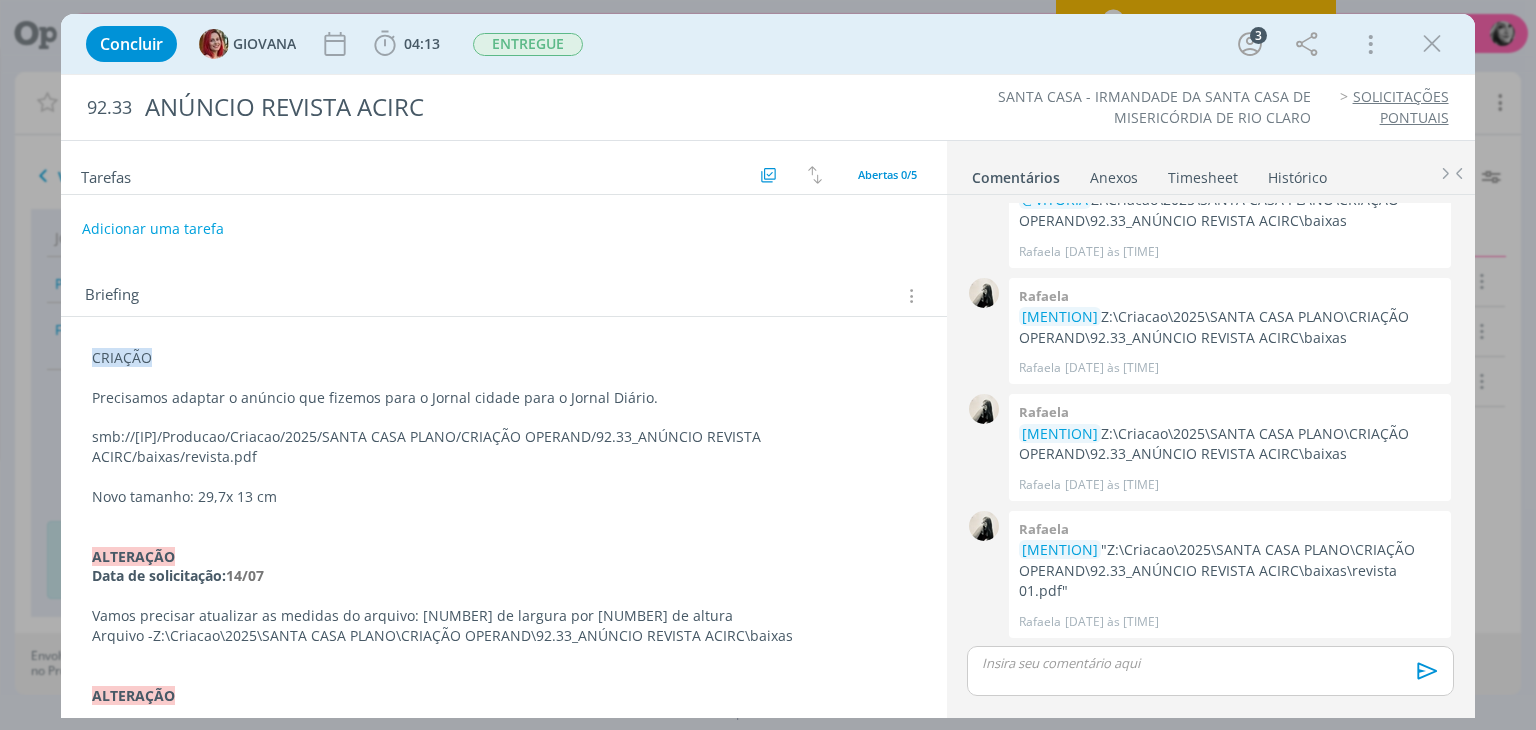 click on "Concluir
GIOVANA
04:13
Apontar
Data * 06/08/2025 Horas * 00:00 Tarefa Selecione a tarefa Descrição *  Retrabalho  Apontar Realizado Estimado 04:13 / 00:00 ENTREGUE 3 Mais Informações
Copiar Link
Duplicar Job Mover Job de Projeto Exportar/Imprimir Job
Cancelar 92.33 ANÚNCIO REVISTA ACIRC SANTA CASA - IRMANDADE DA SANTA CASA DE MISERICÓRDIA DE RIO CLARO SOLICITAÇÕES PONTUAIS Tarefas
Usar Job de template
Criar template a partir deste job
Visualizar Templates
Ordenar por: Prazo crescente Prazo decrescente Ordem original Todas 5 Concluídas 5 Canceladas 0
Abertas 0/5
Adicionar uma tarefa
Briefing
CRIAÇÃO Novo tamanho: 29,7x 13 cm "" at bounding box center (768, 365) 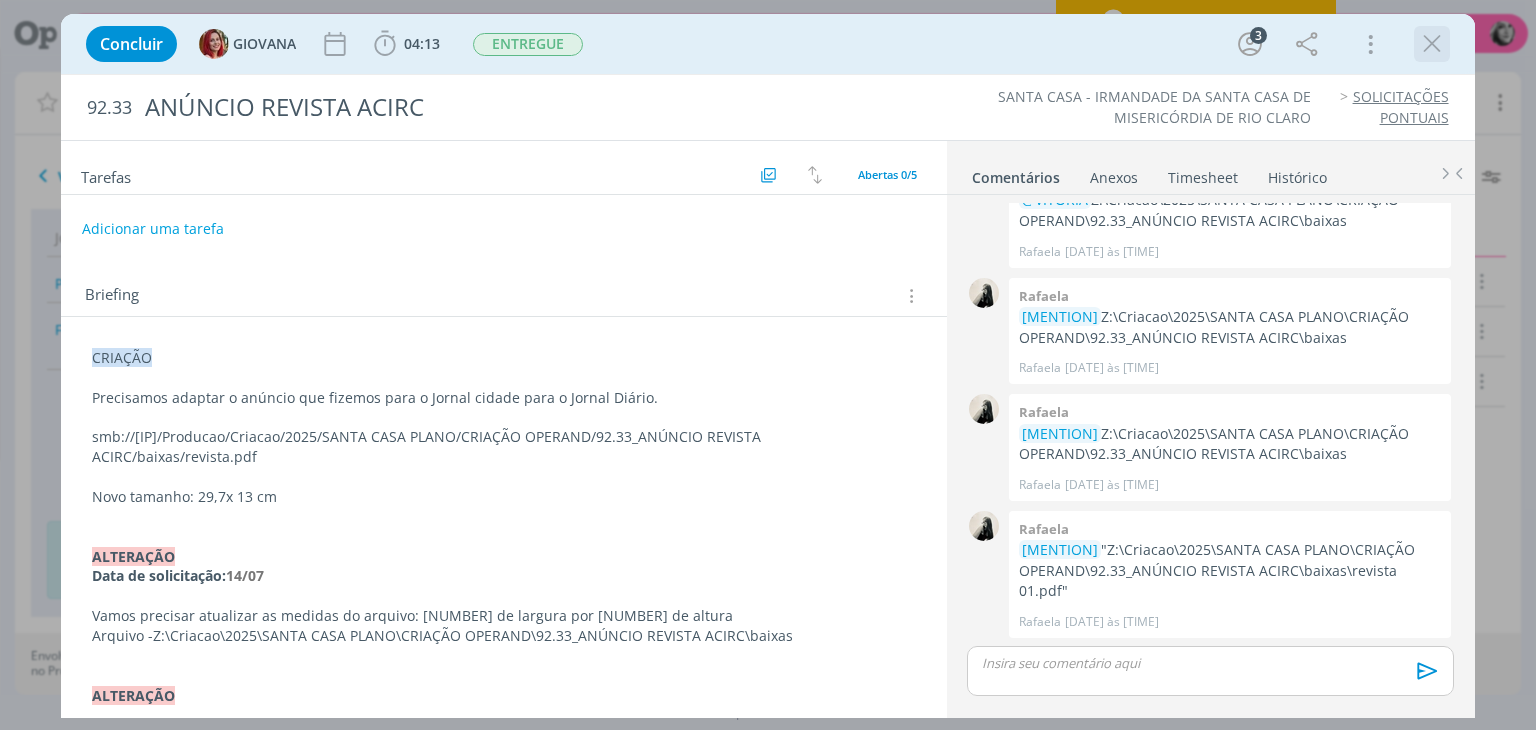 click at bounding box center [1432, 44] 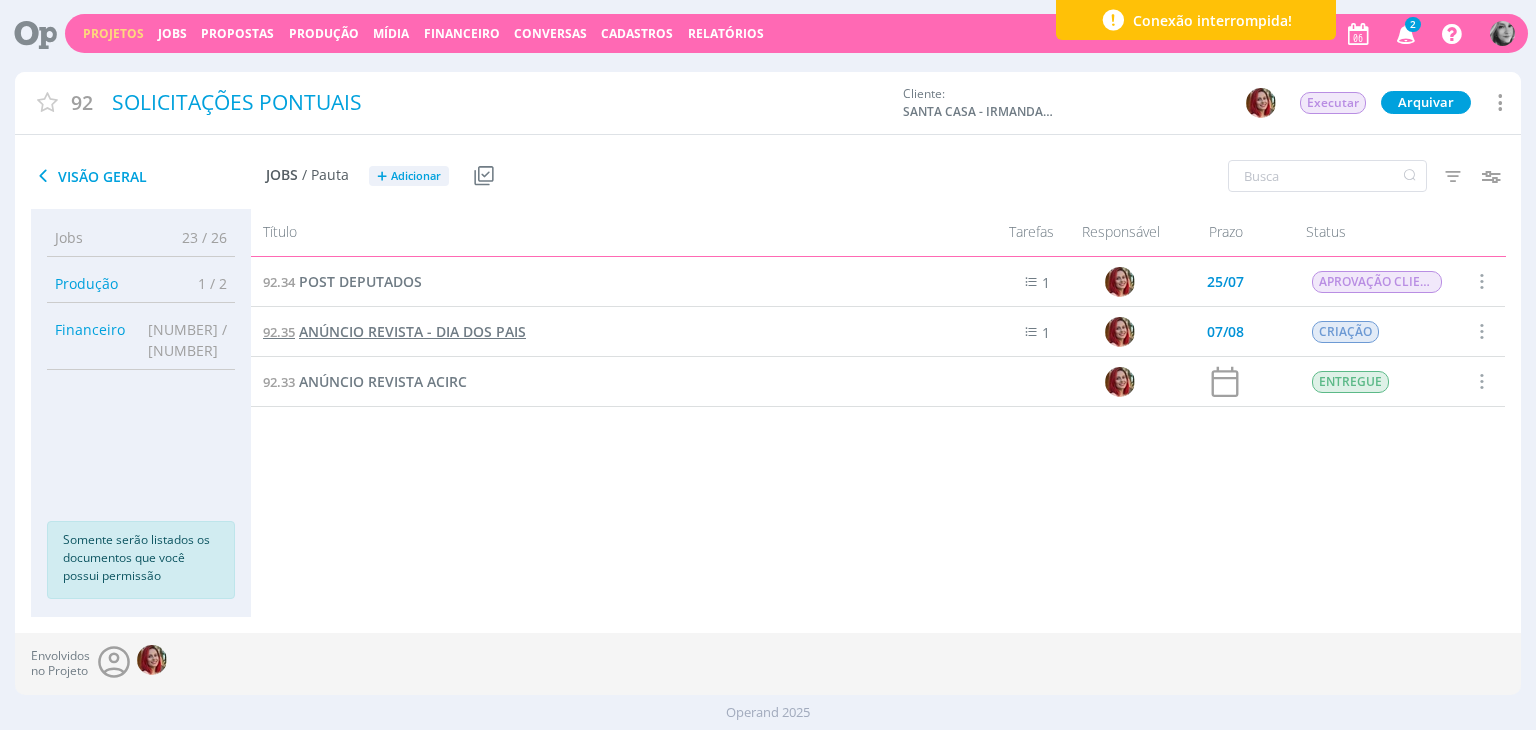 click on "ANÚNCIO REVISTA - DIA DOS PAIS" at bounding box center [412, 331] 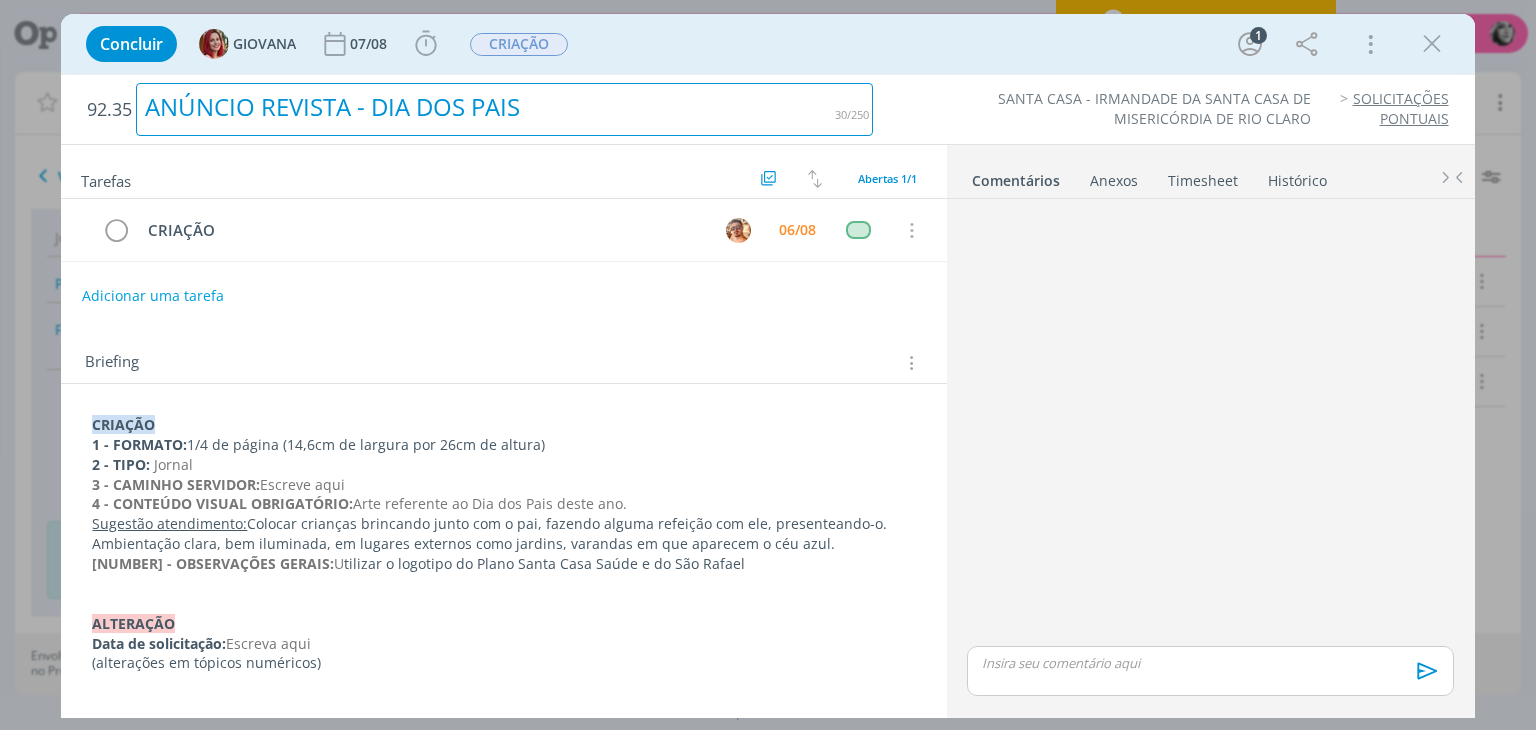 click on "ANÚNCIO REVISTA - DIA DOS PAIS" at bounding box center (504, 109) 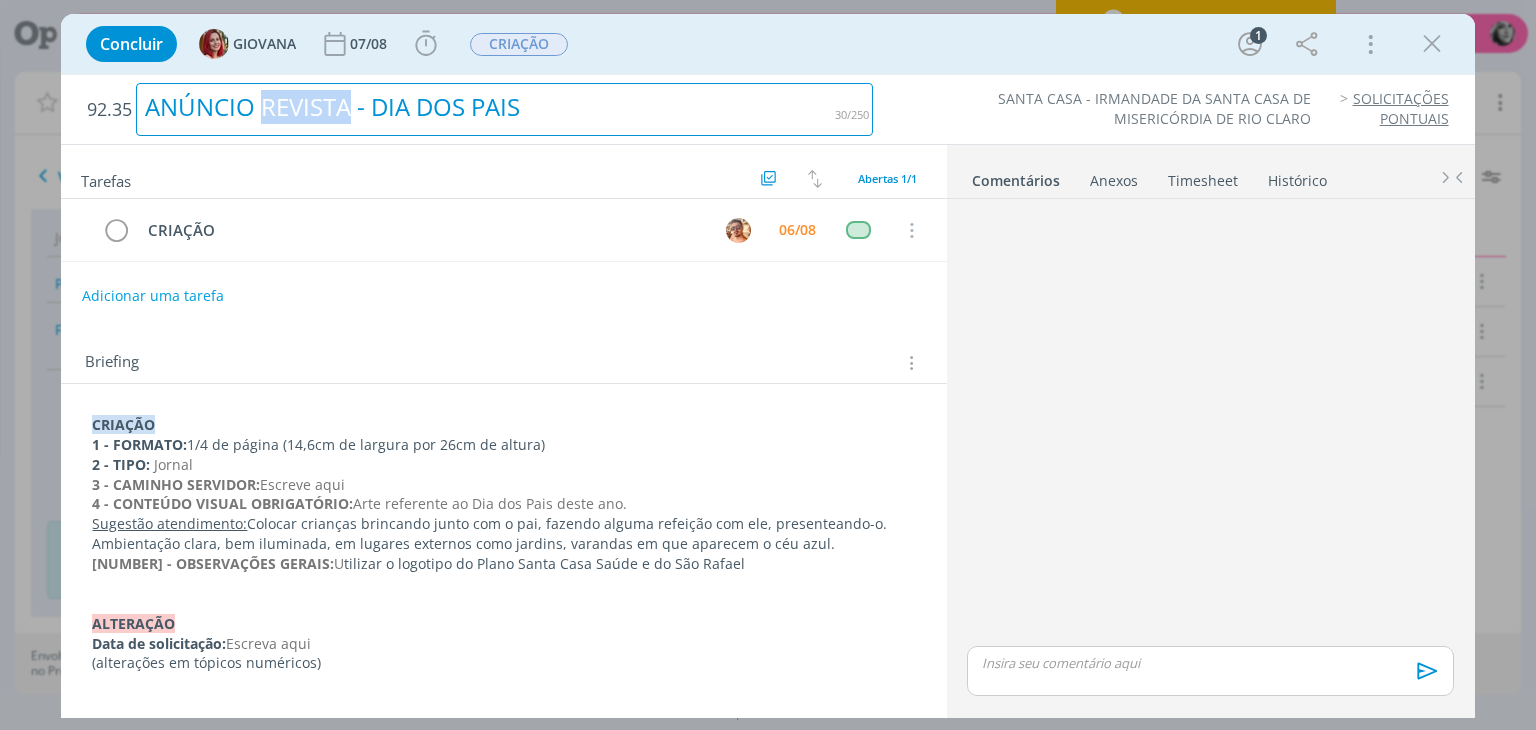 drag, startPoint x: 265, startPoint y: 102, endPoint x: 353, endPoint y: 110, distance: 88.362885 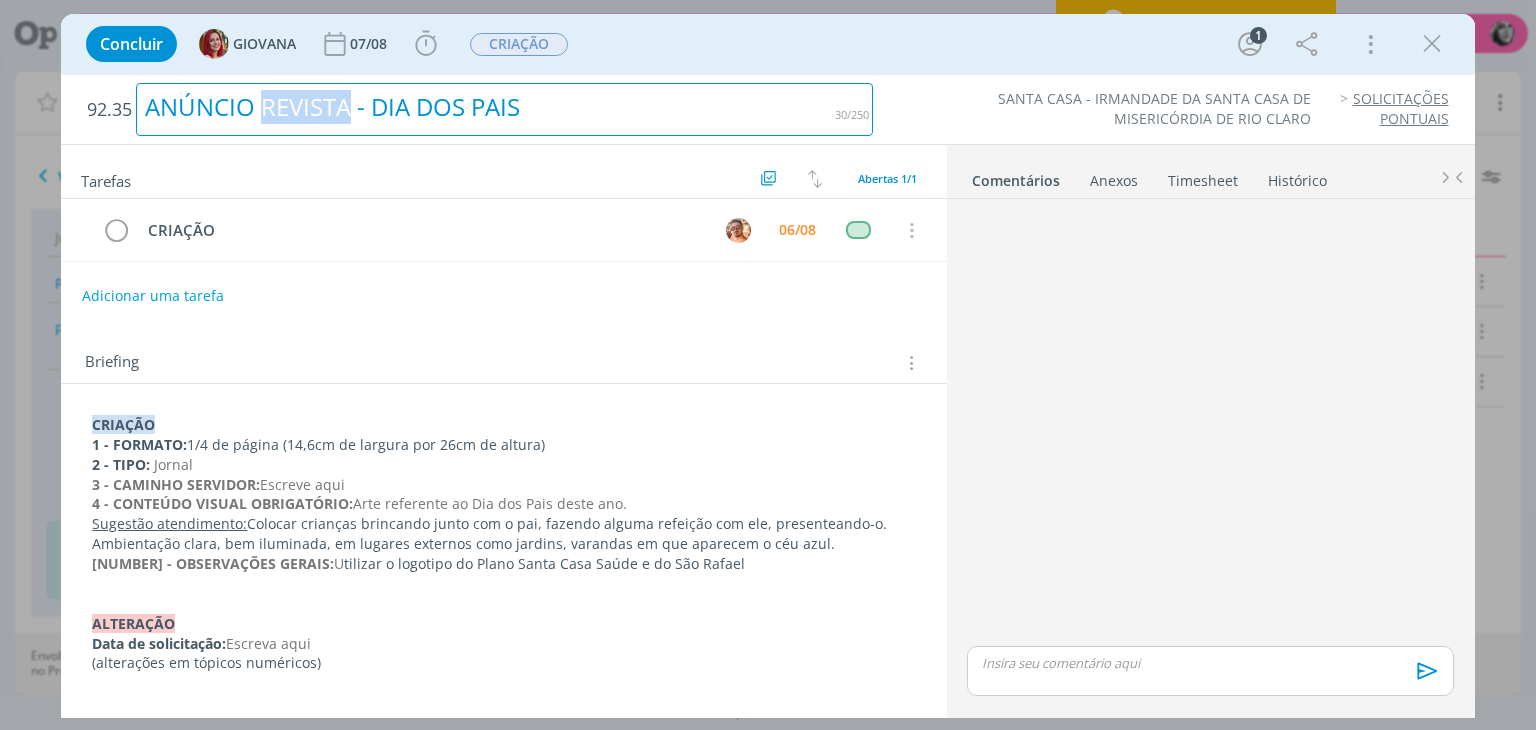 type 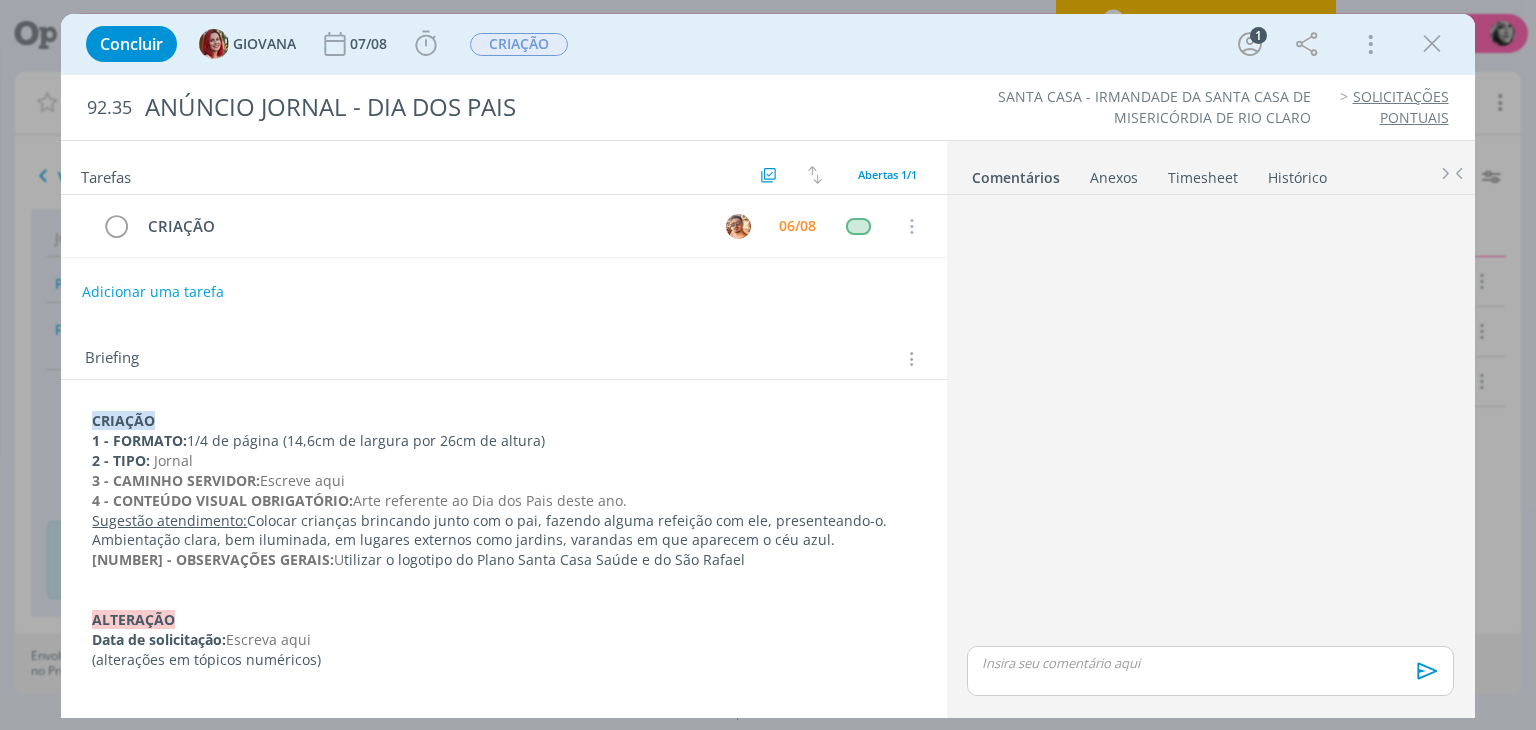 click on "Tarefas
Usar Job de template
Criar template a partir deste job
Visualizar Templates
Ordenar por: Prazo crescente Prazo decrescente Ordem original Todas 1 Concluídas 0 Canceladas 0
Abertas 1/1" at bounding box center (503, 168) 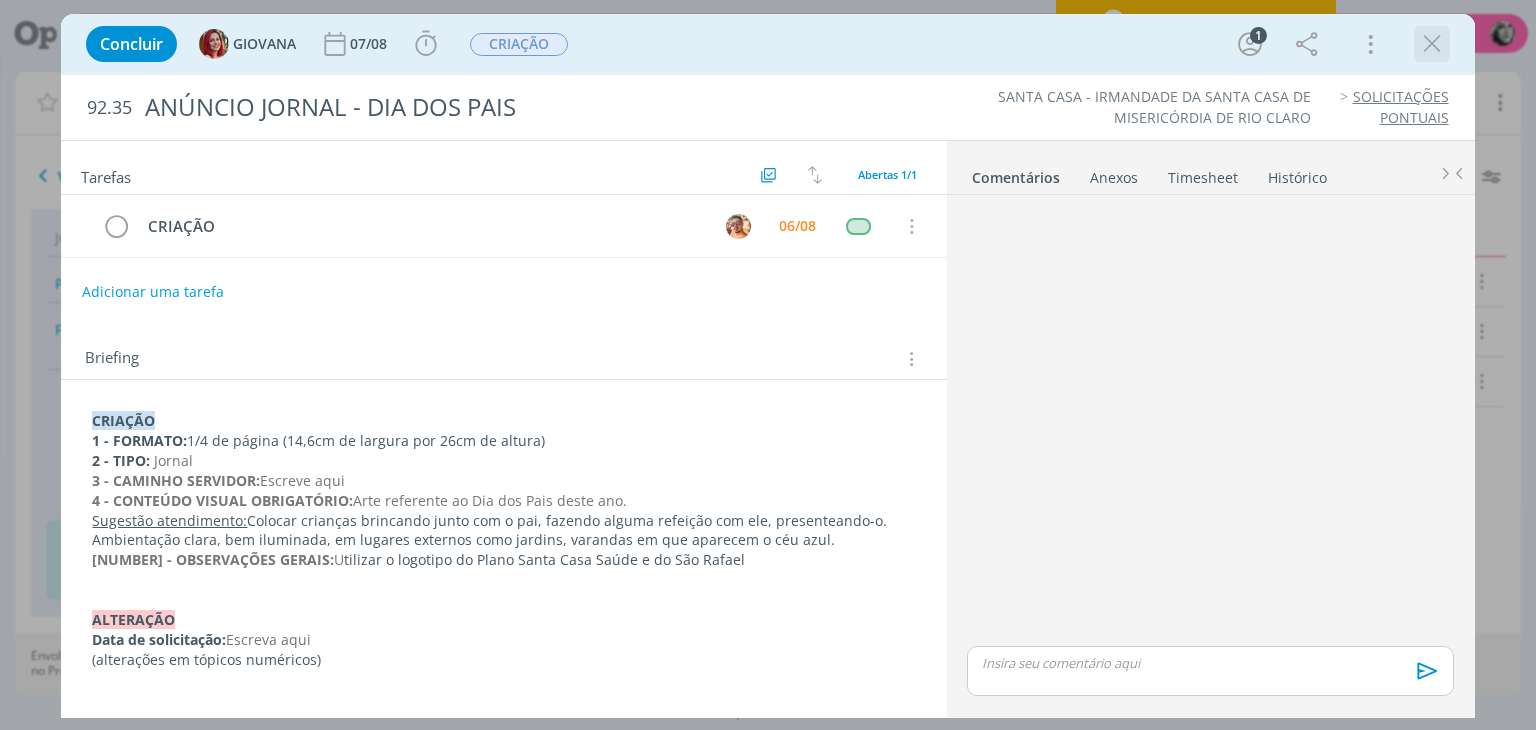 click at bounding box center (1432, 44) 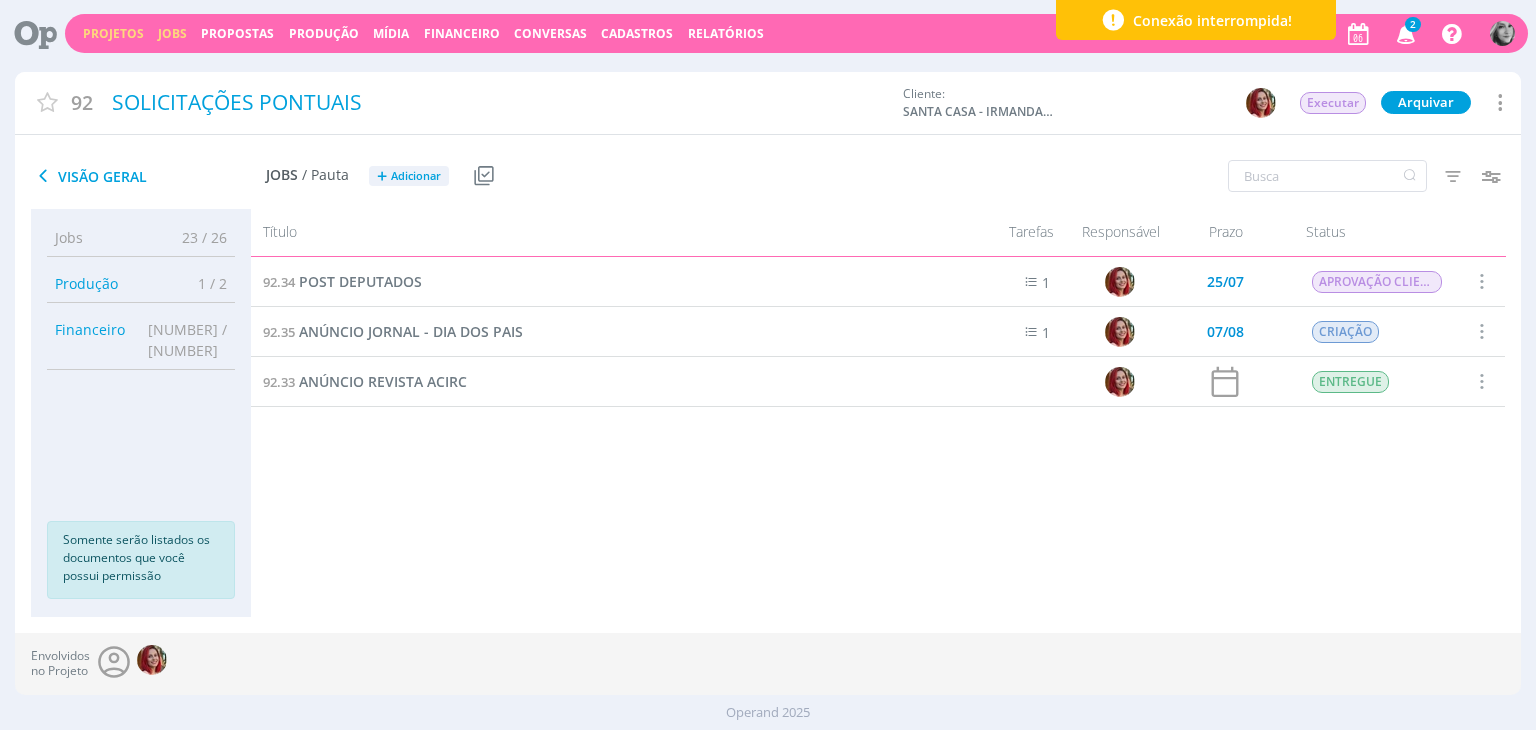 click on "Jobs" at bounding box center [172, 33] 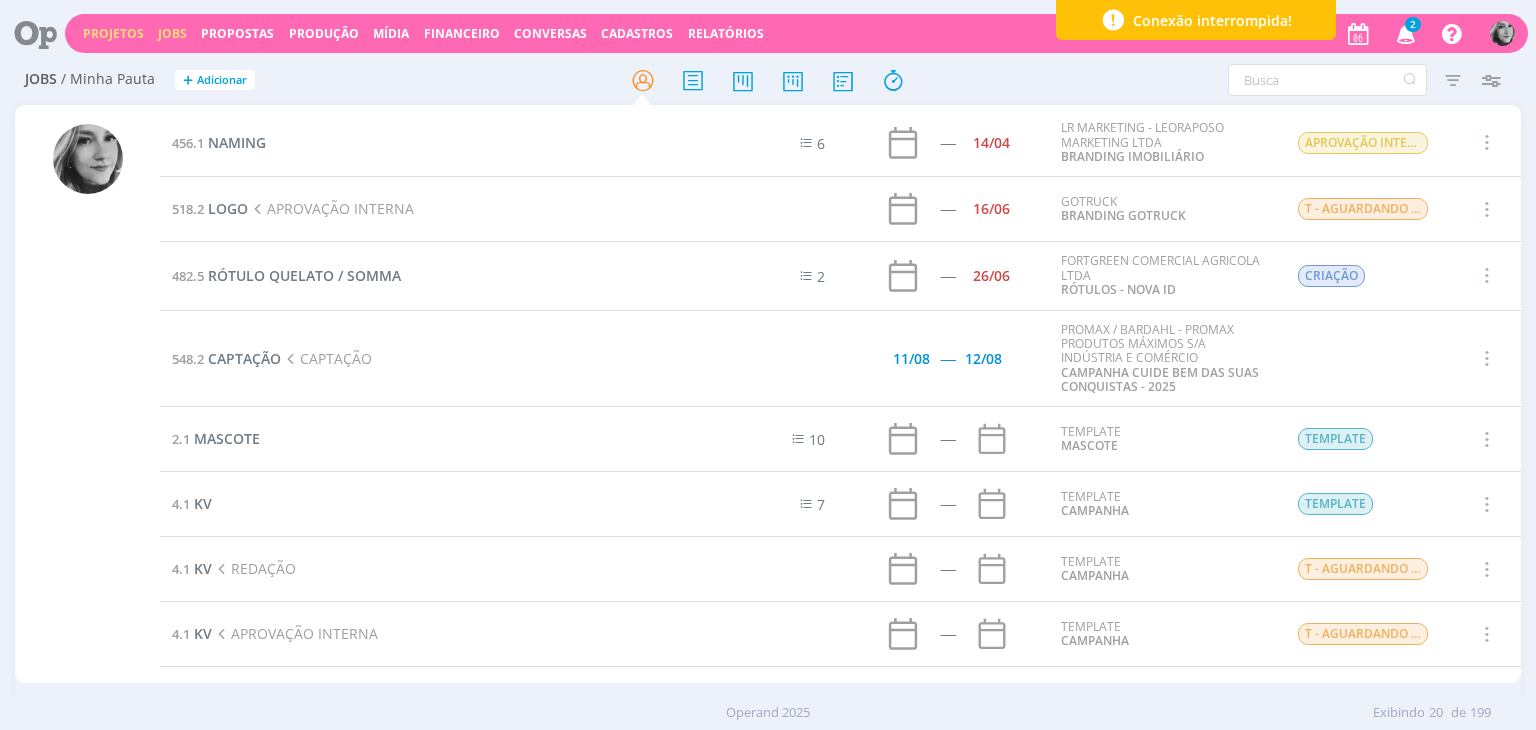 click on "Projetos" at bounding box center (113, 33) 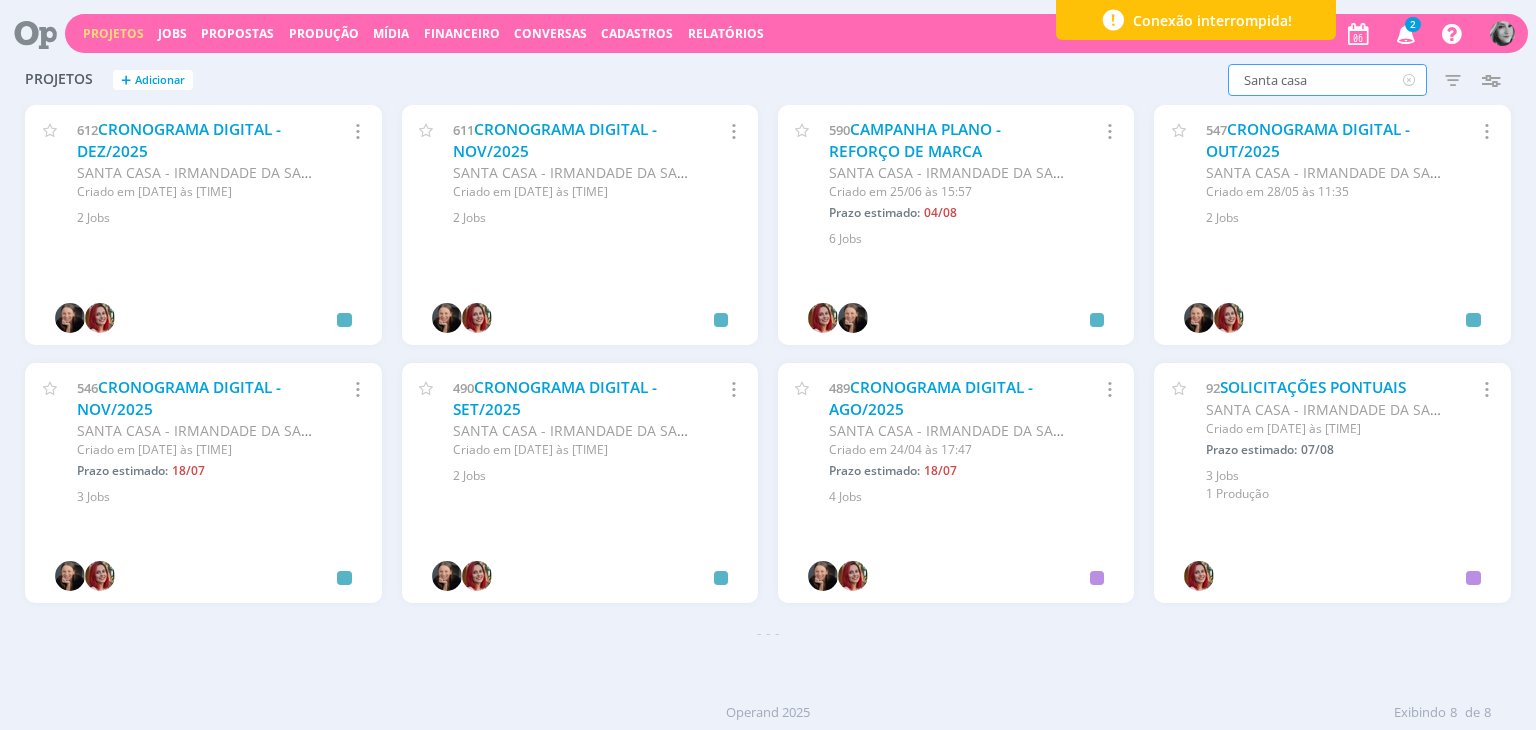 drag, startPoint x: 1332, startPoint y: 79, endPoint x: 1193, endPoint y: 97, distance: 140.16063 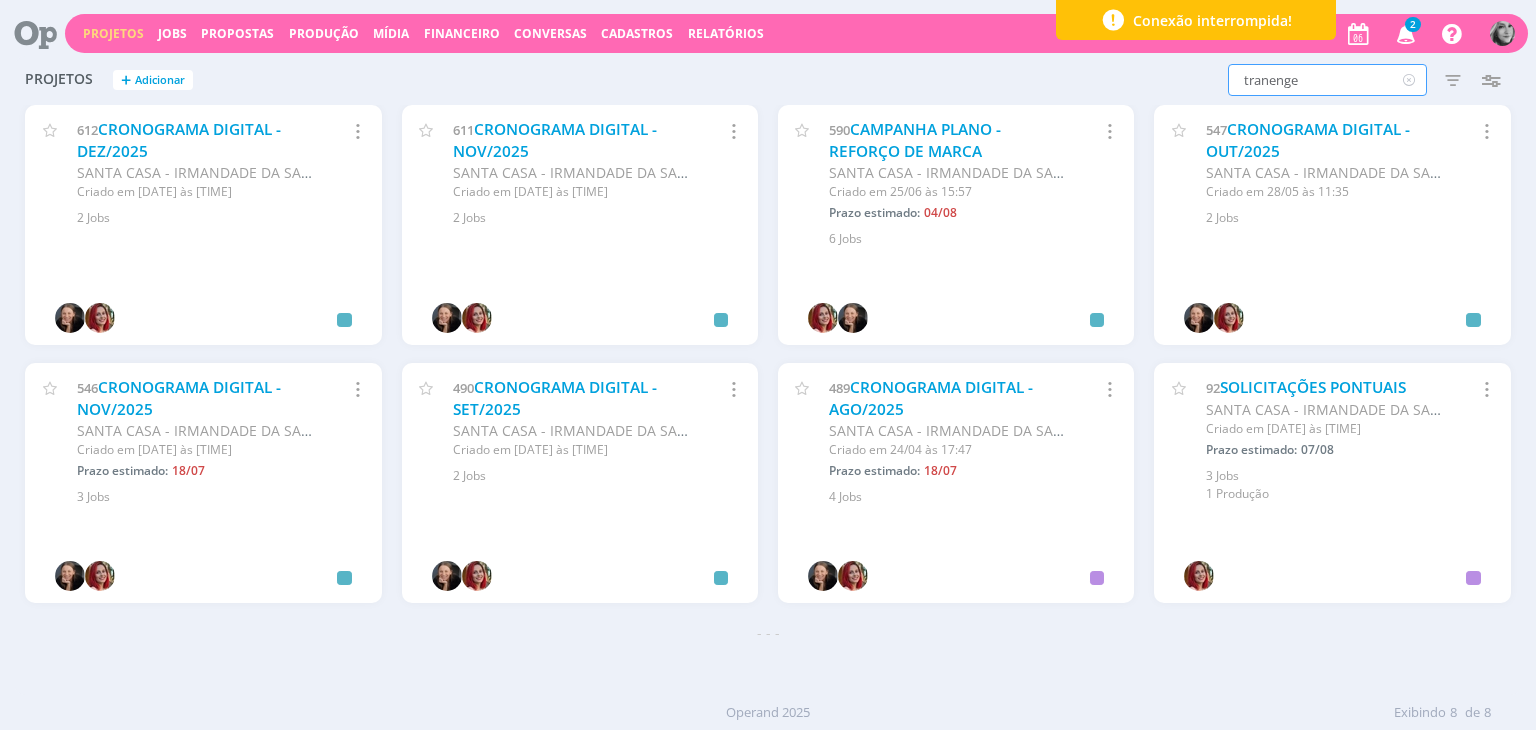 type on "tranenge" 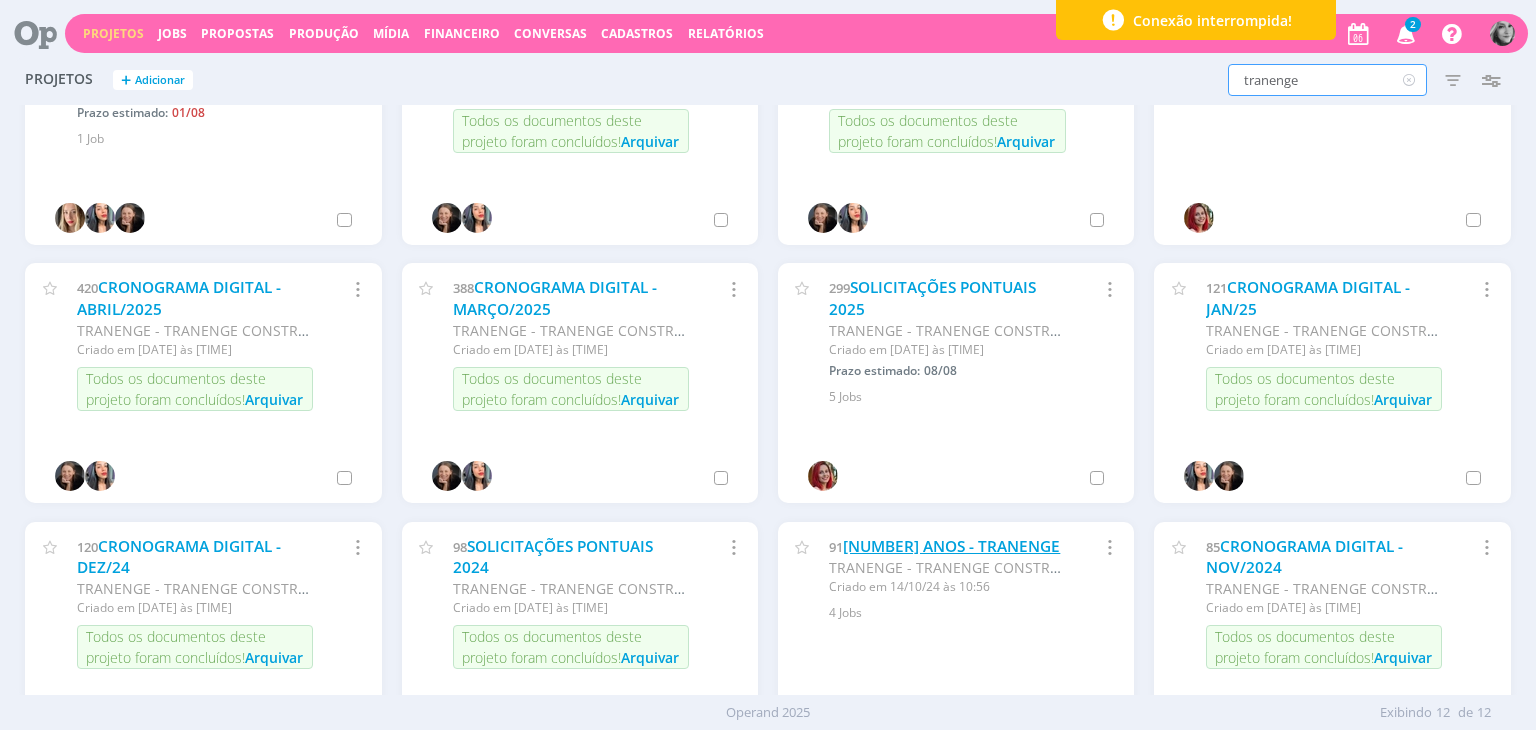 scroll, scrollTop: 214, scrollLeft: 0, axis: vertical 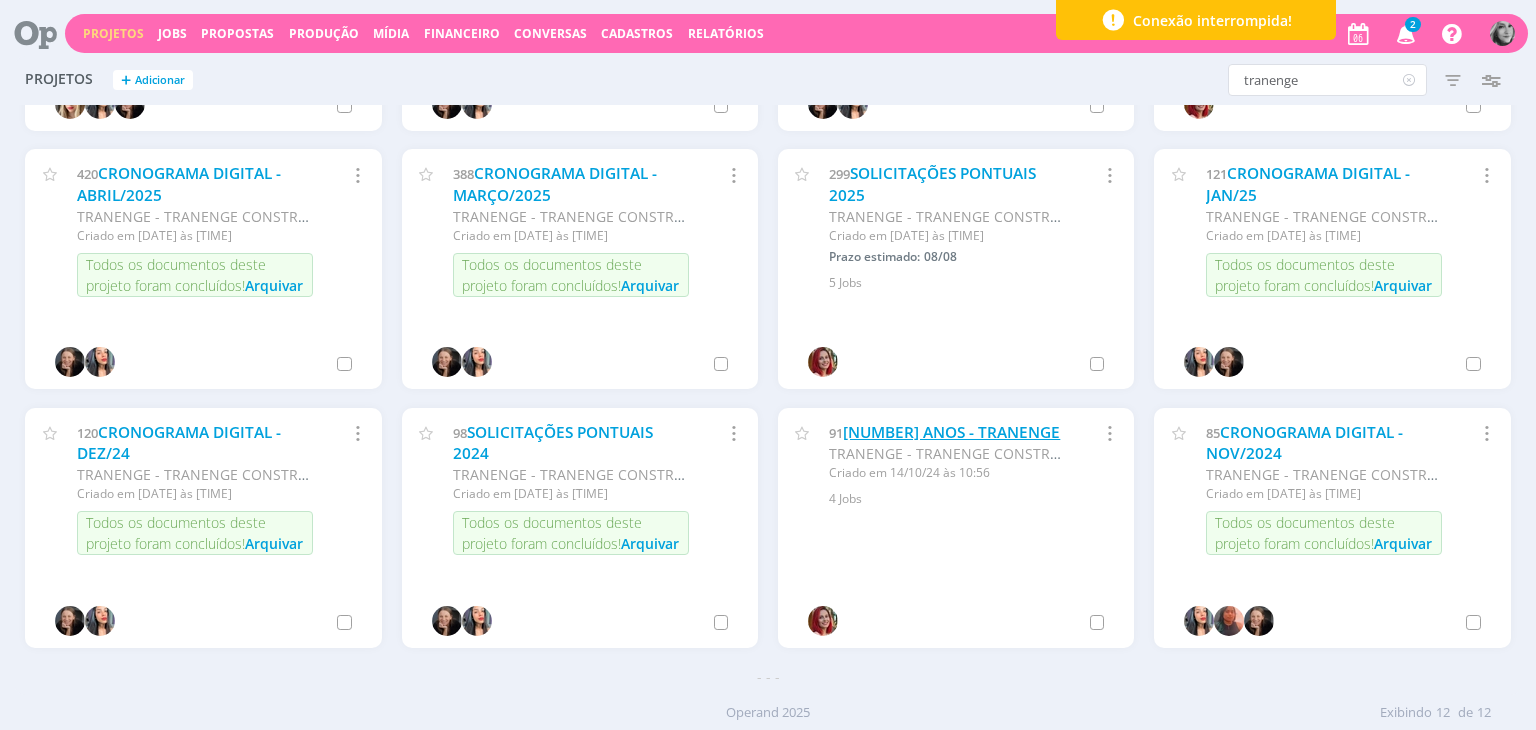 click on "30 ANOS - TRANENGE" at bounding box center (951, 432) 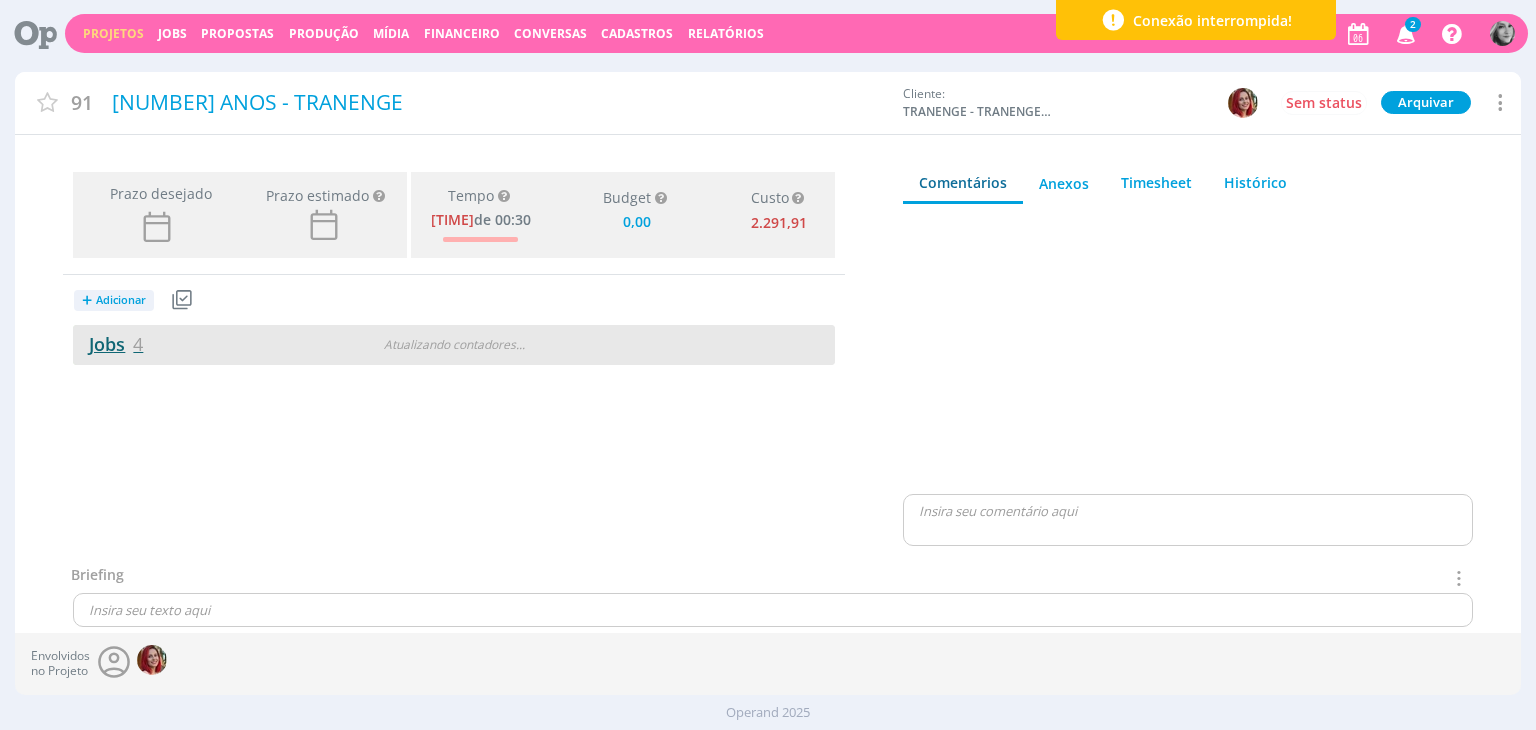 type on "0,00" 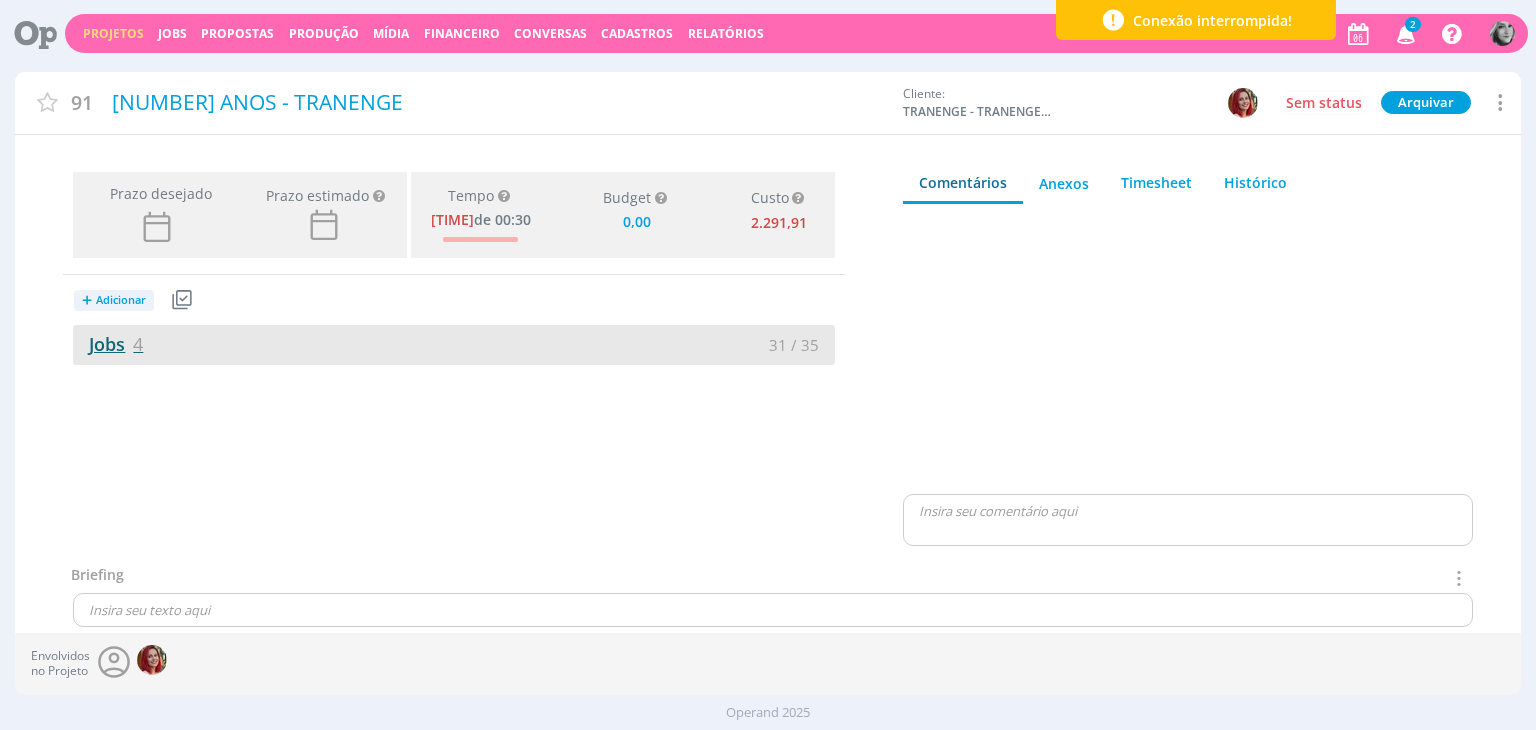 click on "Jobs 4" at bounding box center [108, 344] 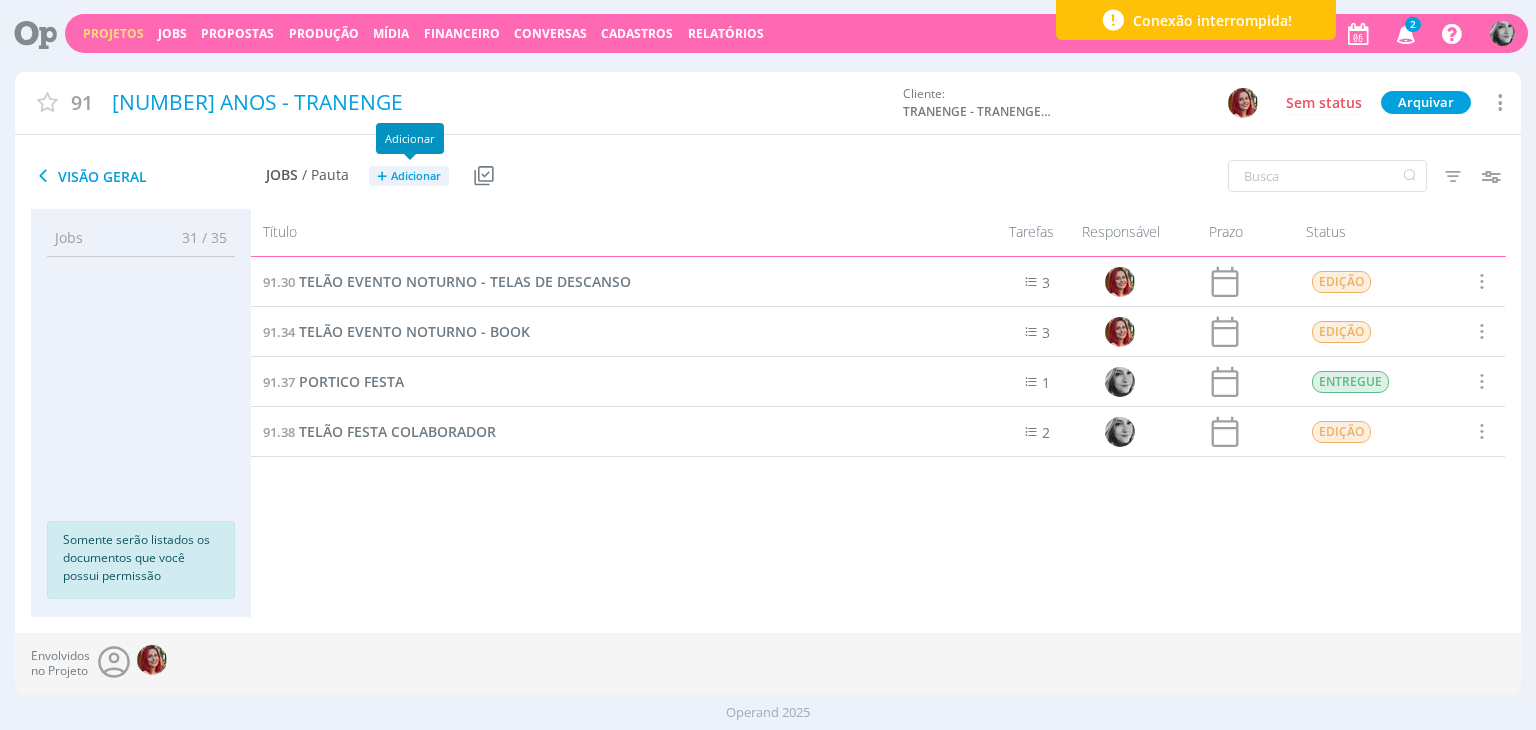 click on "Adicionar" at bounding box center (416, 176) 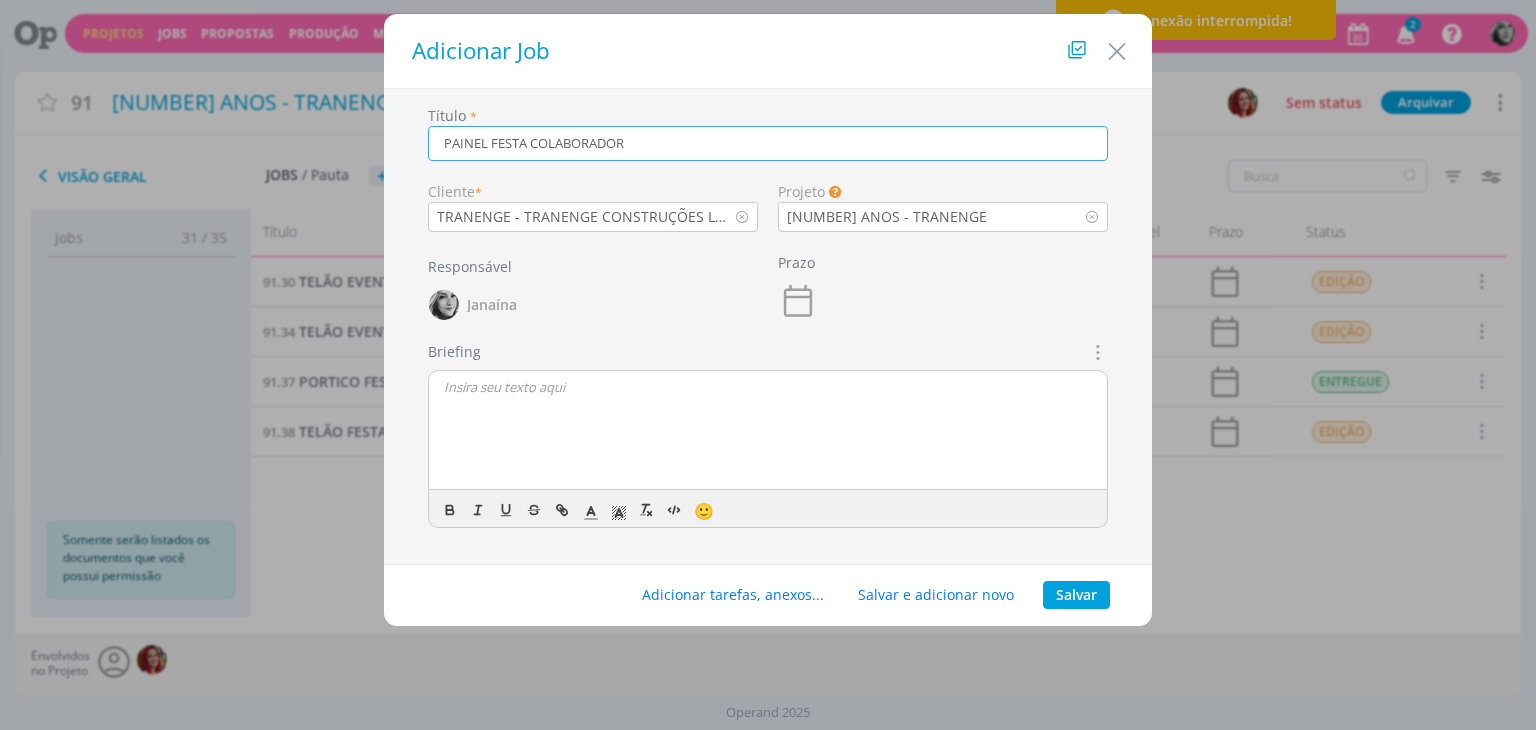 click at bounding box center (1096, 352) 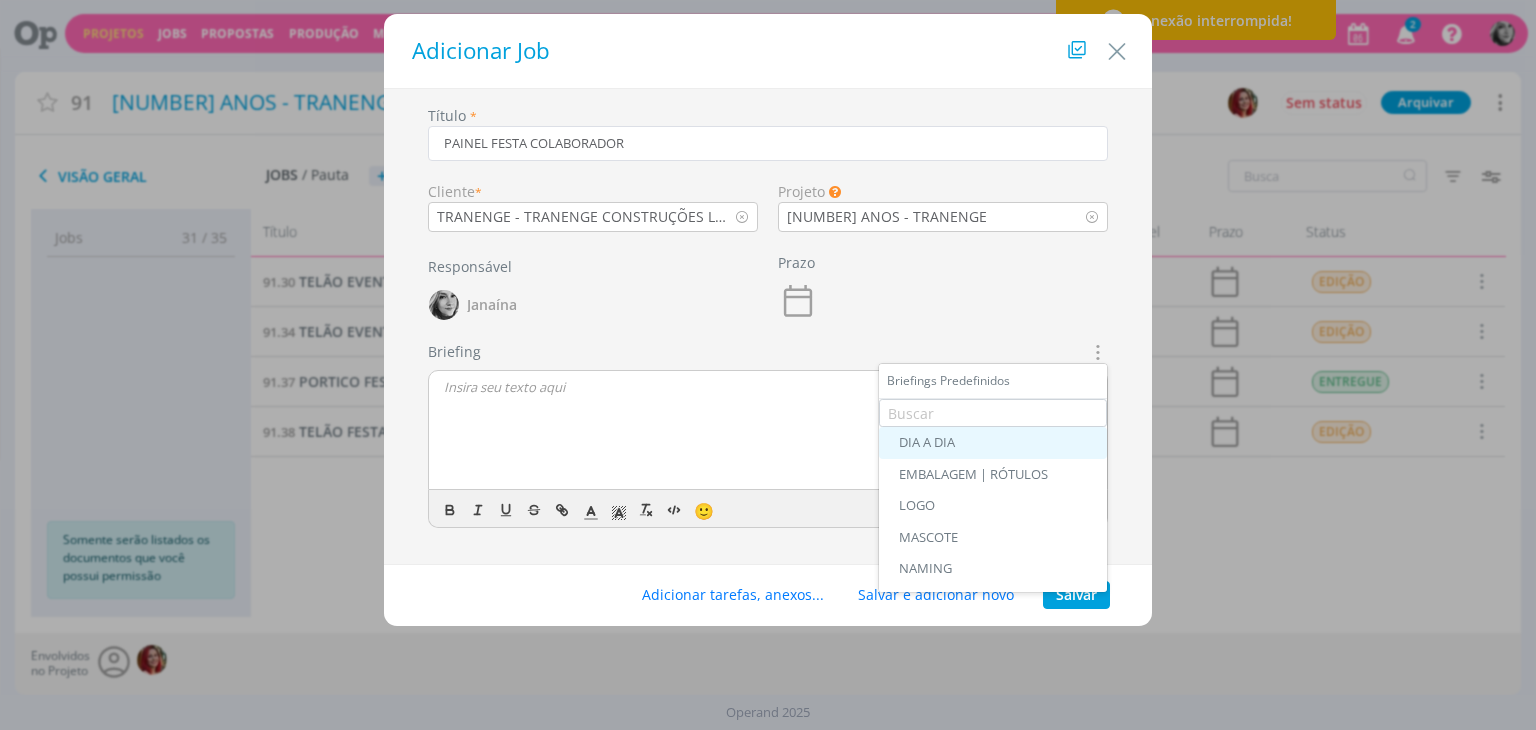 click on "DIA A DIA" at bounding box center [993, 443] 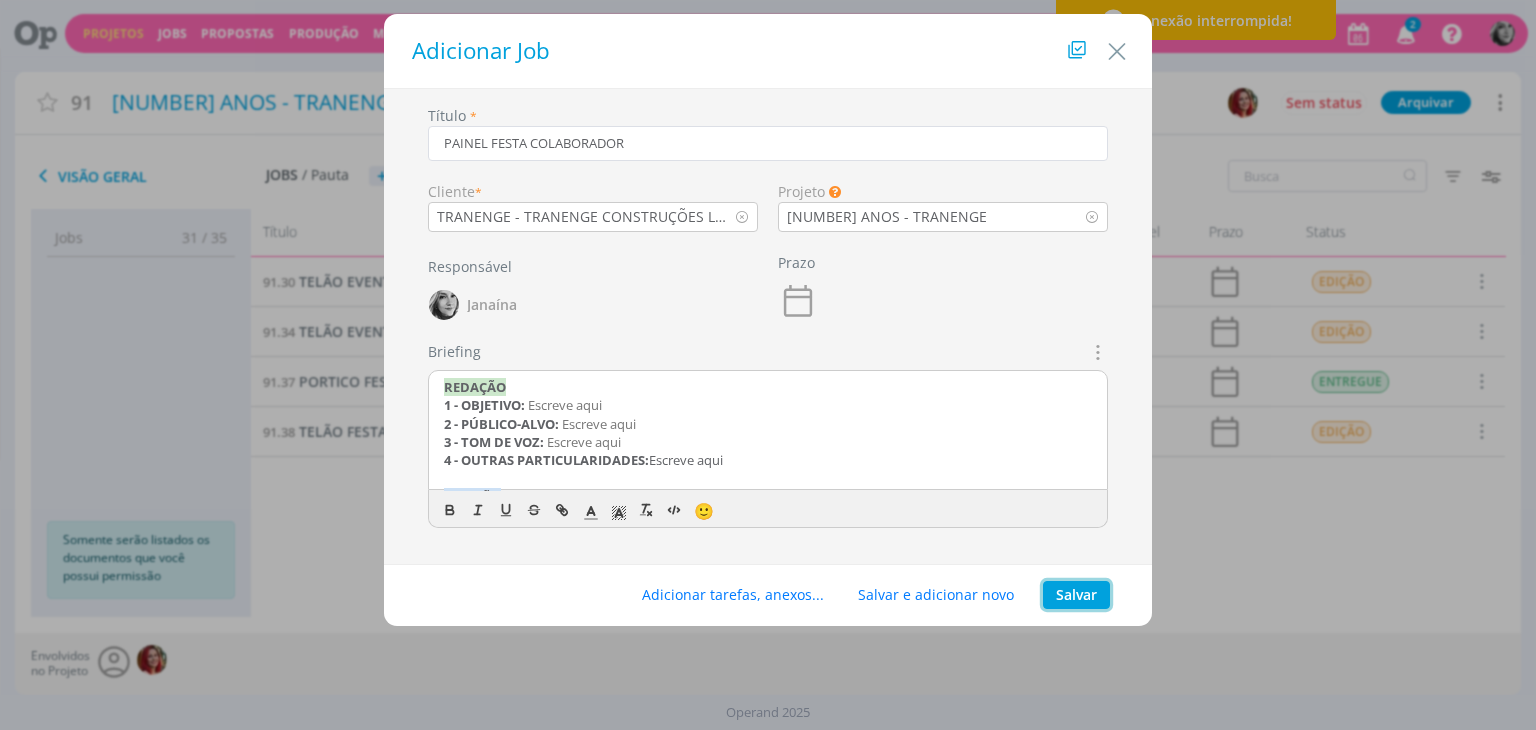 click on "Salvar" at bounding box center [1076, 595] 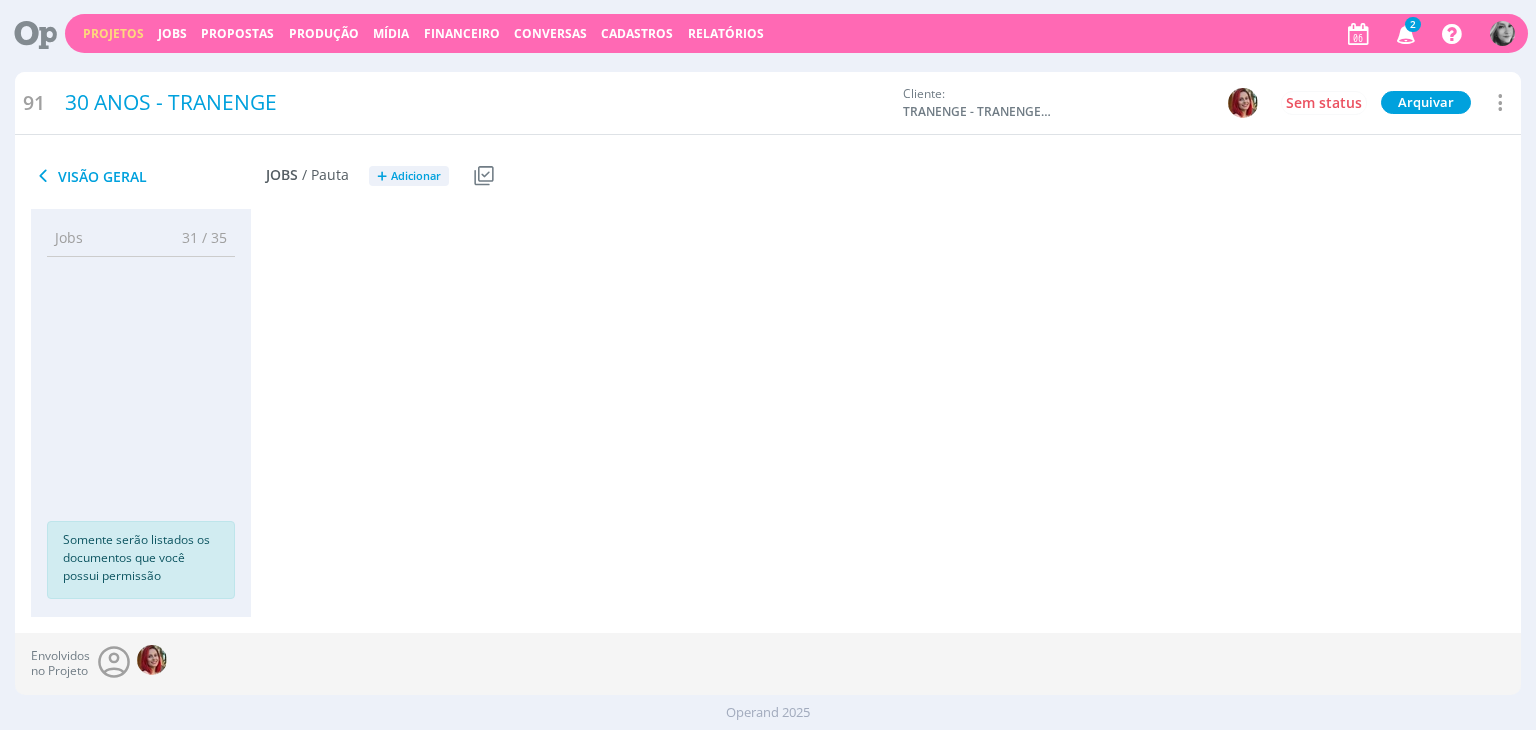 scroll, scrollTop: 0, scrollLeft: 0, axis: both 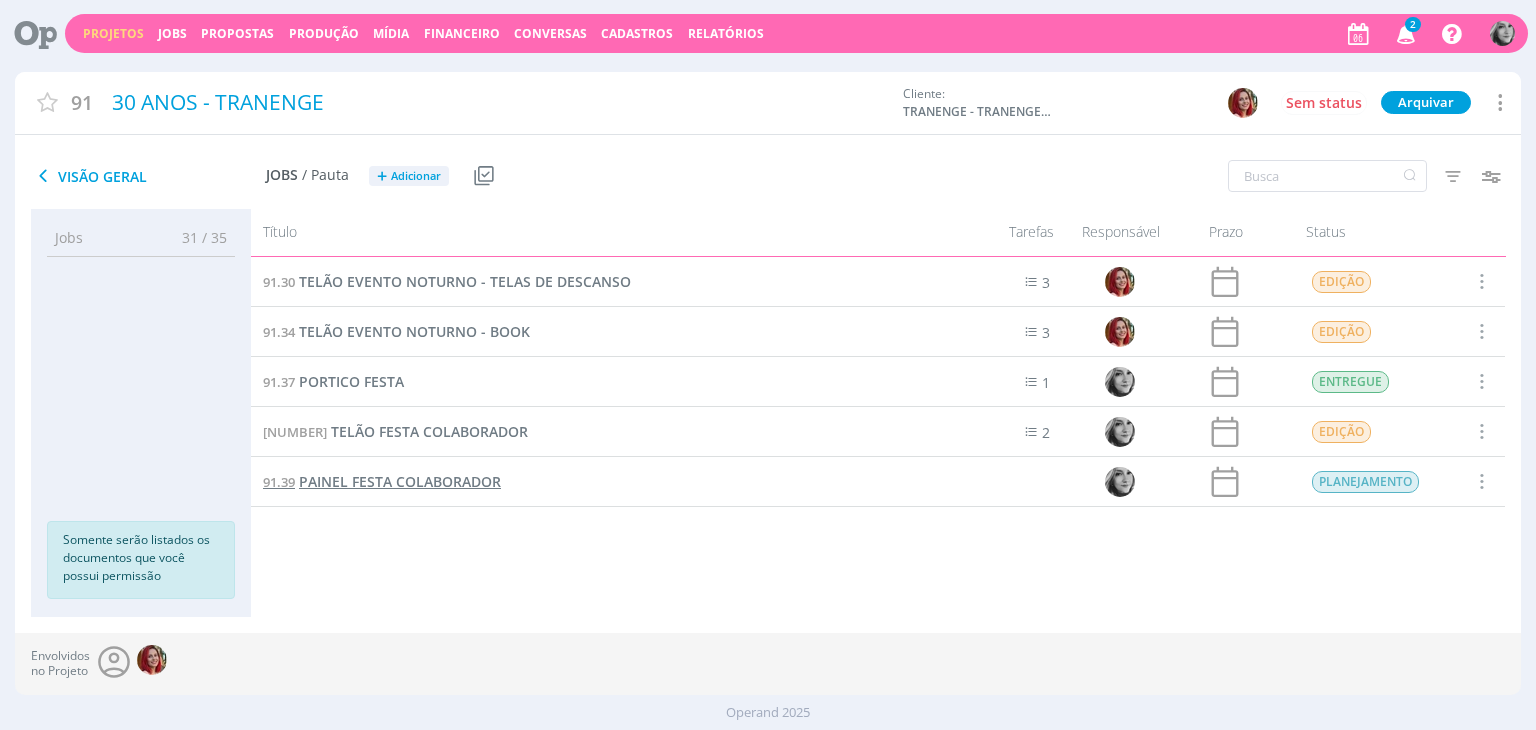 click on "PAINEL FESTA COLABORADOR" at bounding box center (400, 481) 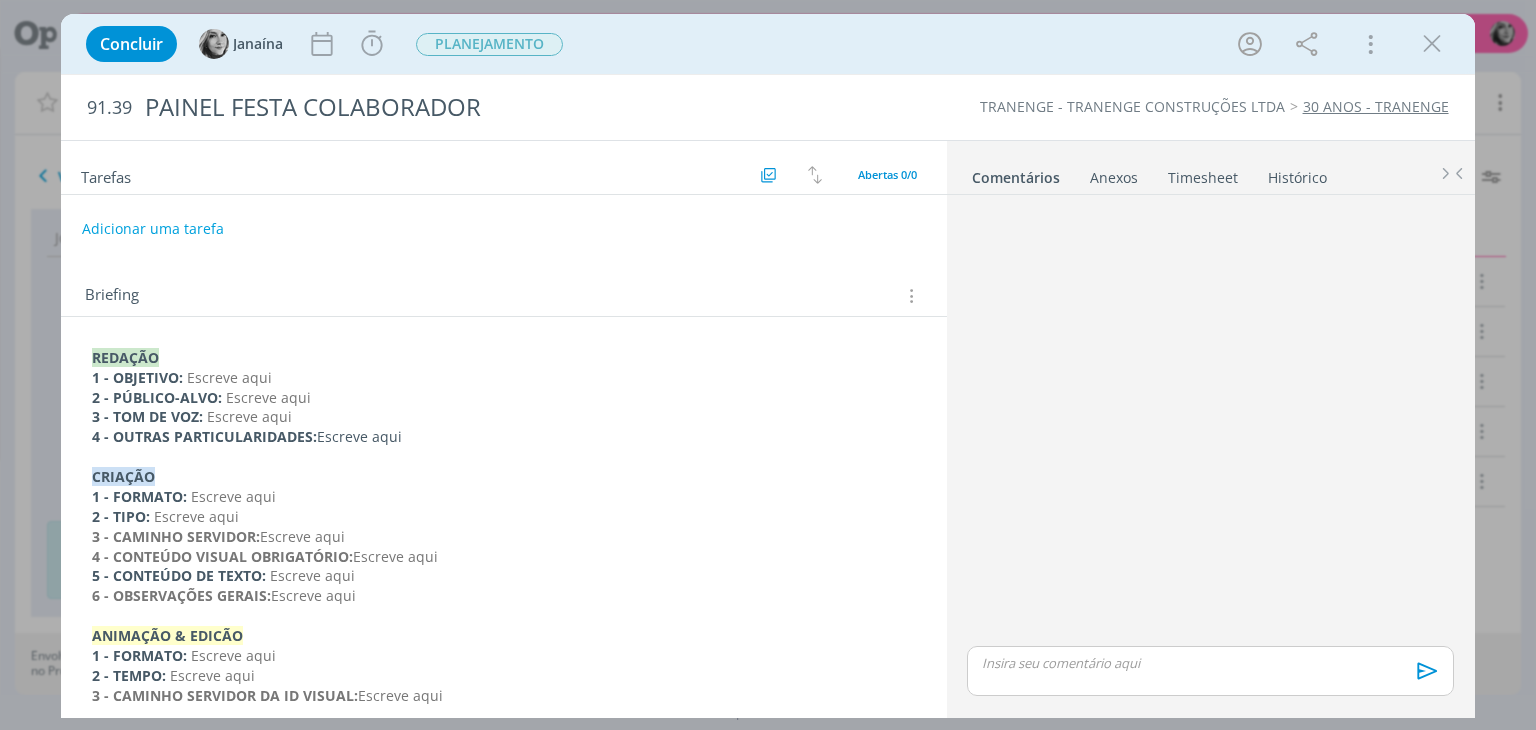 drag, startPoint x: 424, startPoint y: 429, endPoint x: 65, endPoint y: 334, distance: 371.35696 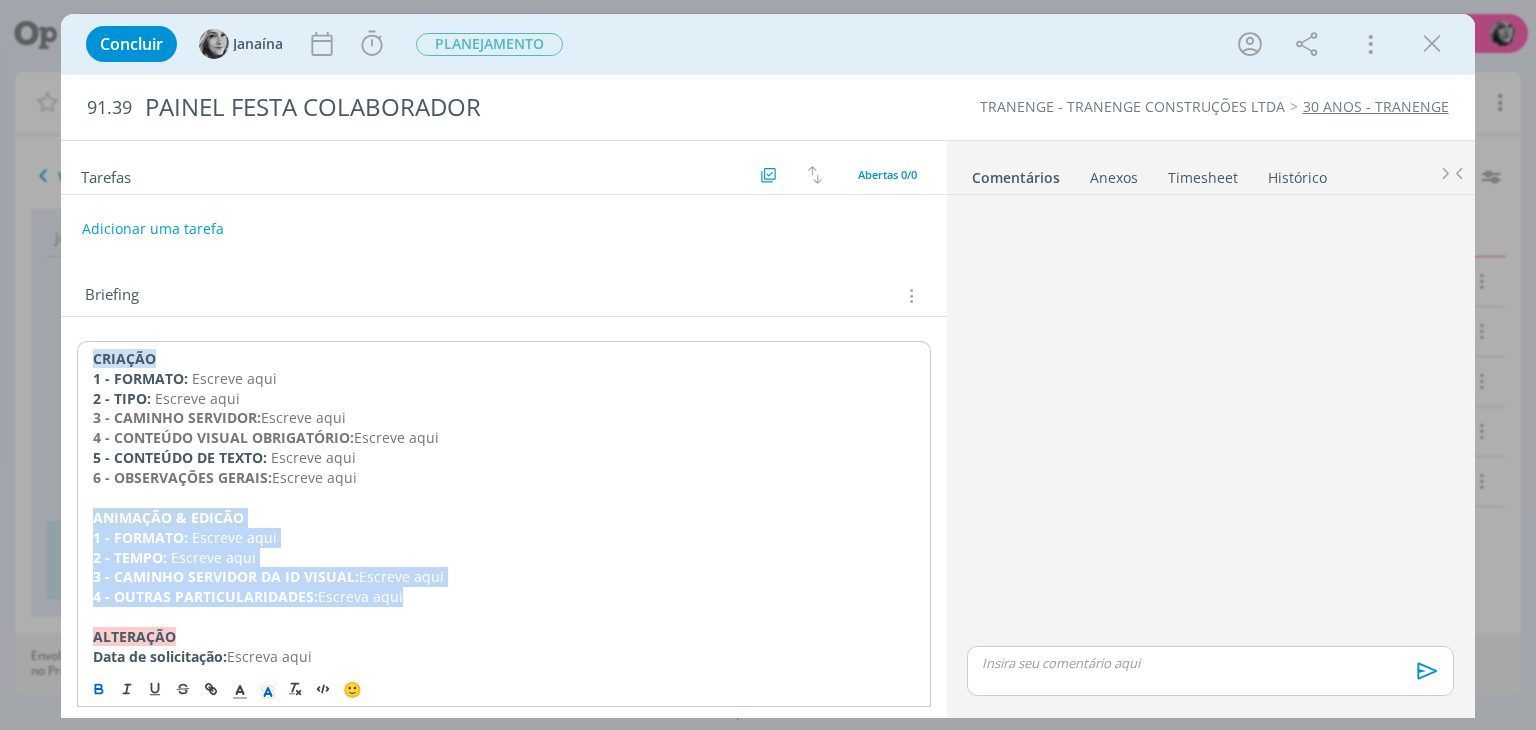 drag, startPoint x: 89, startPoint y: 507, endPoint x: 440, endPoint y: 597, distance: 362.3548 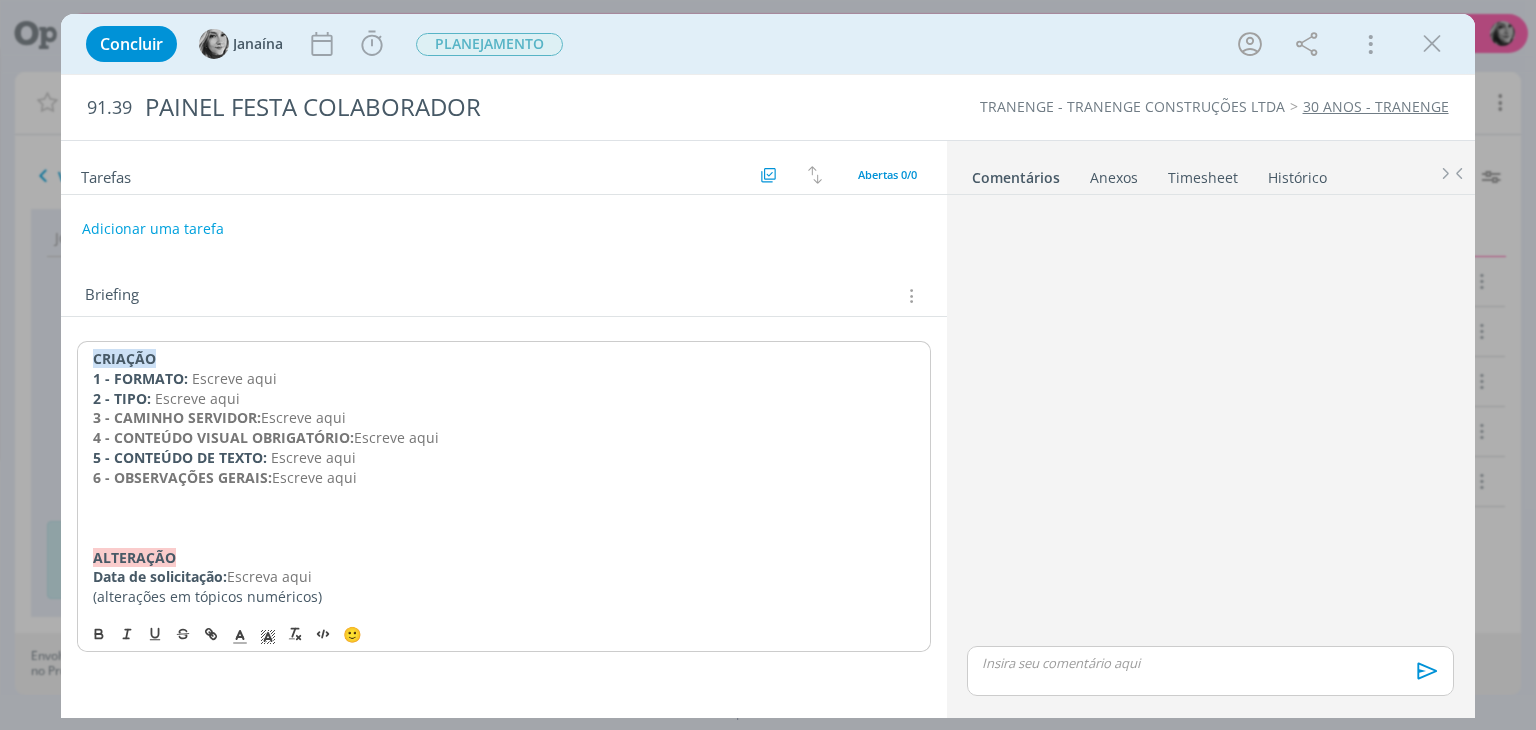 click on "CRIAÇÃO" at bounding box center [503, 359] 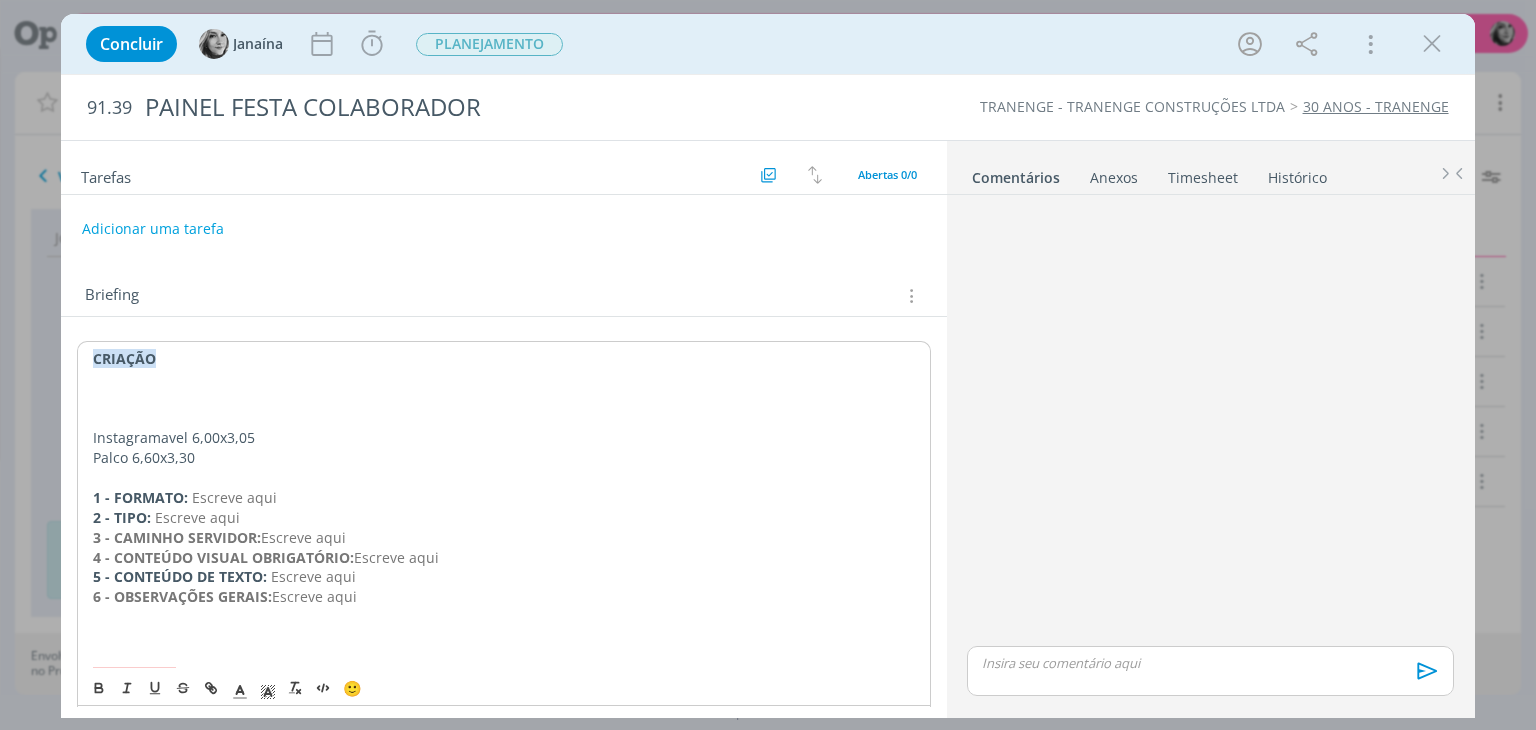 click at bounding box center [503, 399] 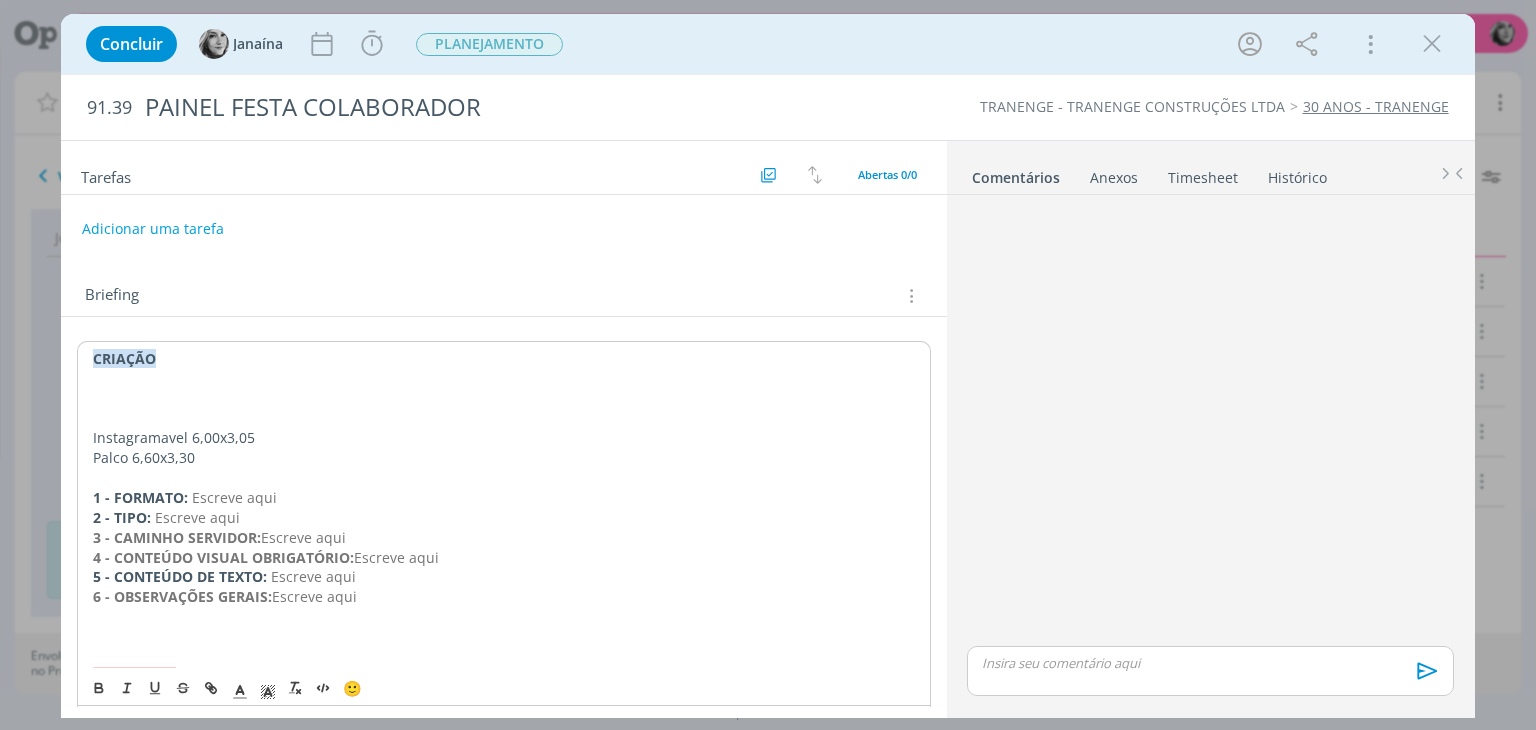 type 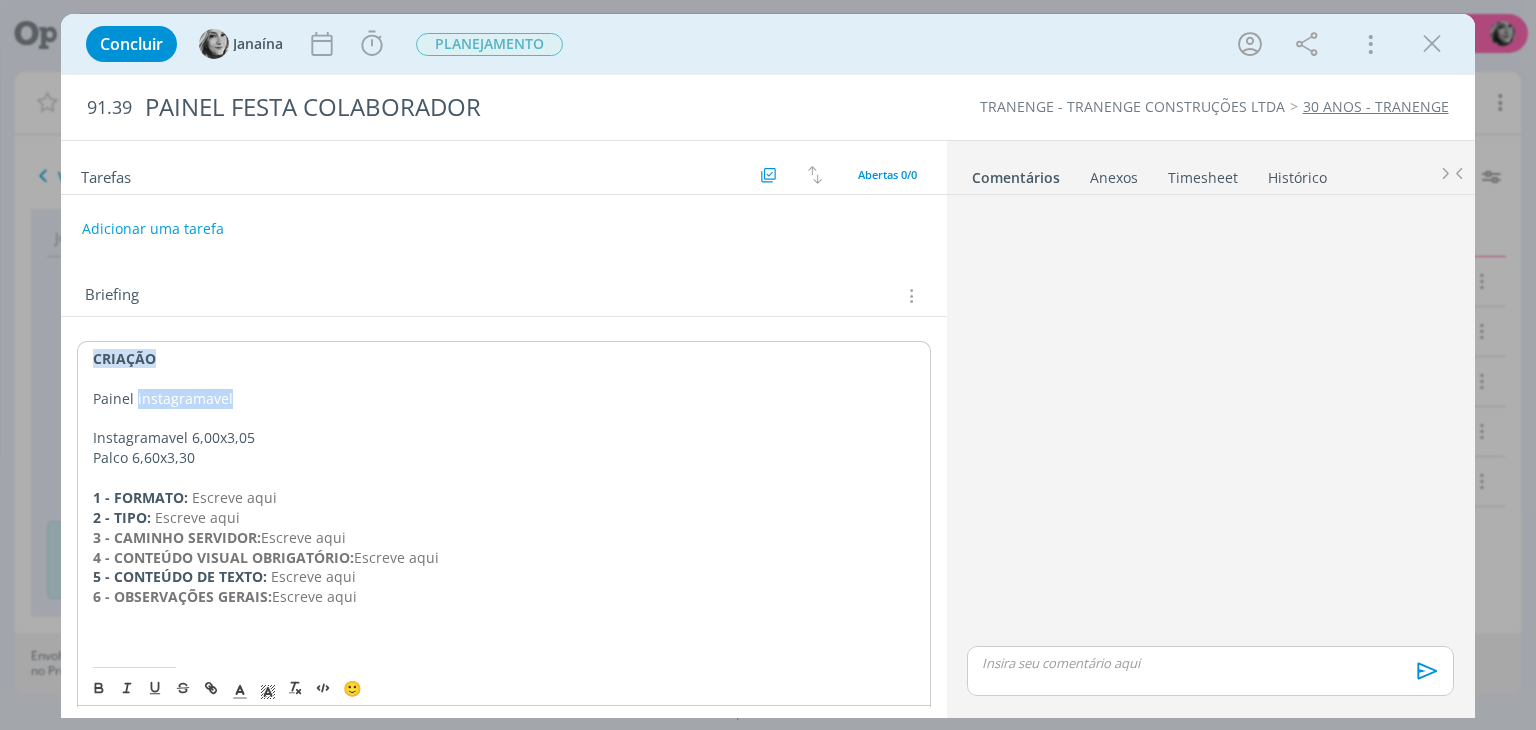 drag, startPoint x: 173, startPoint y: 397, endPoint x: 192, endPoint y: 412, distance: 24.207438 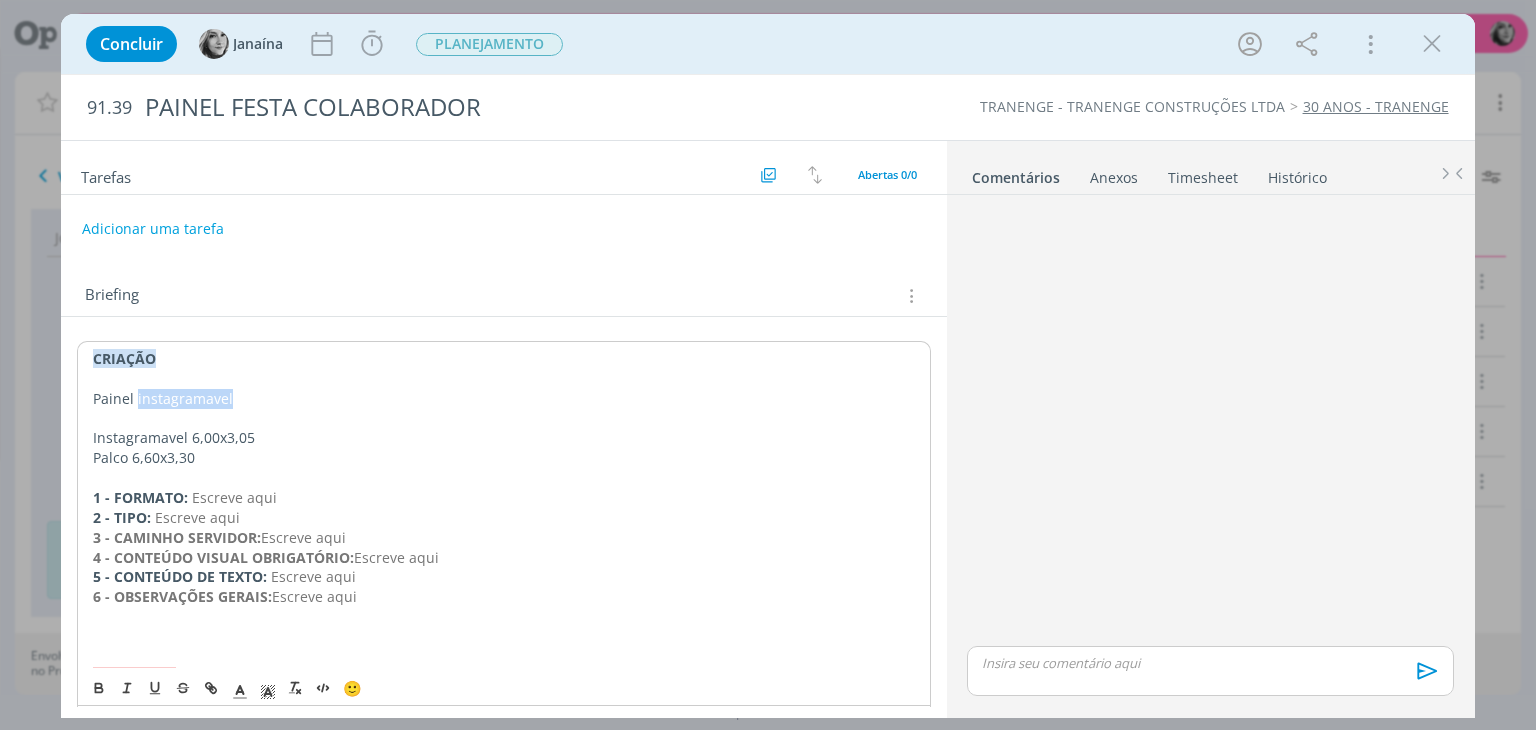click on "CRIAÇÃO                                                                                                  Painel instagramavel  Instagramavel 6,00x3,05 Palco 6,60x3,30 1 - FORMATO:   Escreve aqui 2 - TIPO:   Escreve aqui 3 - CAMINHO SERVIDOR:  Escreve aqui 4 - CONTEÚDO VISUAL OBRIGATÓRIO:  Escreve aqui 5 - CONTEÚDO DE TEXTO:   Escreve aqui 6 - OBSERVAÇÕES GERAIS:  Escreve aqui ﻿ALTERAÇÃO                                                                                       Data de solicitação:  Escreva aqui (alterações em tópicos numéricos)" at bounding box center (503, 537) 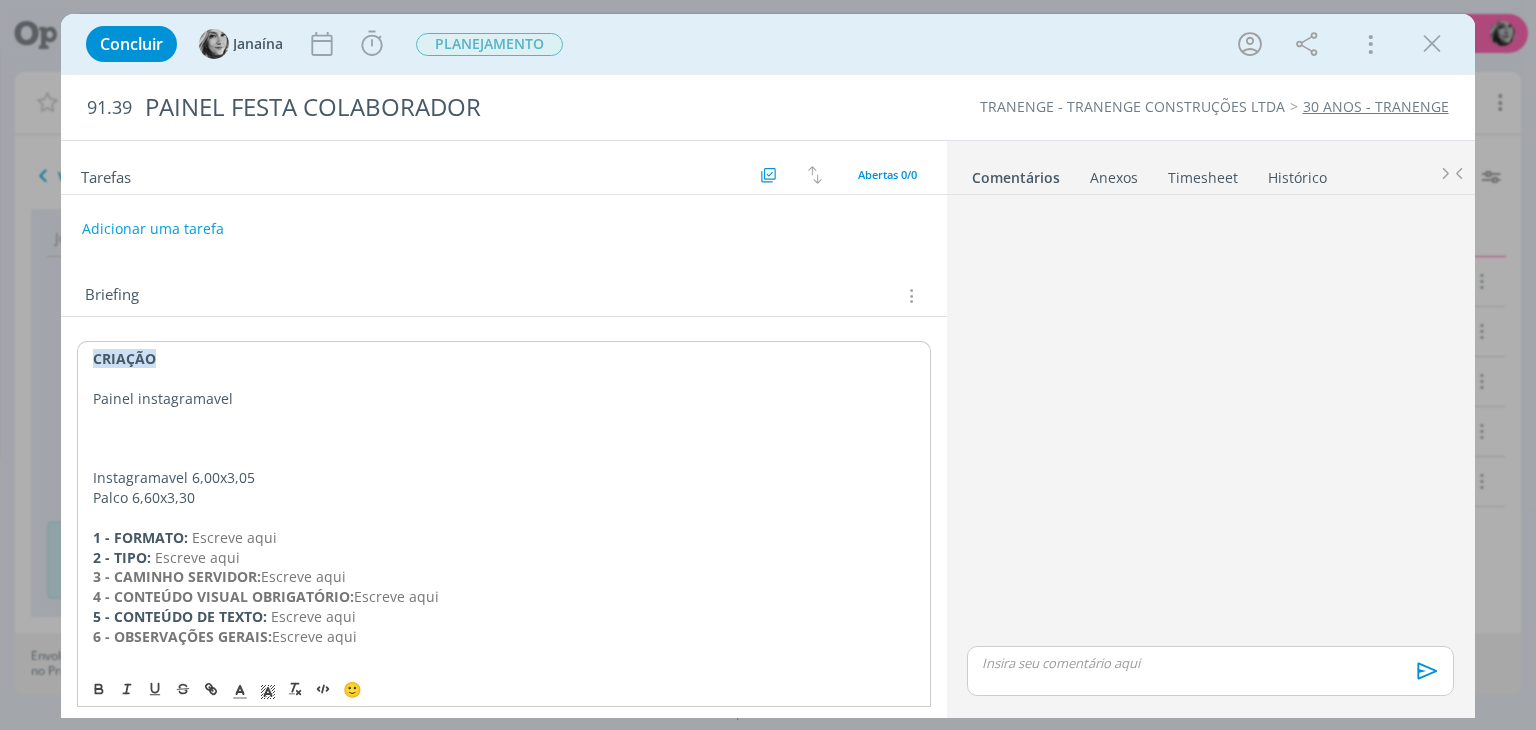 drag, startPoint x: 165, startPoint y: 405, endPoint x: 189, endPoint y: 436, distance: 39.20459 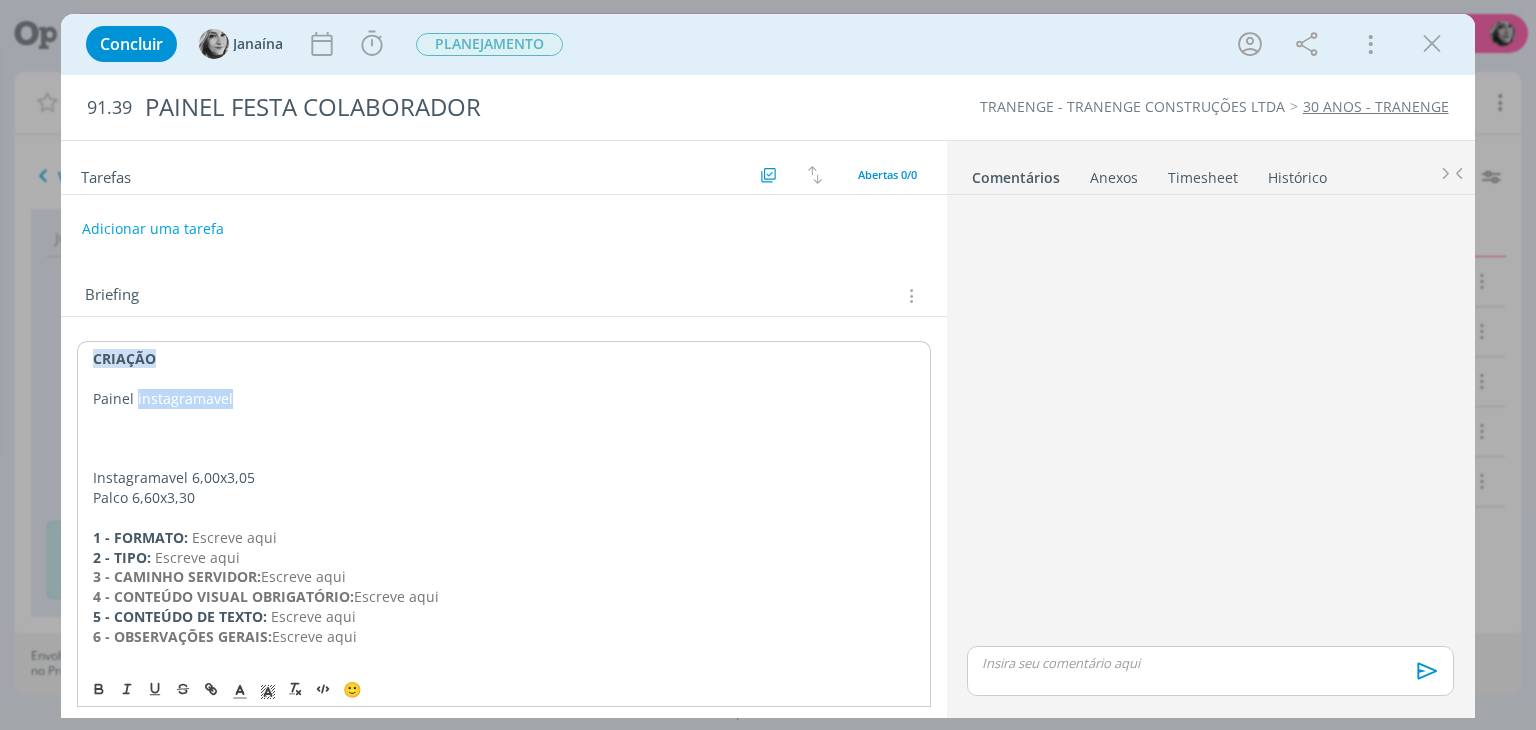 click on "Painel instagramavel" at bounding box center [503, 399] 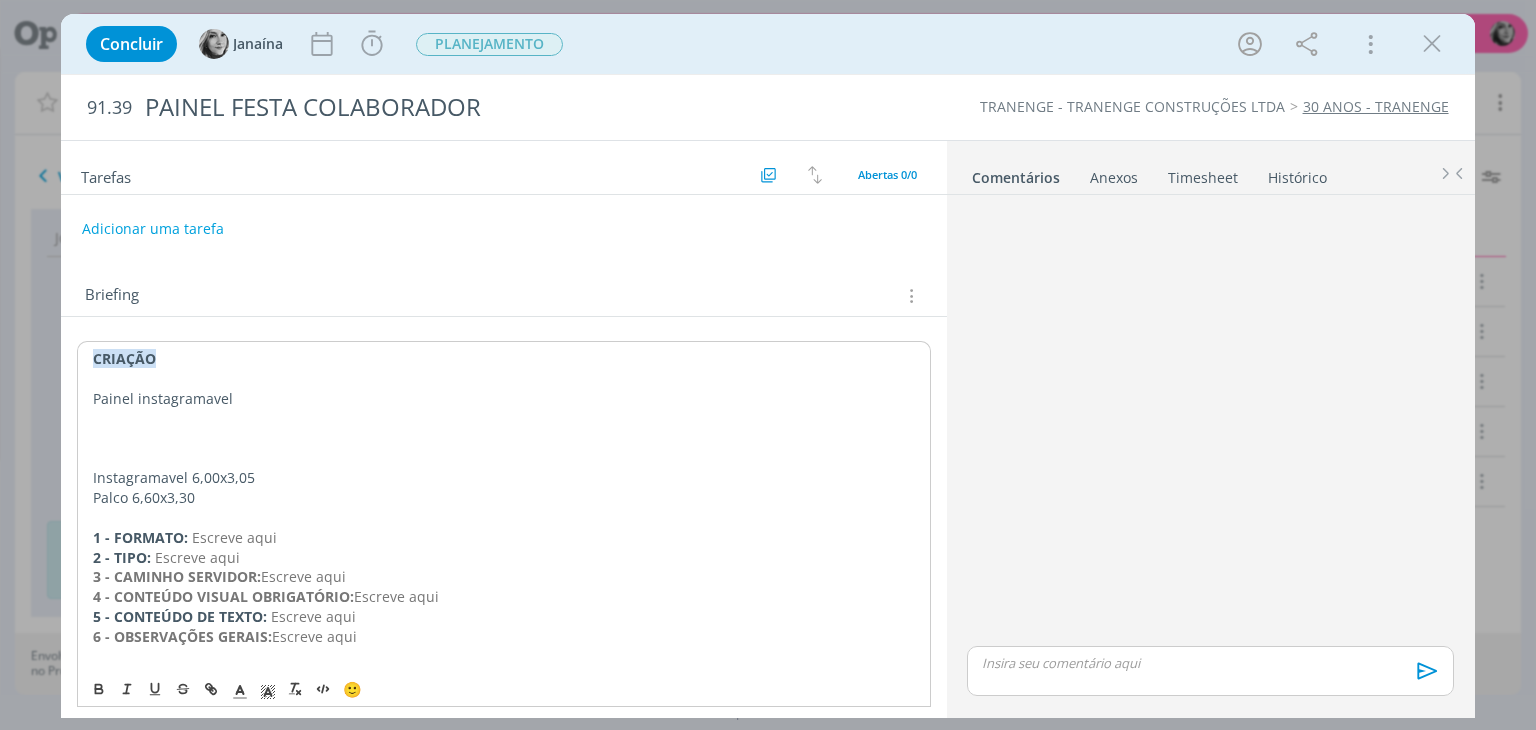 click on "Painel instagramavel" at bounding box center (503, 399) 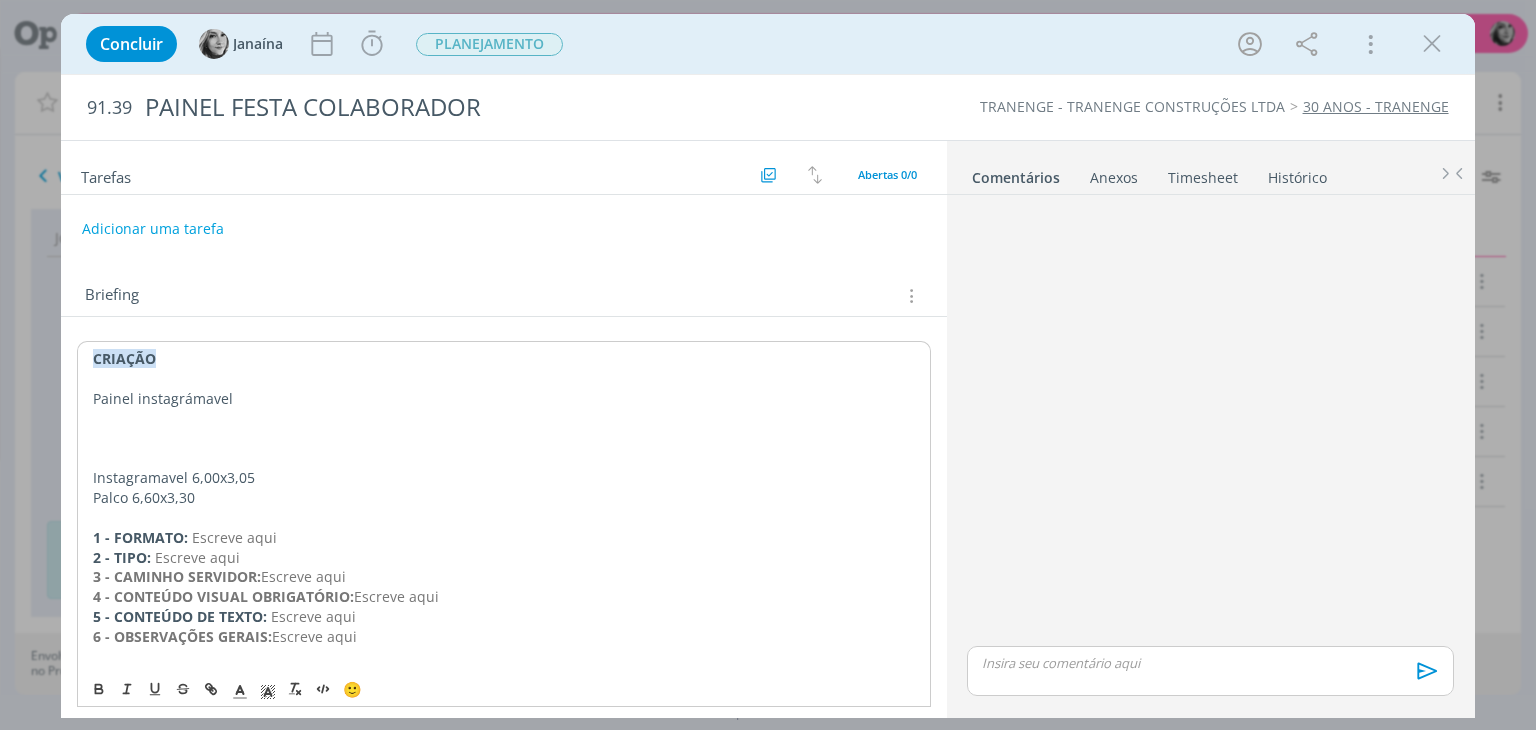 click on "Painel instagrámavel" at bounding box center (503, 399) 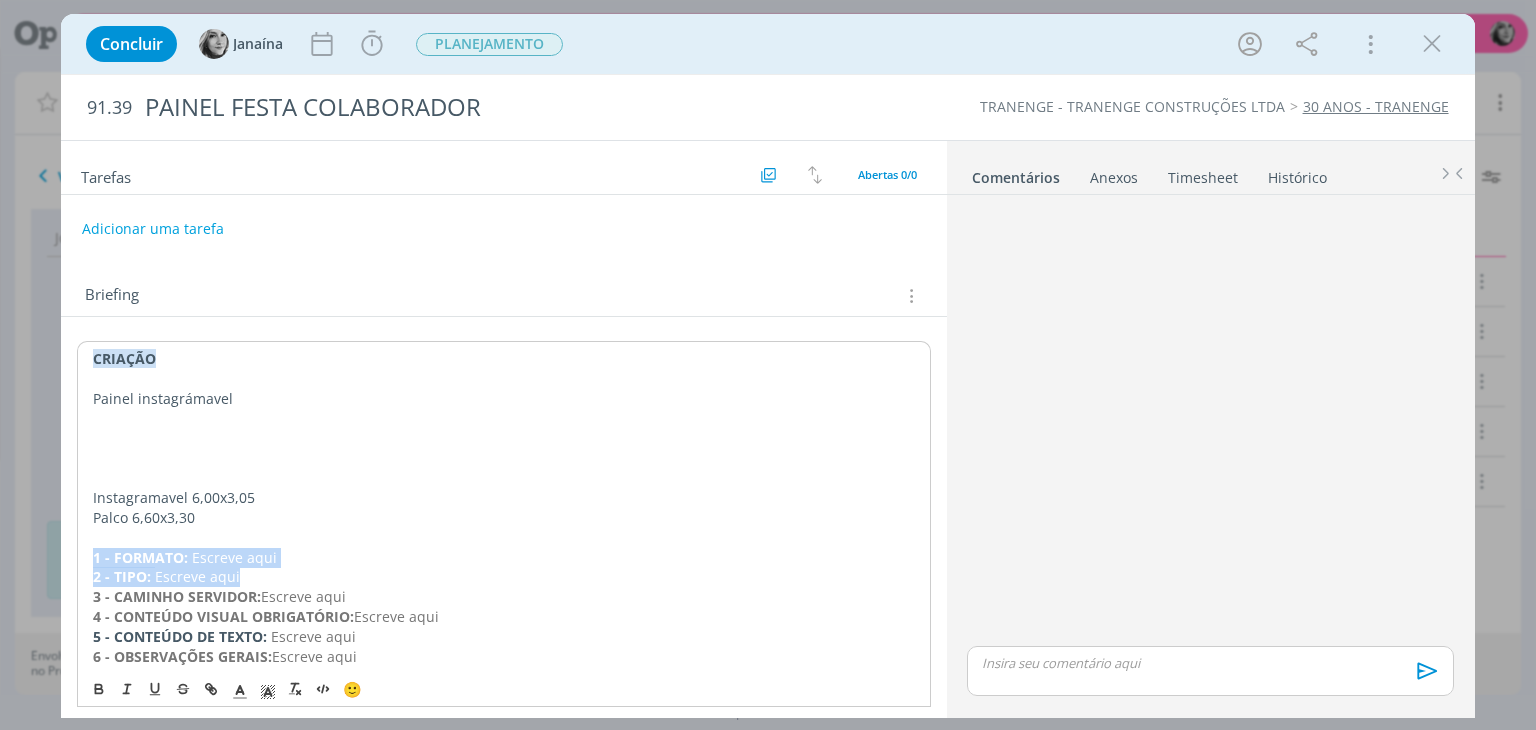 drag, startPoint x: 96, startPoint y: 557, endPoint x: 236, endPoint y: 573, distance: 140.91132 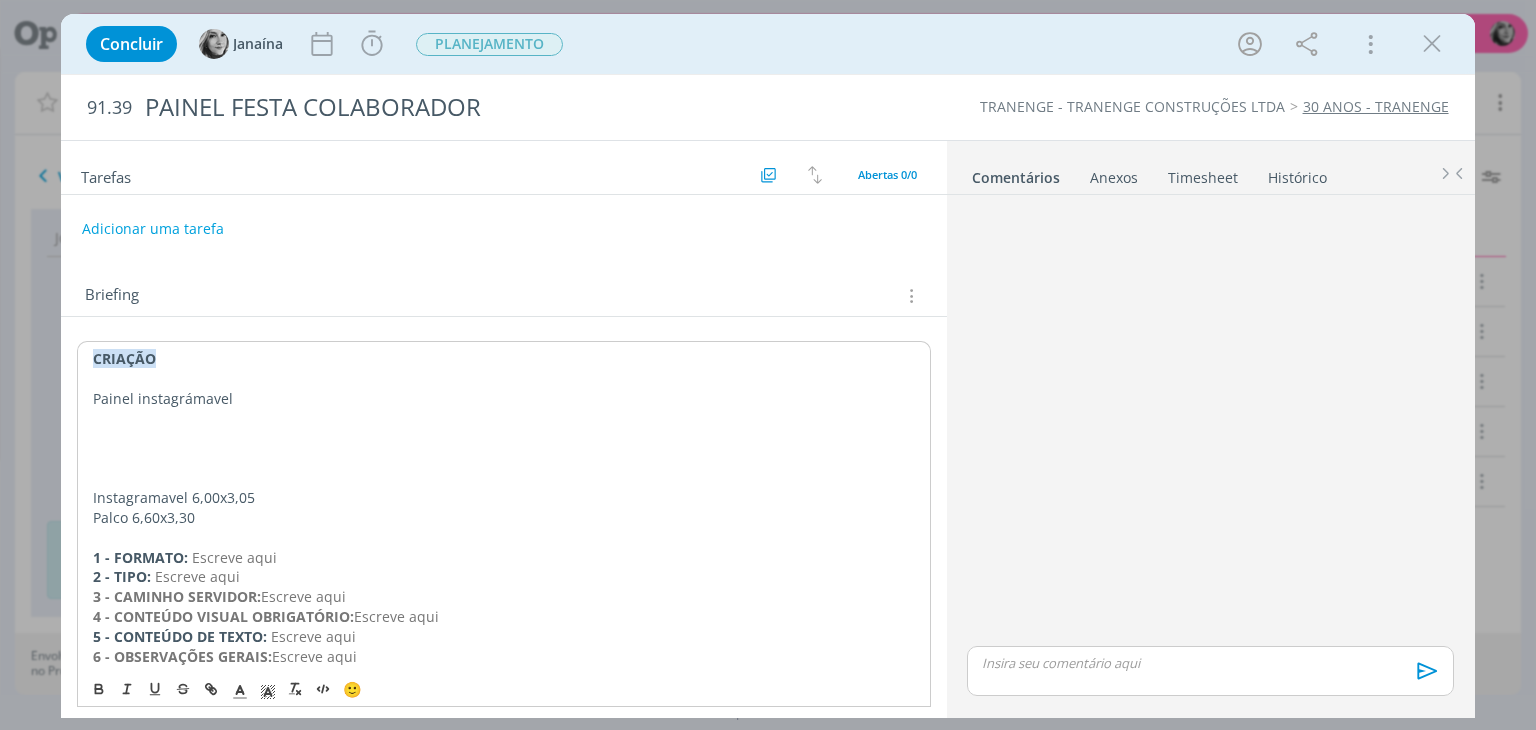 click at bounding box center (503, 438) 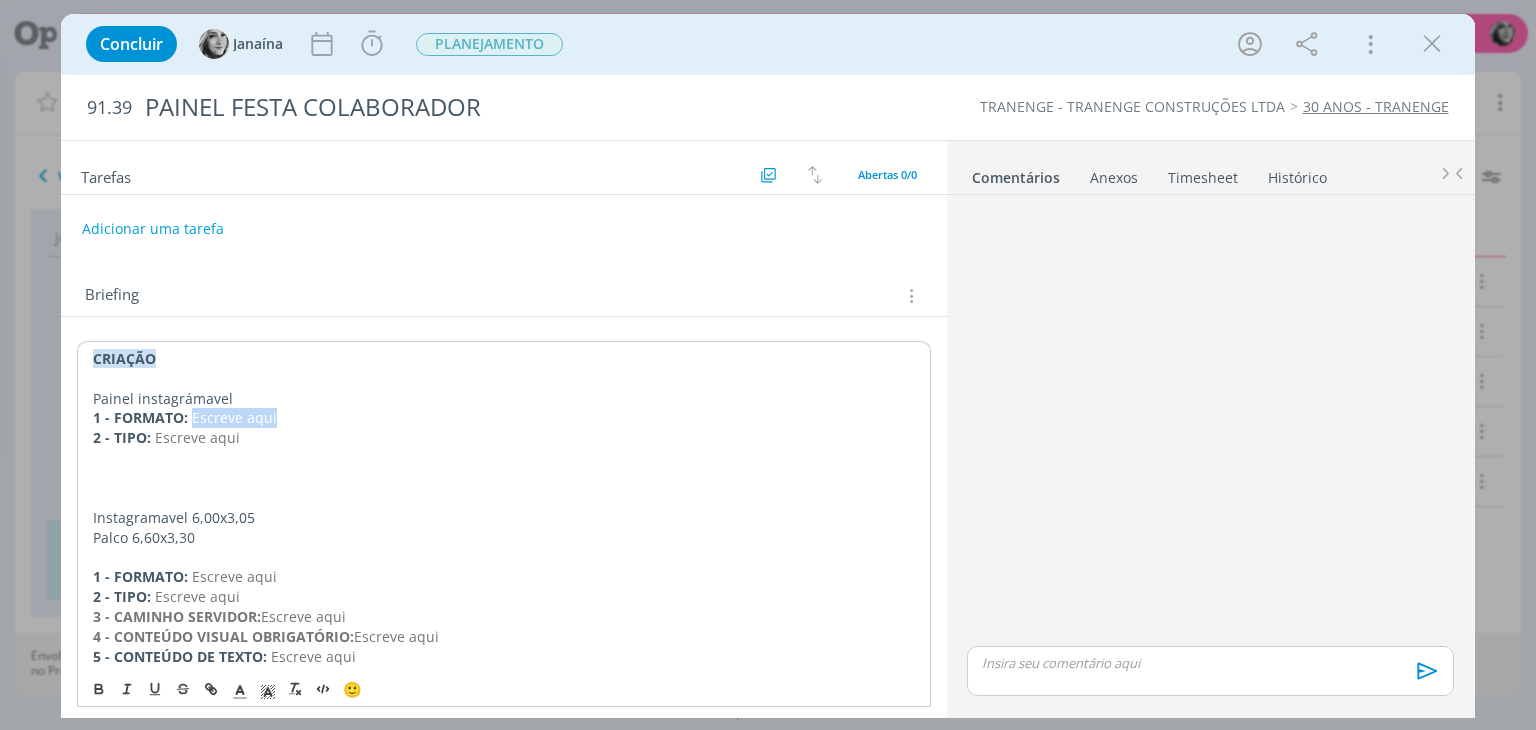 drag, startPoint x: 194, startPoint y: 417, endPoint x: 272, endPoint y: 413, distance: 78.10249 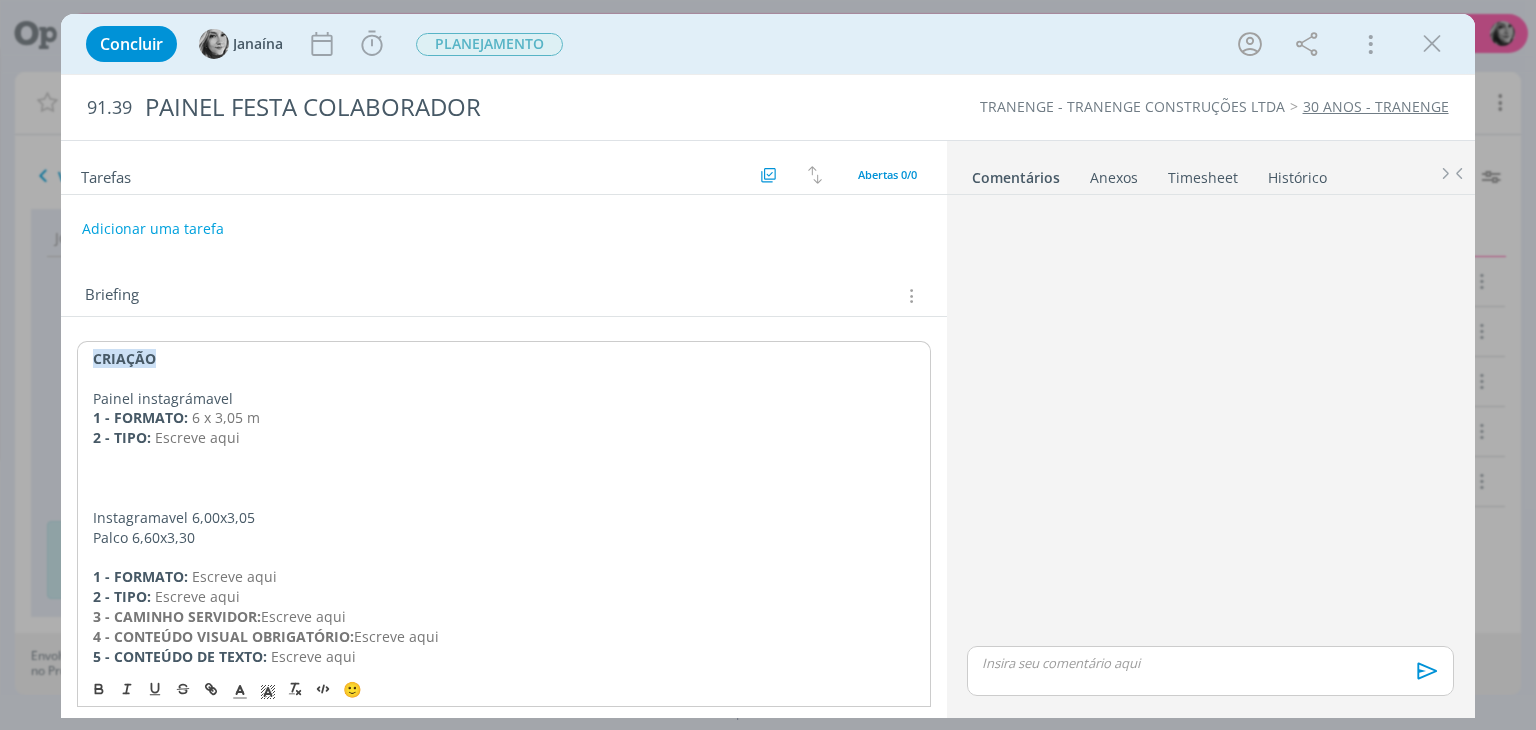 click at bounding box center [503, 478] 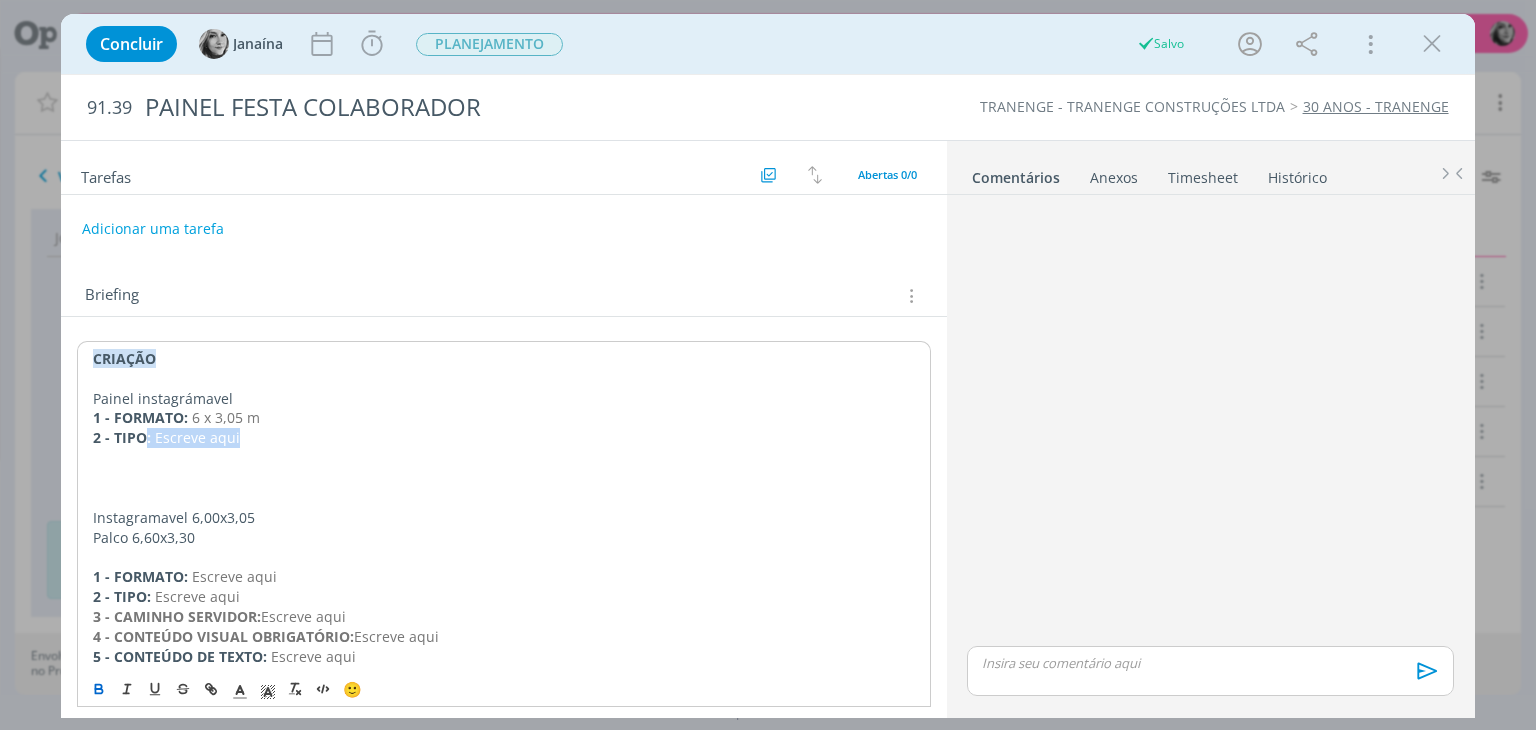 click on "2 - TIPO:   Escreve aqui" at bounding box center [503, 438] 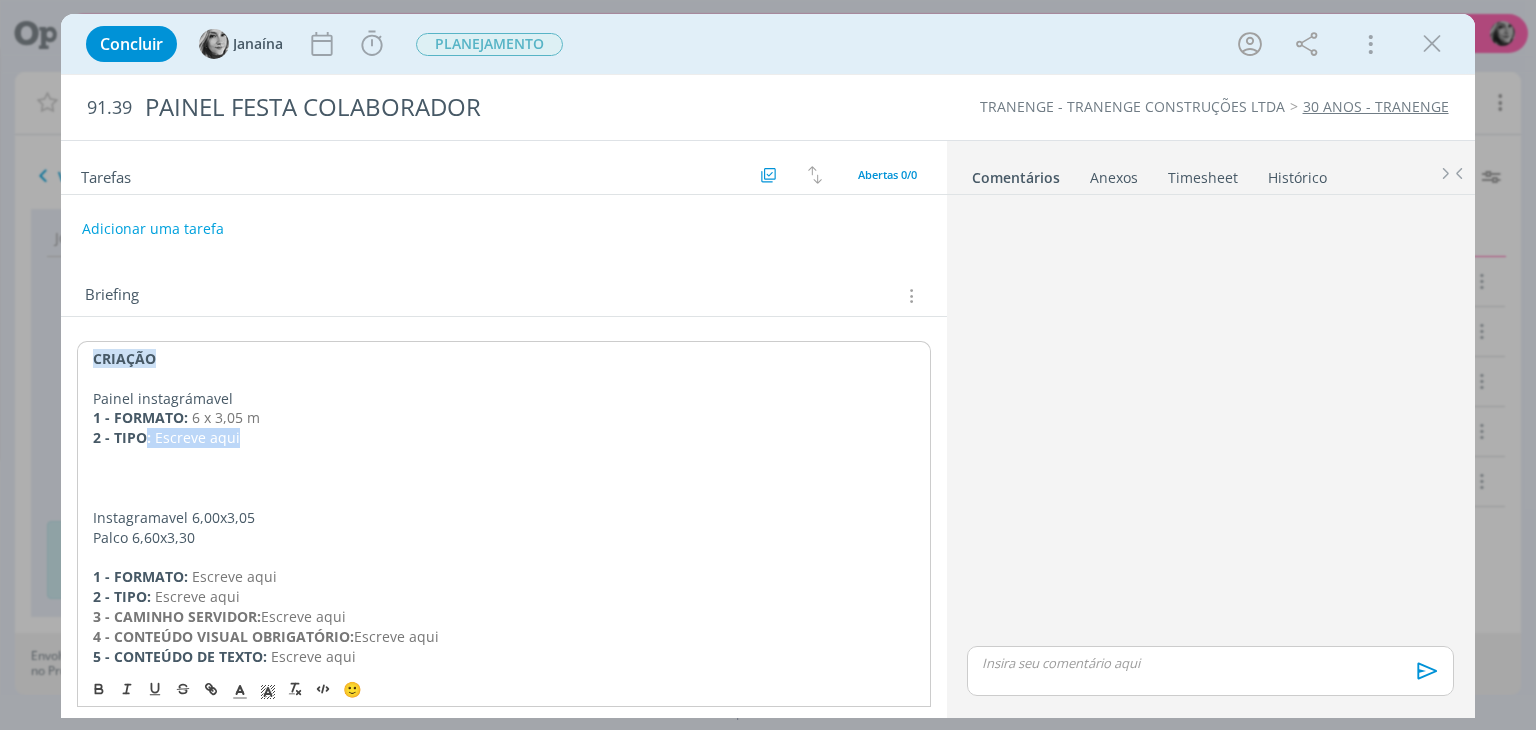 click on "Escreve aqui" at bounding box center [197, 437] 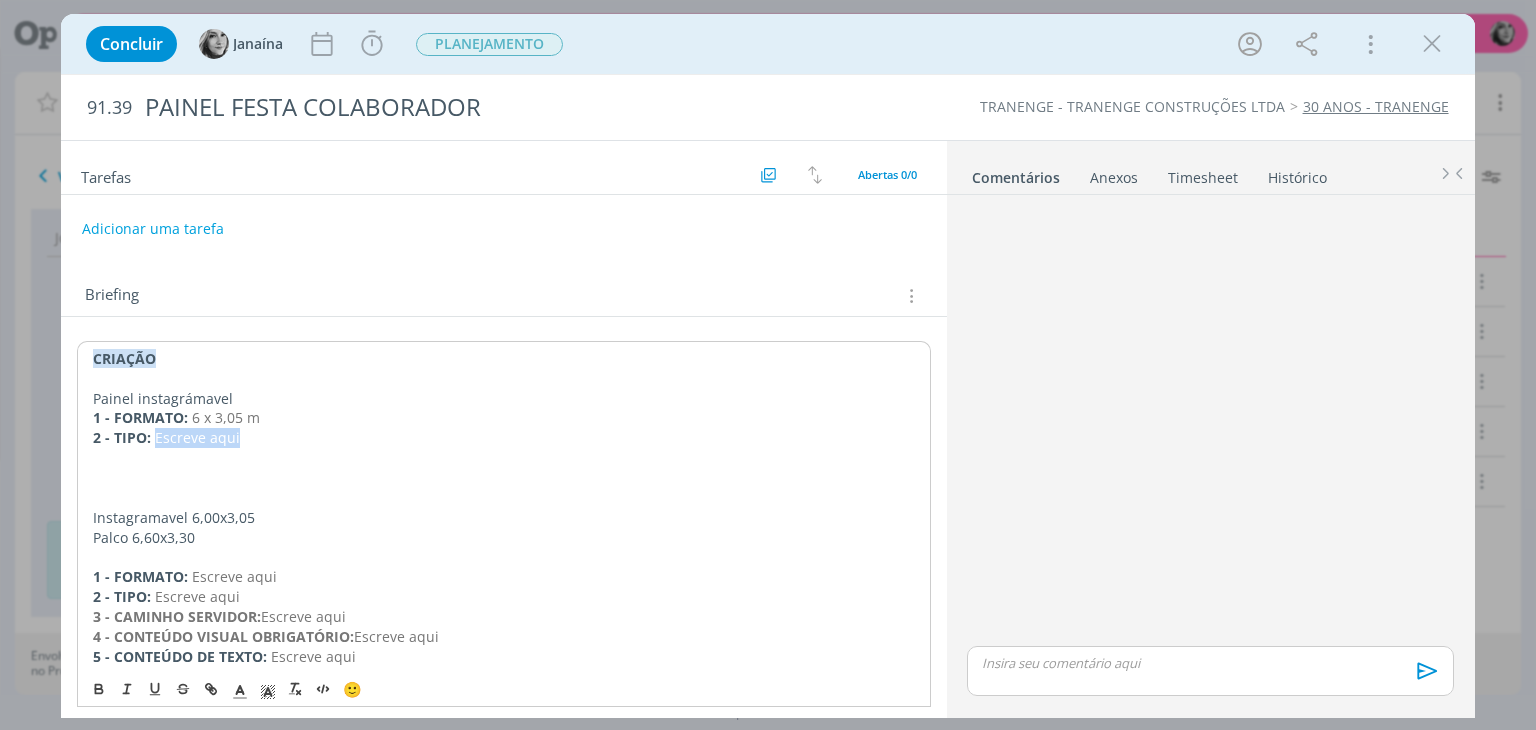 drag, startPoint x: 155, startPoint y: 436, endPoint x: 267, endPoint y: 433, distance: 112.04017 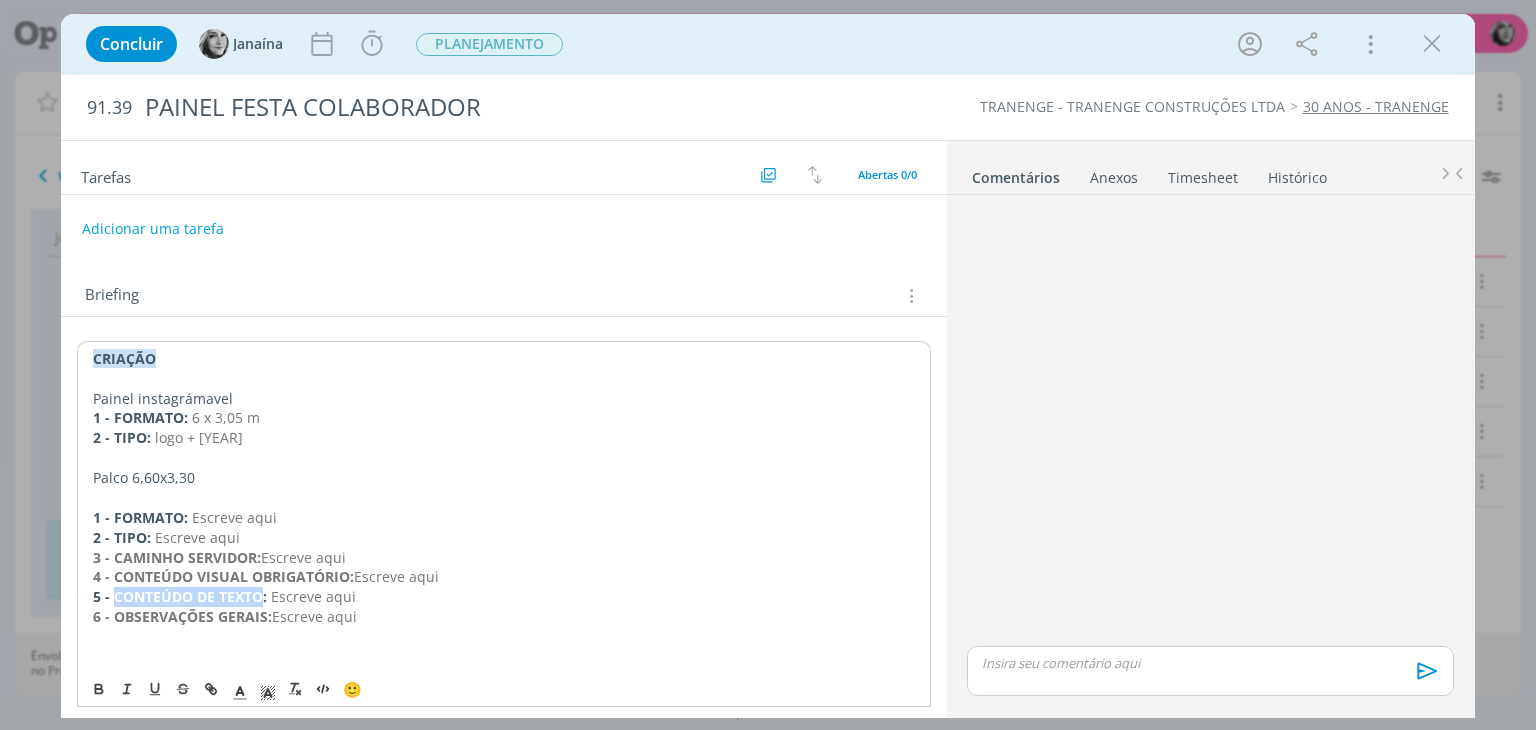drag, startPoint x: 113, startPoint y: 597, endPoint x: 264, endPoint y: 591, distance: 151.11916 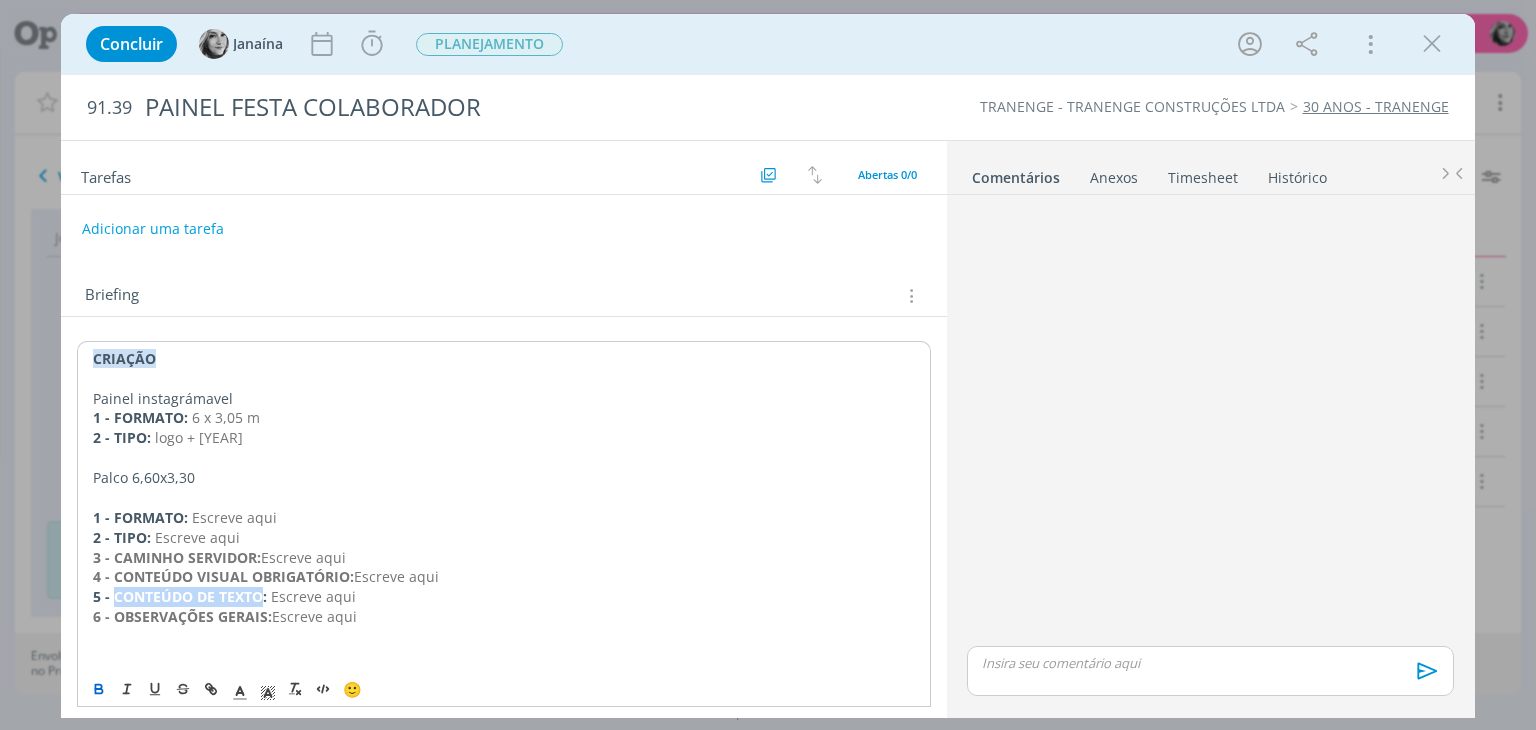 copy on "CONTEÚDO DE TEXTO" 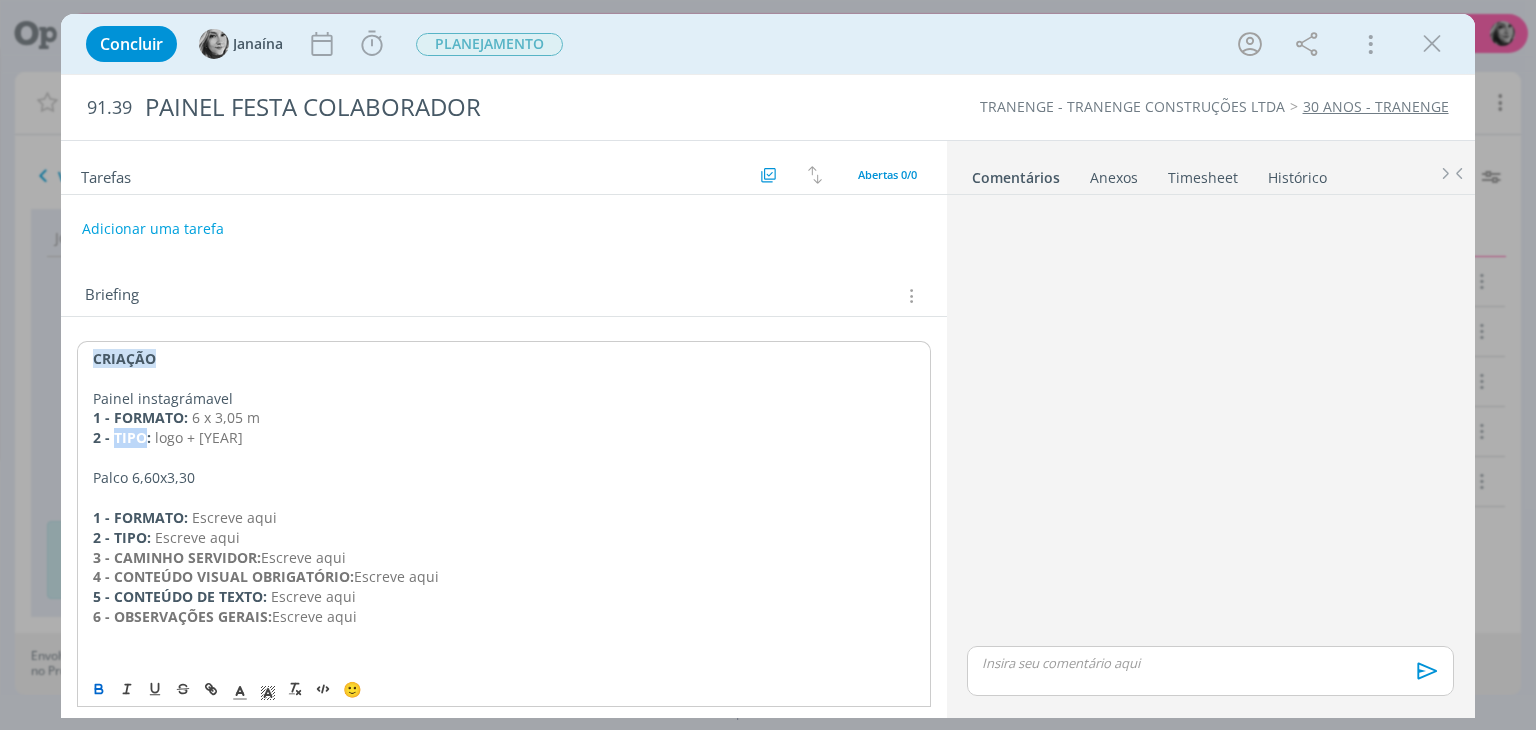 drag, startPoint x: 143, startPoint y: 435, endPoint x: 115, endPoint y: 437, distance: 28.071337 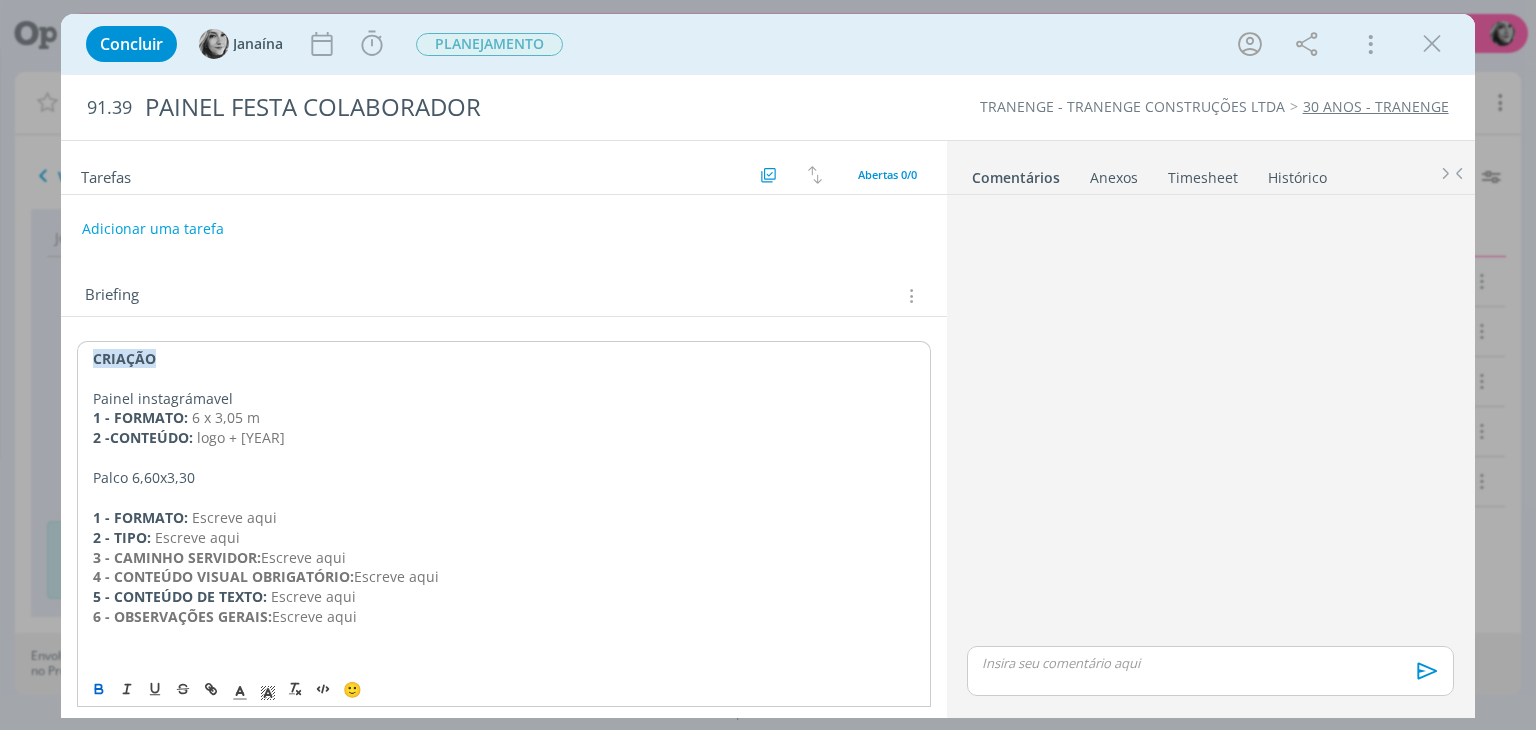 click on "Palco 6,60x3,30" at bounding box center [503, 478] 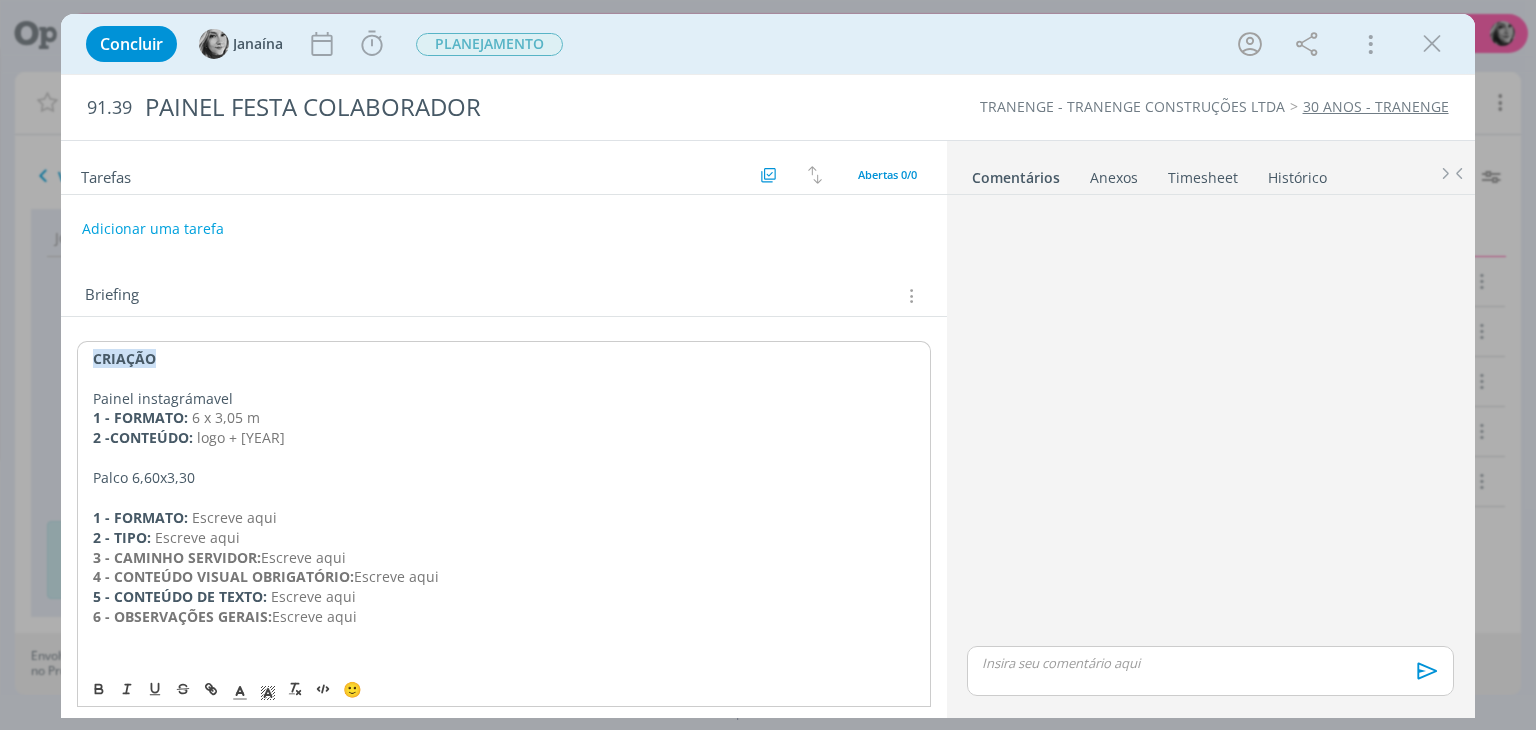 click at bounding box center [503, 498] 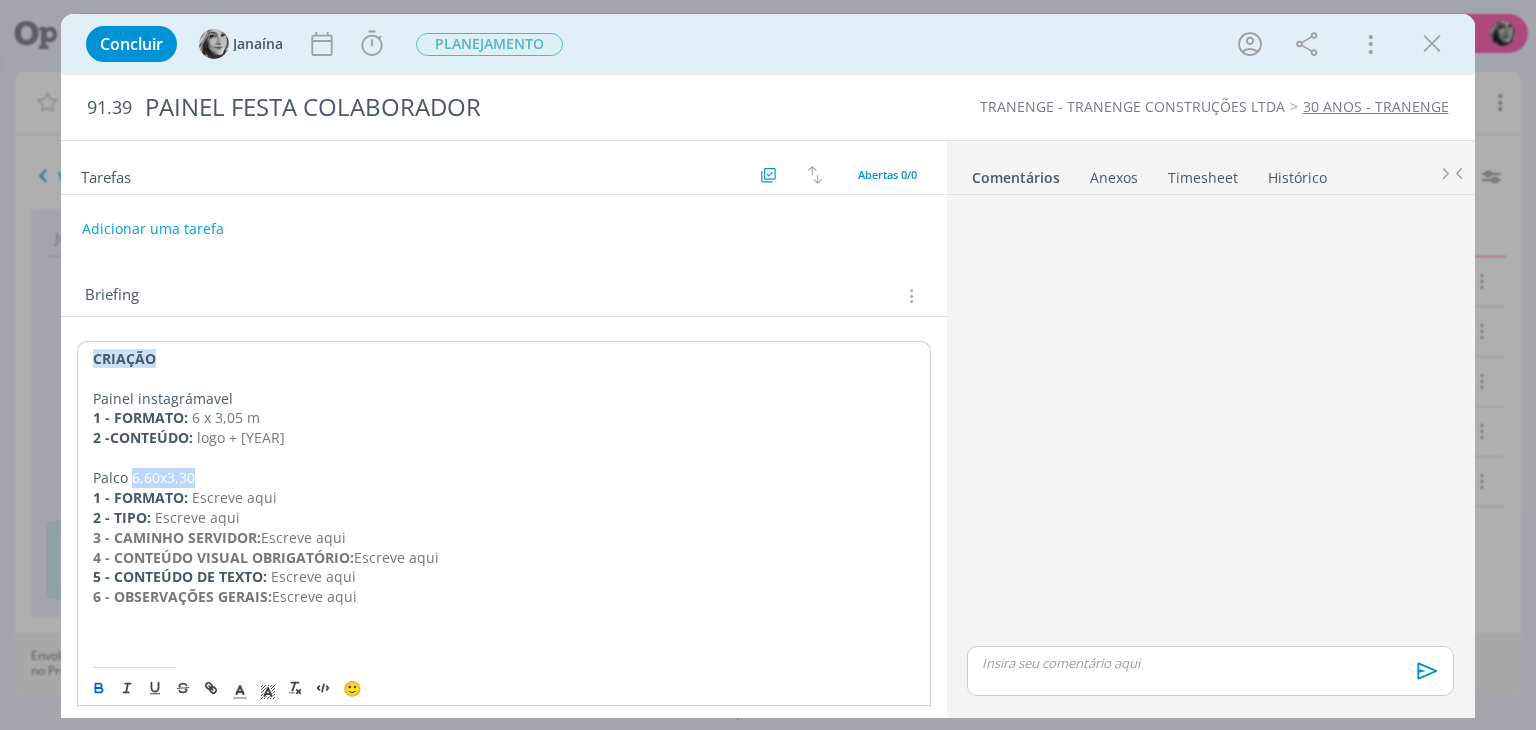 drag, startPoint x: 156, startPoint y: 471, endPoint x: 214, endPoint y: 471, distance: 58 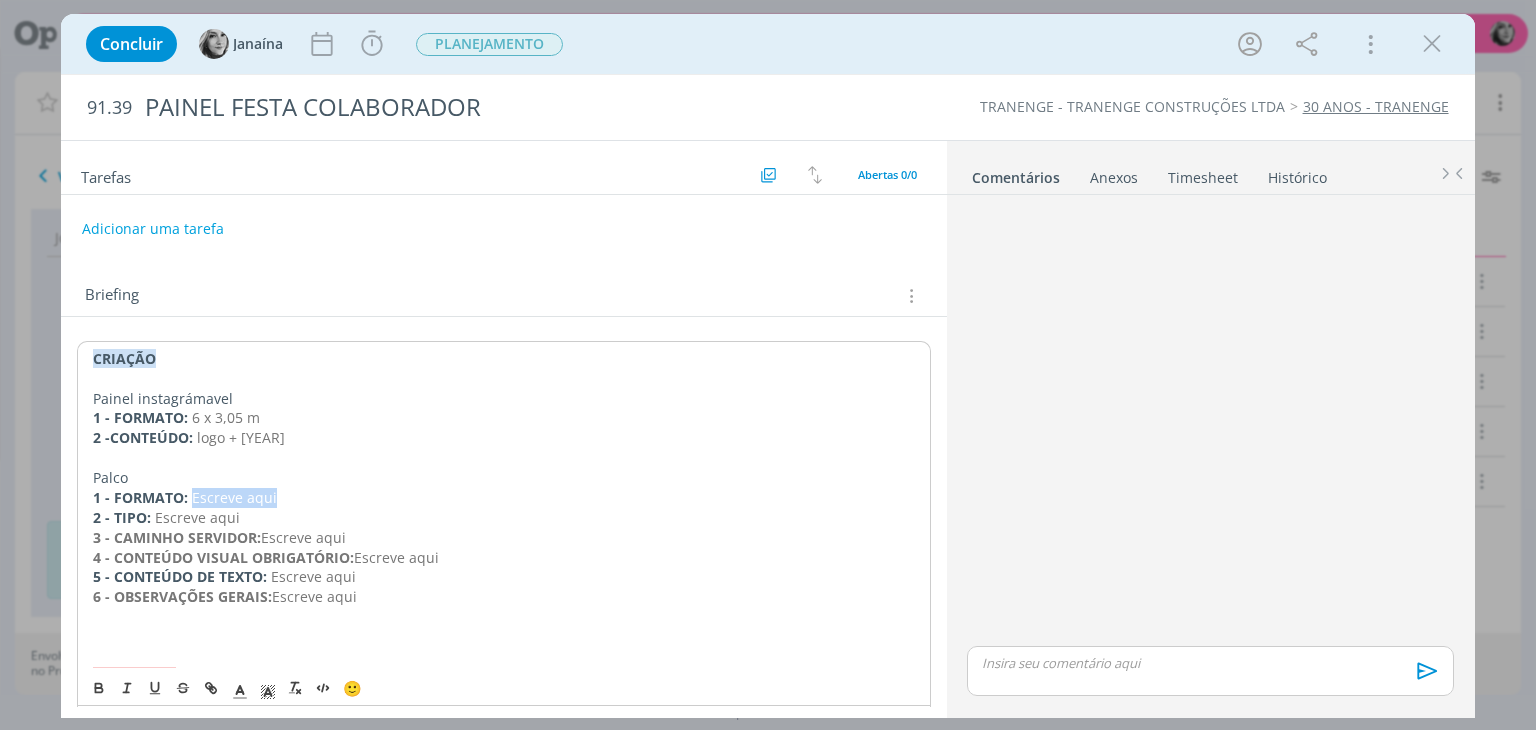 drag, startPoint x: 191, startPoint y: 493, endPoint x: 278, endPoint y: 493, distance: 87 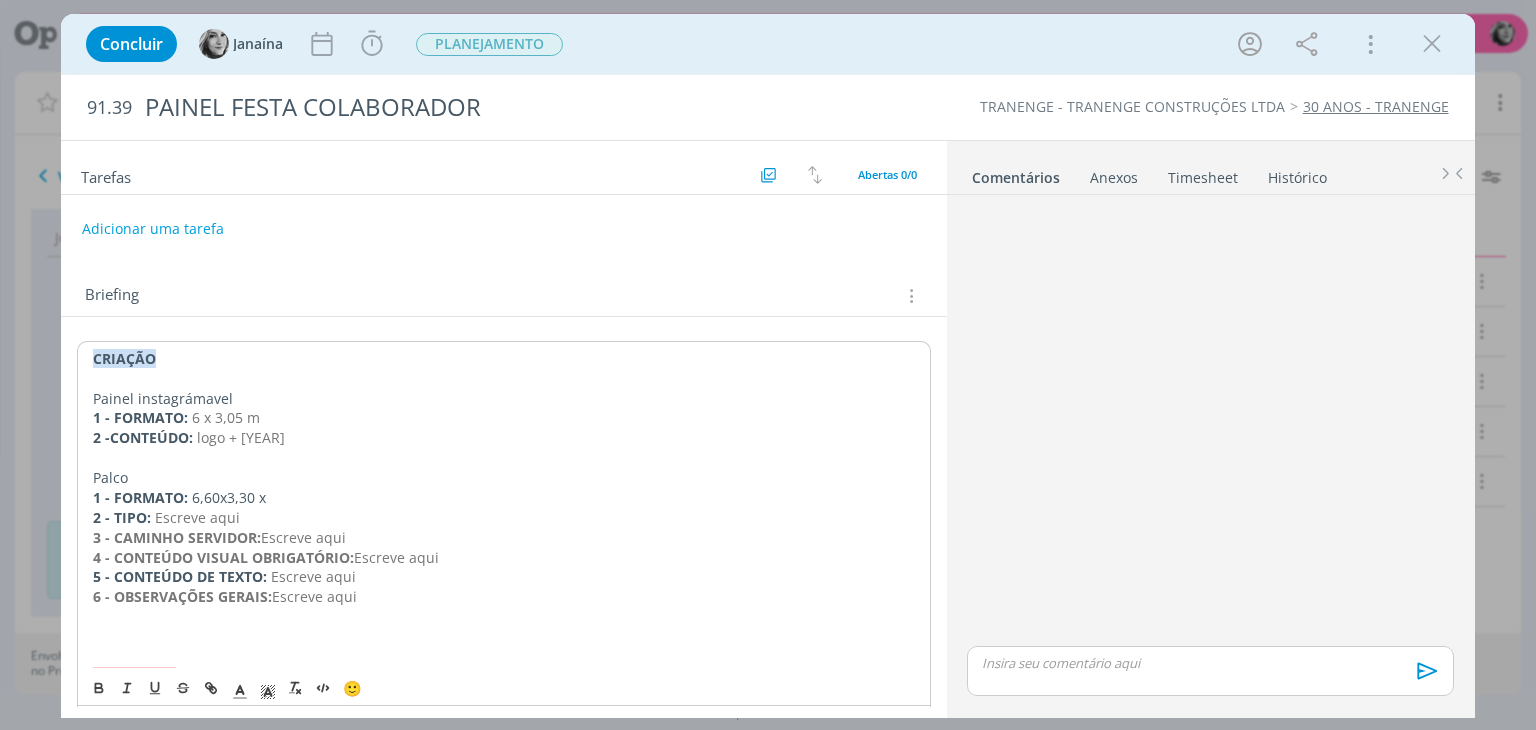 drag, startPoint x: 93, startPoint y: 435, endPoint x: 321, endPoint y: 434, distance: 228.0022 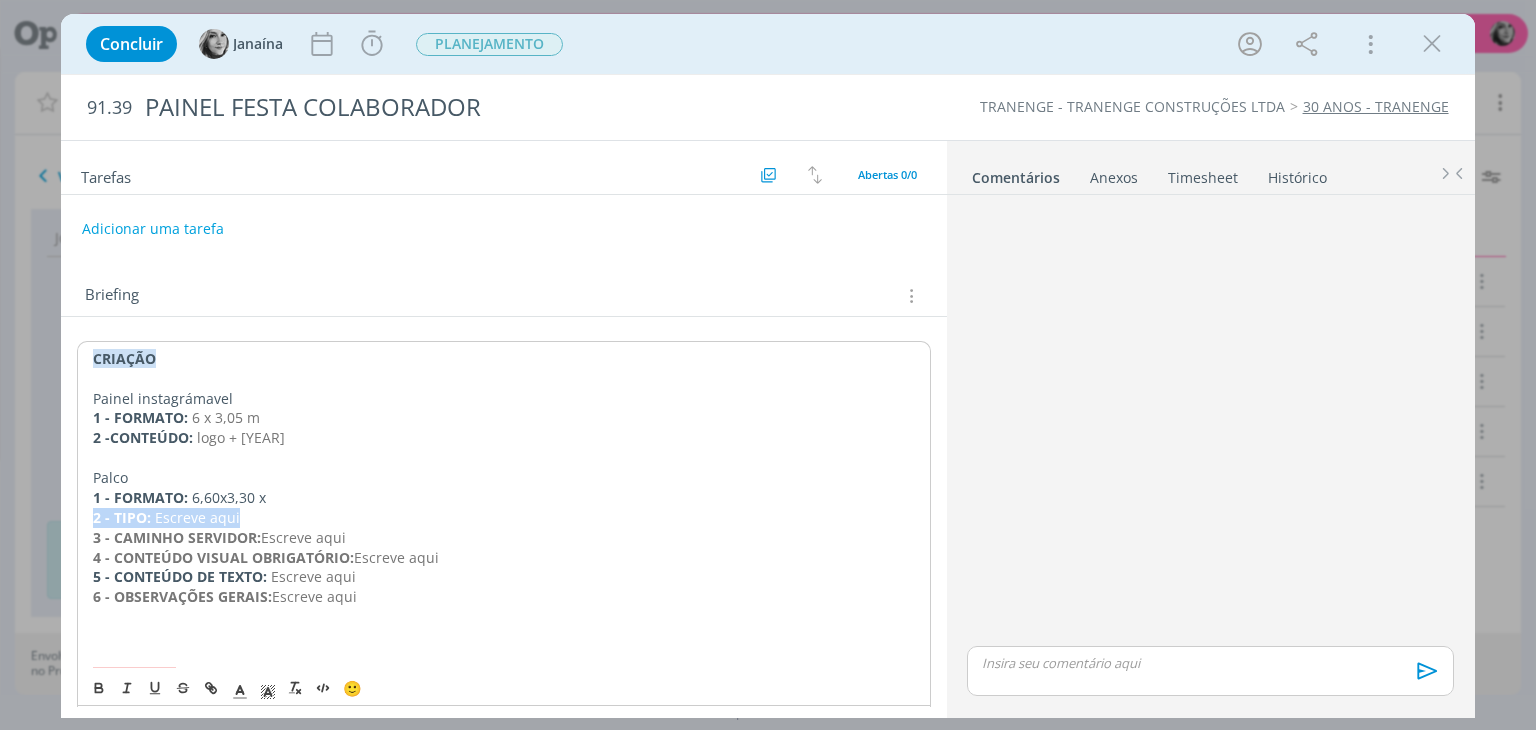 drag, startPoint x: 91, startPoint y: 516, endPoint x: 262, endPoint y: 524, distance: 171.18703 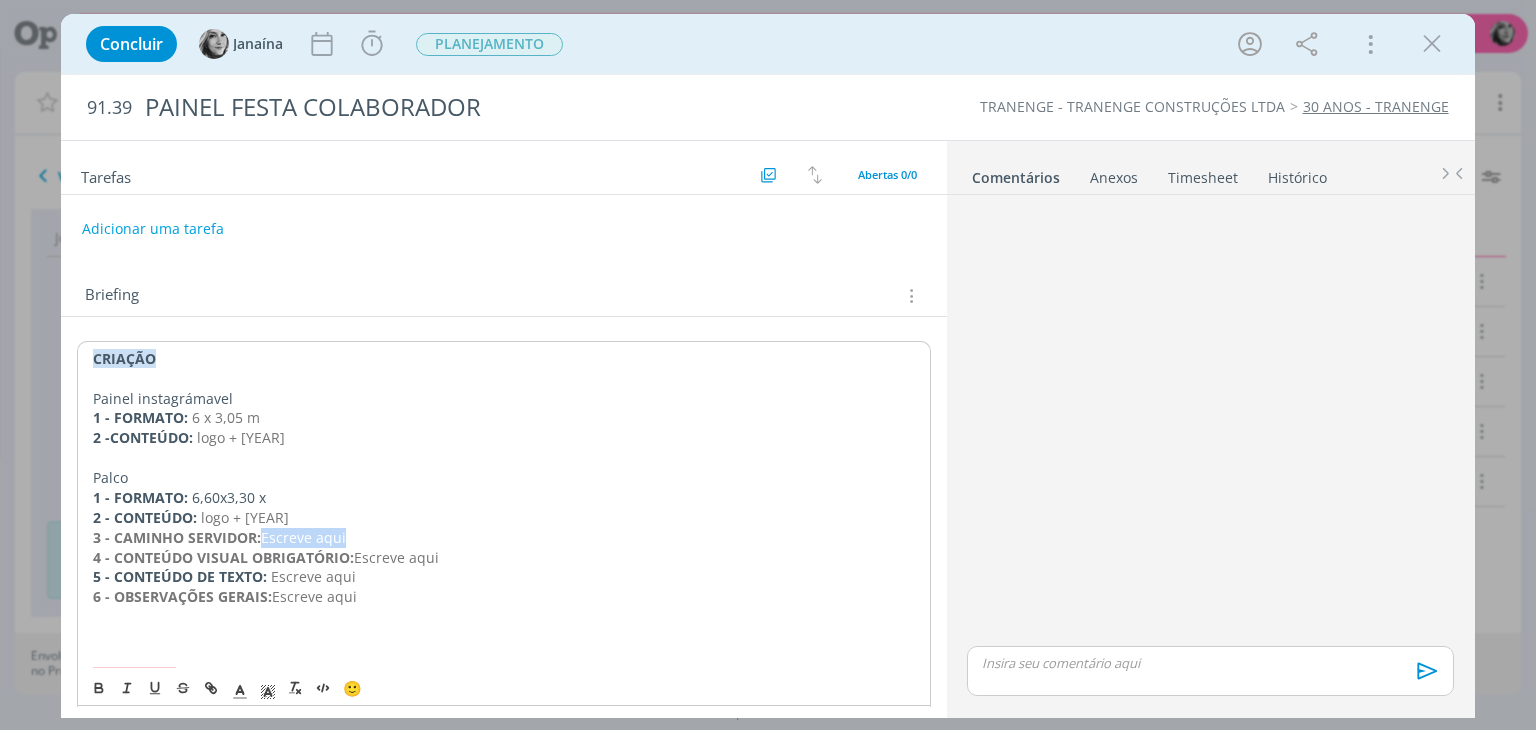 drag, startPoint x: 263, startPoint y: 532, endPoint x: 392, endPoint y: 532, distance: 129 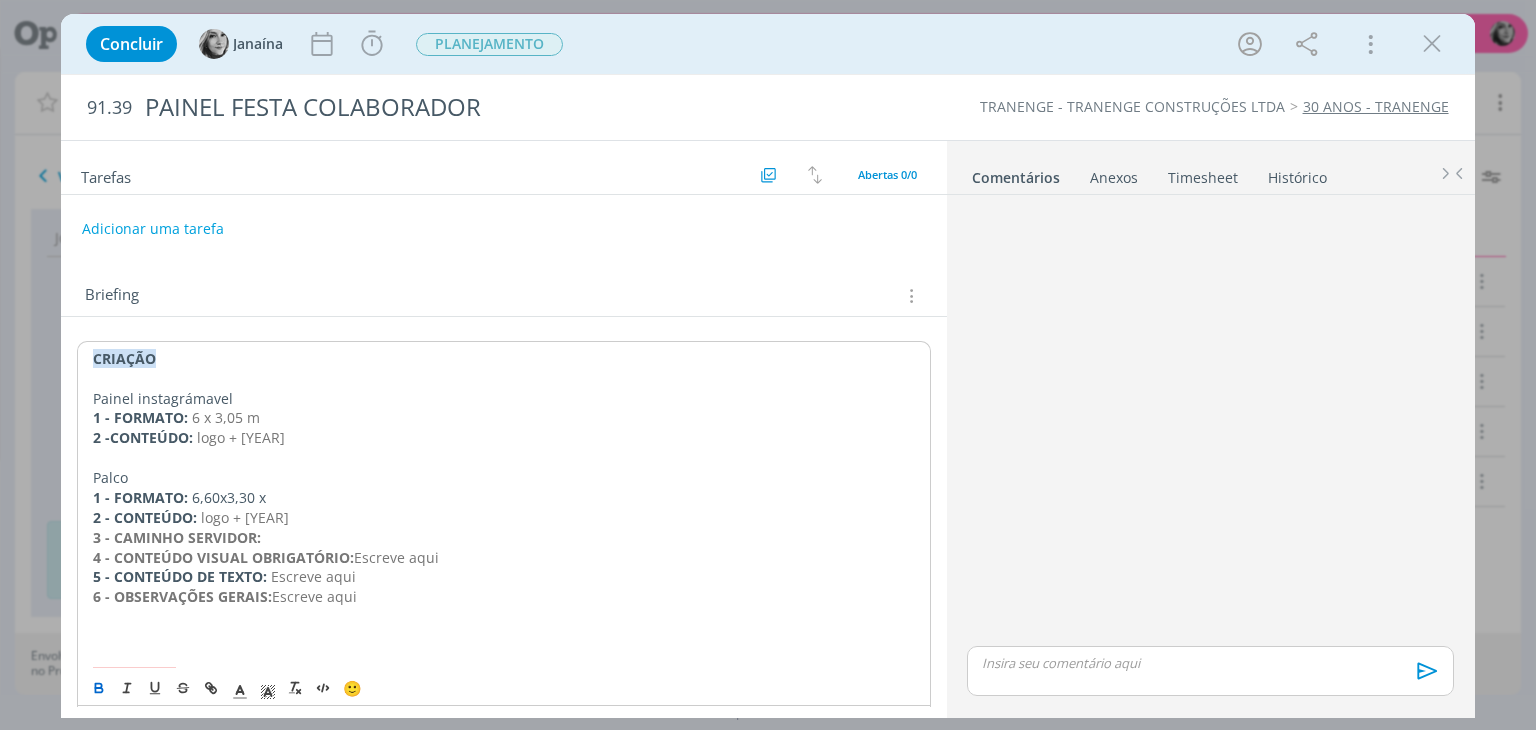 drag, startPoint x: 173, startPoint y: 561, endPoint x: 484, endPoint y: 603, distance: 313.8232 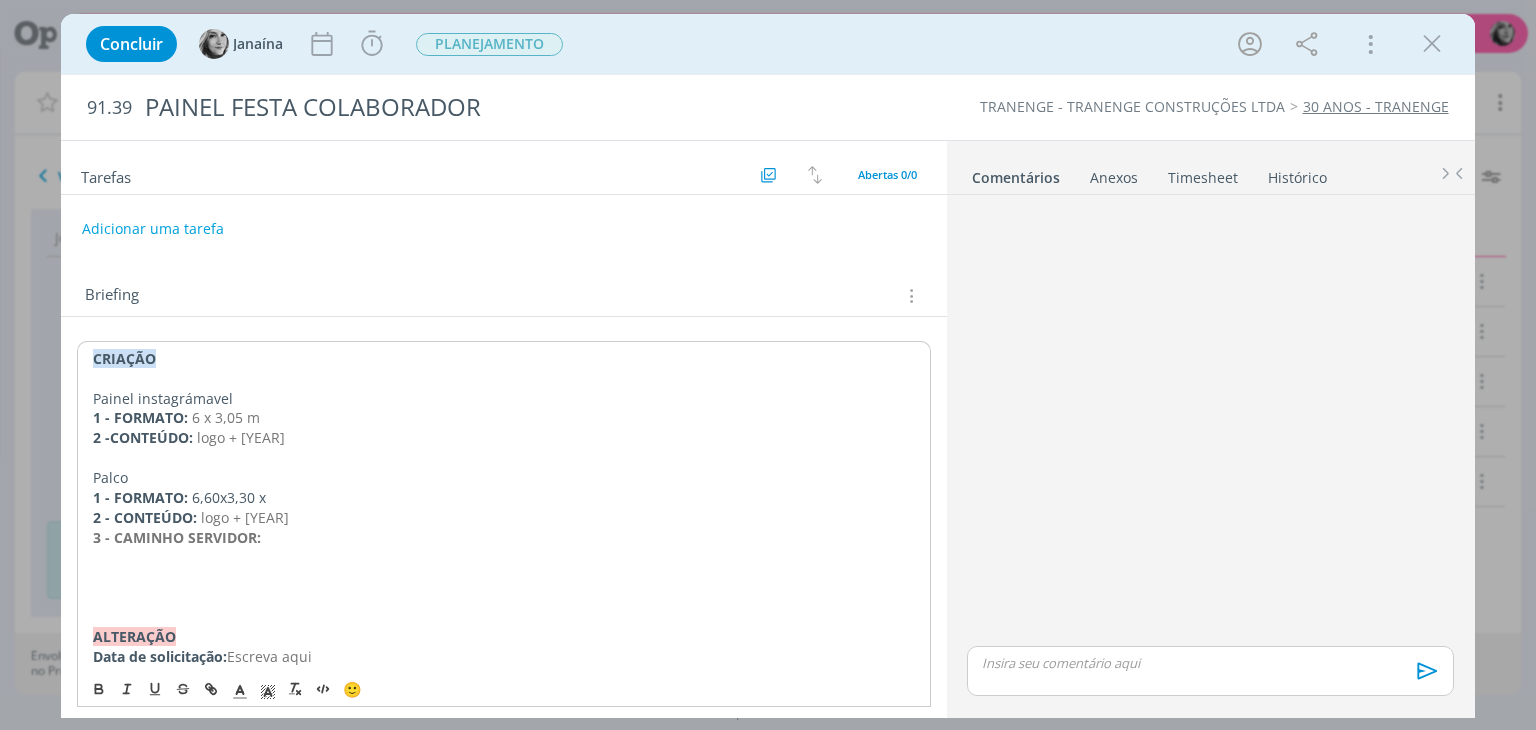drag, startPoint x: 272, startPoint y: 538, endPoint x: 94, endPoint y: 538, distance: 178 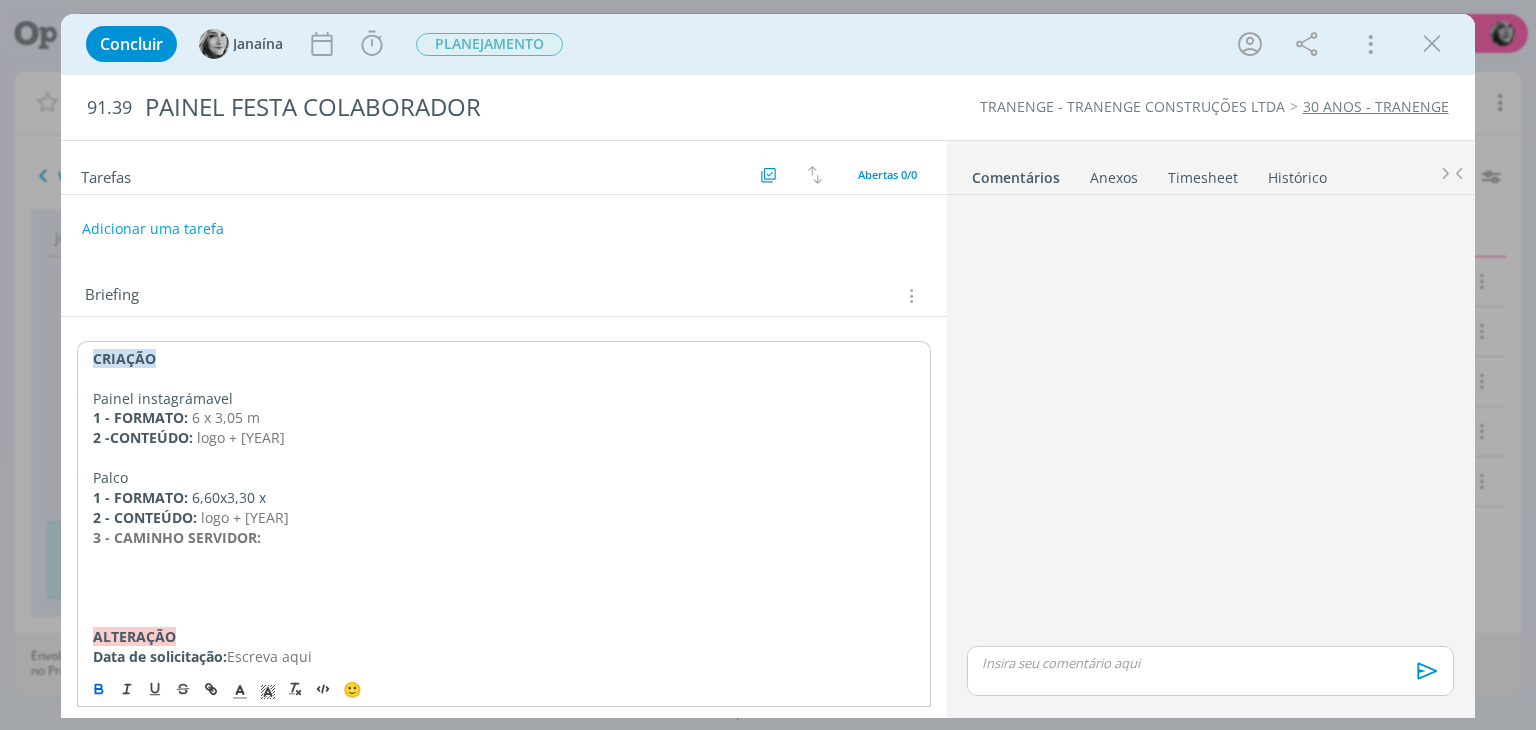 copy on "3 - CAMINHO SERVIDOR:" 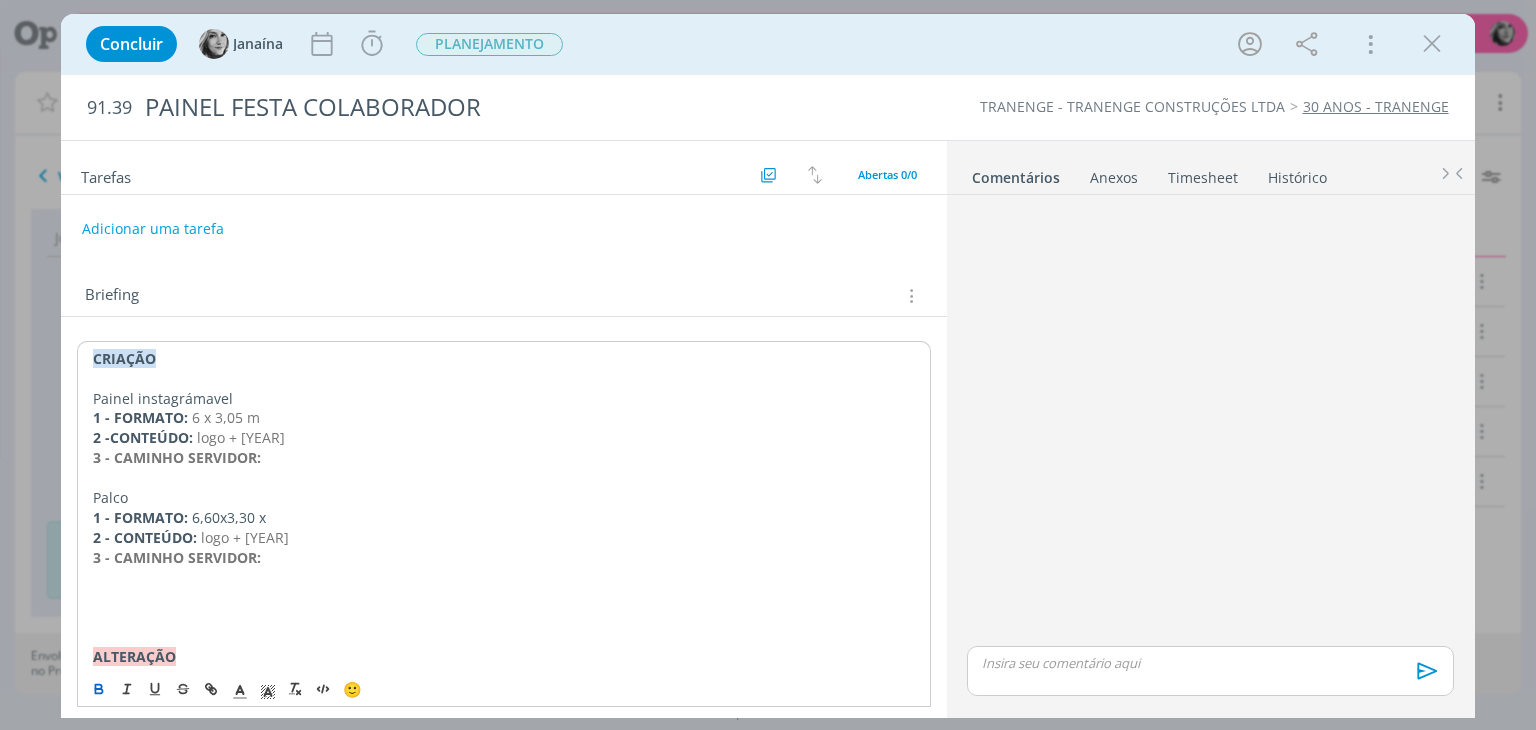 drag, startPoint x: 243, startPoint y: 395, endPoint x: 86, endPoint y: 397, distance: 157.01274 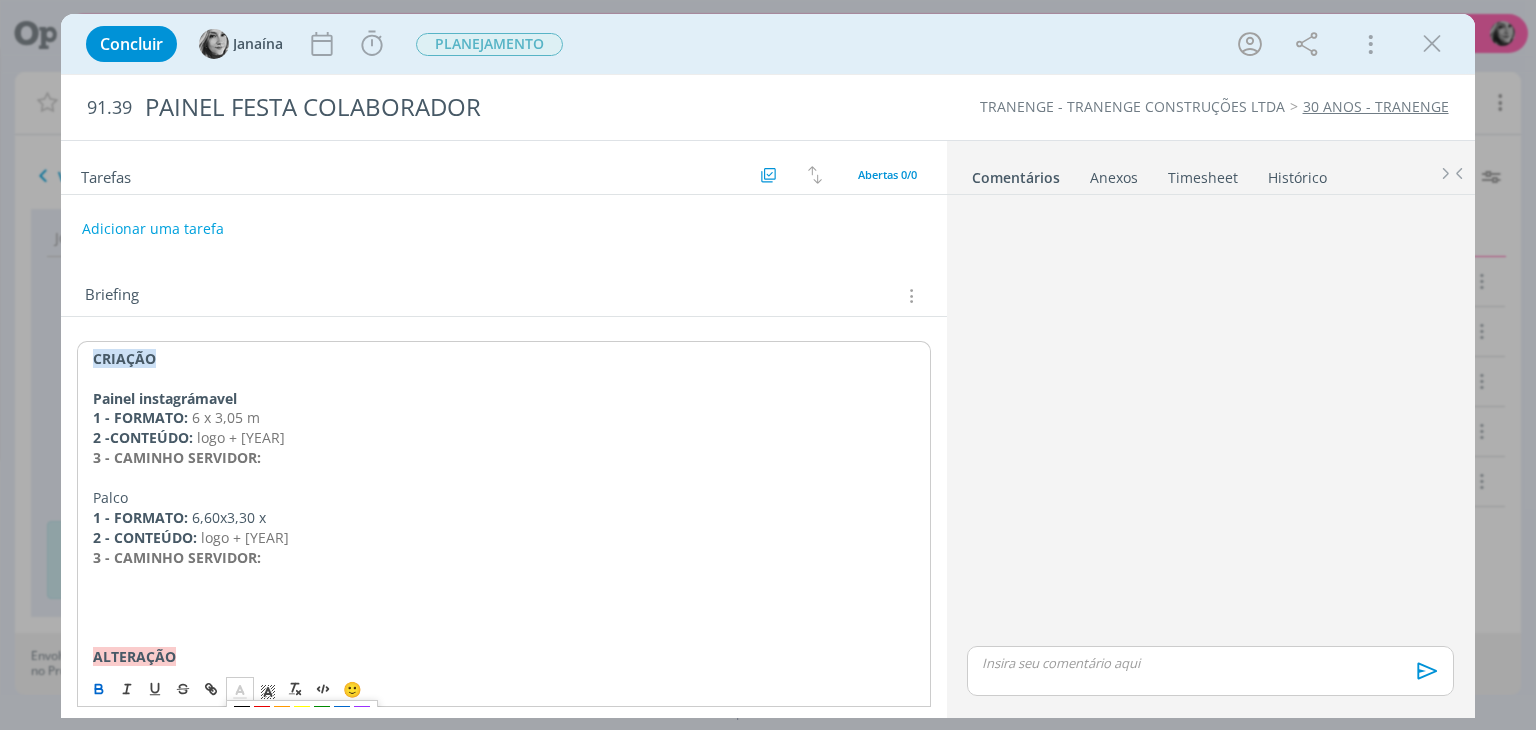 click 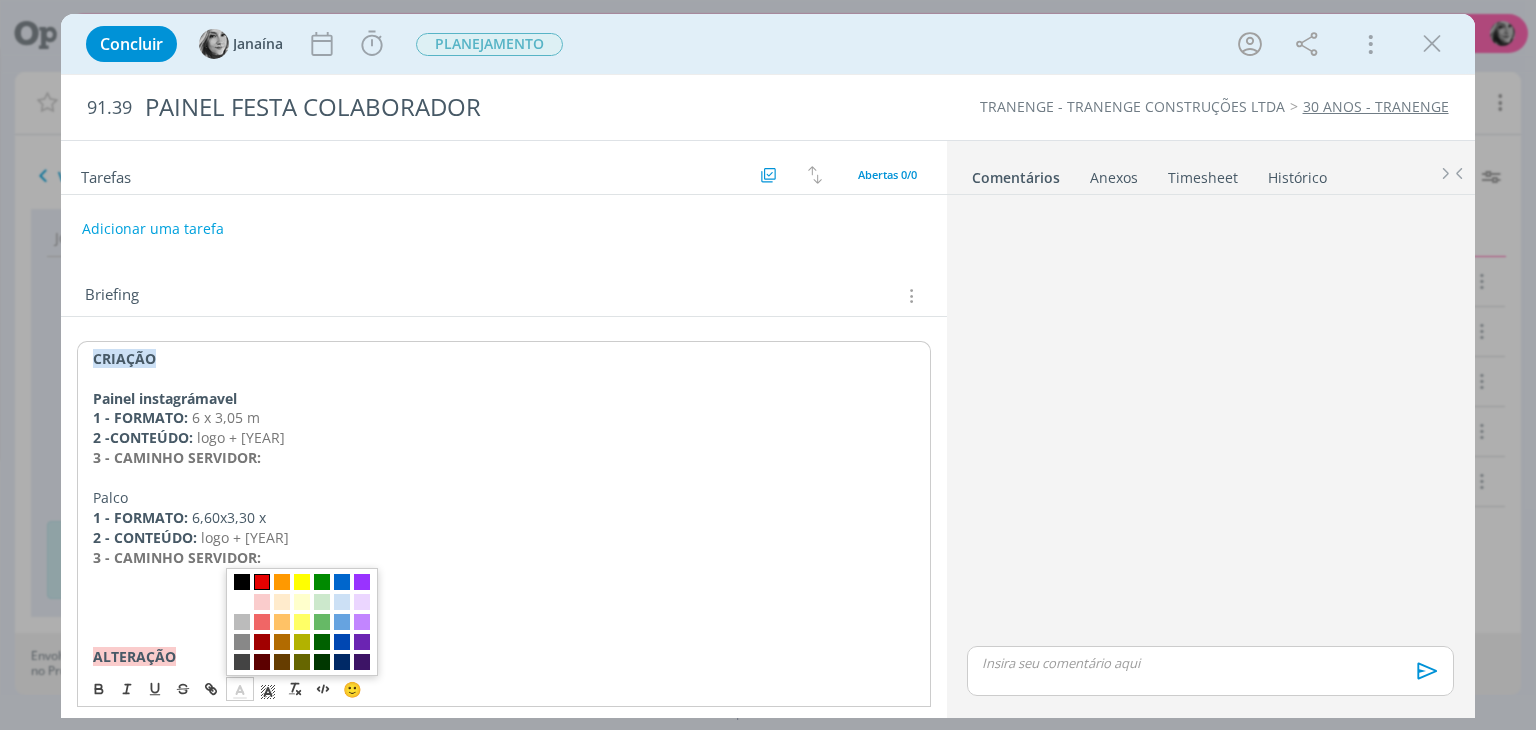 click at bounding box center [262, 582] 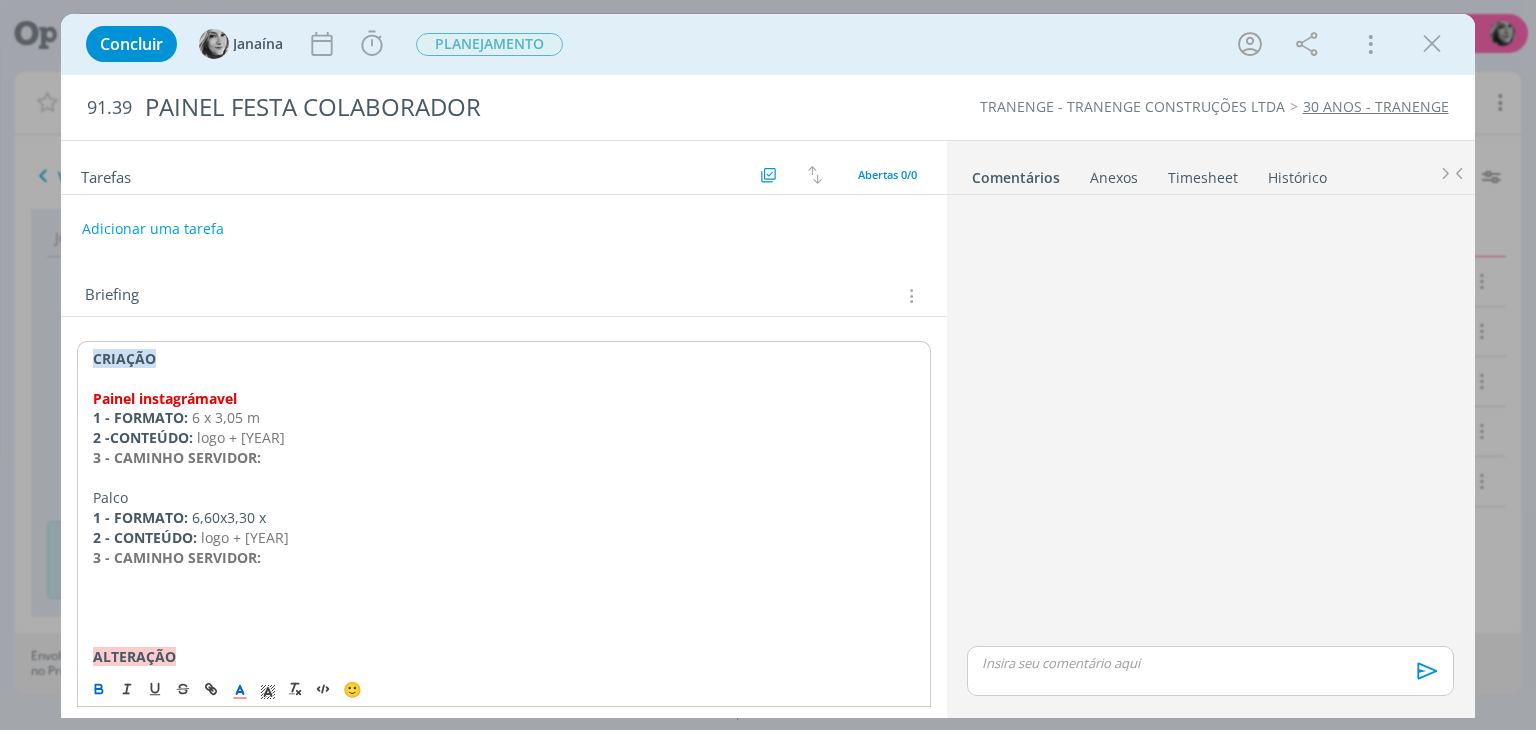drag, startPoint x: 142, startPoint y: 496, endPoint x: 88, endPoint y: 496, distance: 54 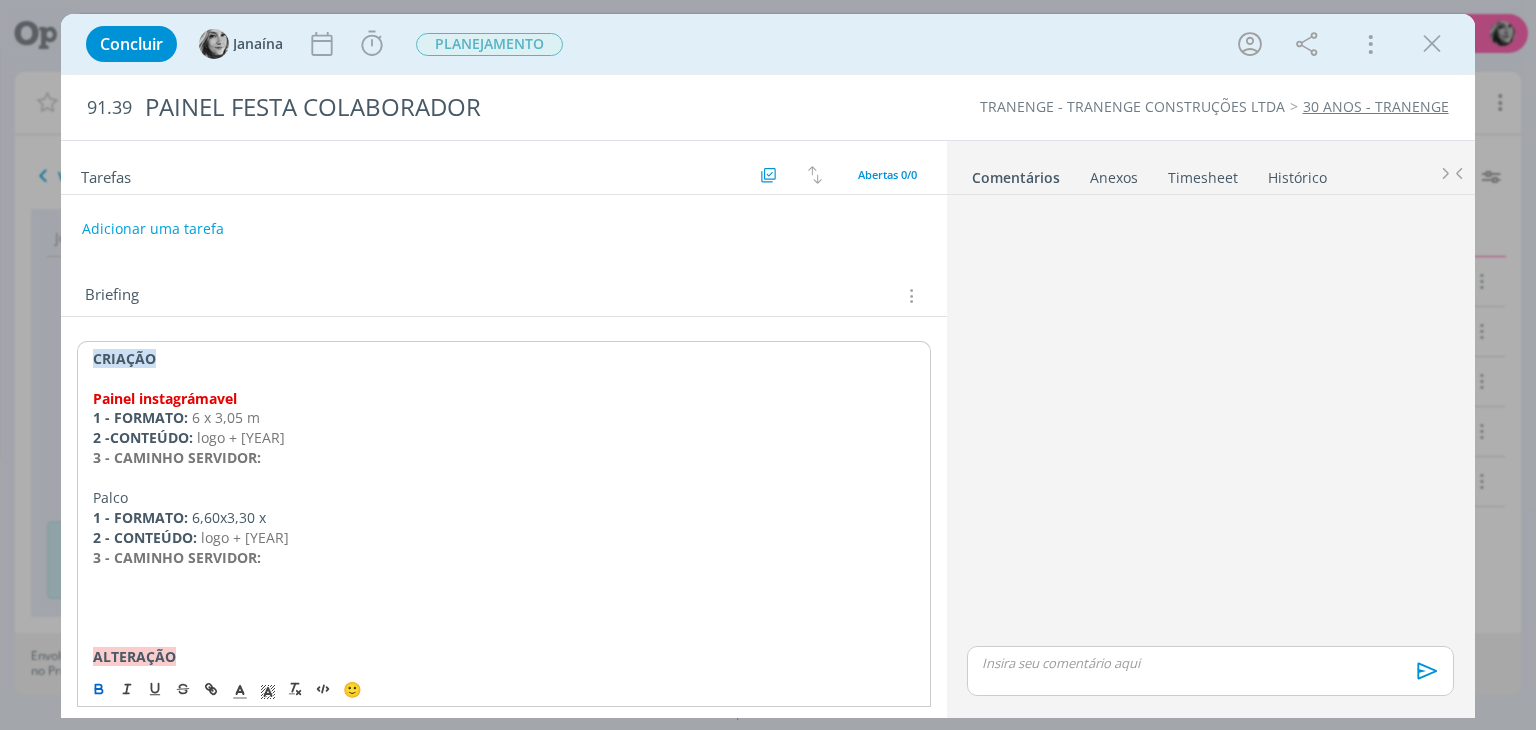 click 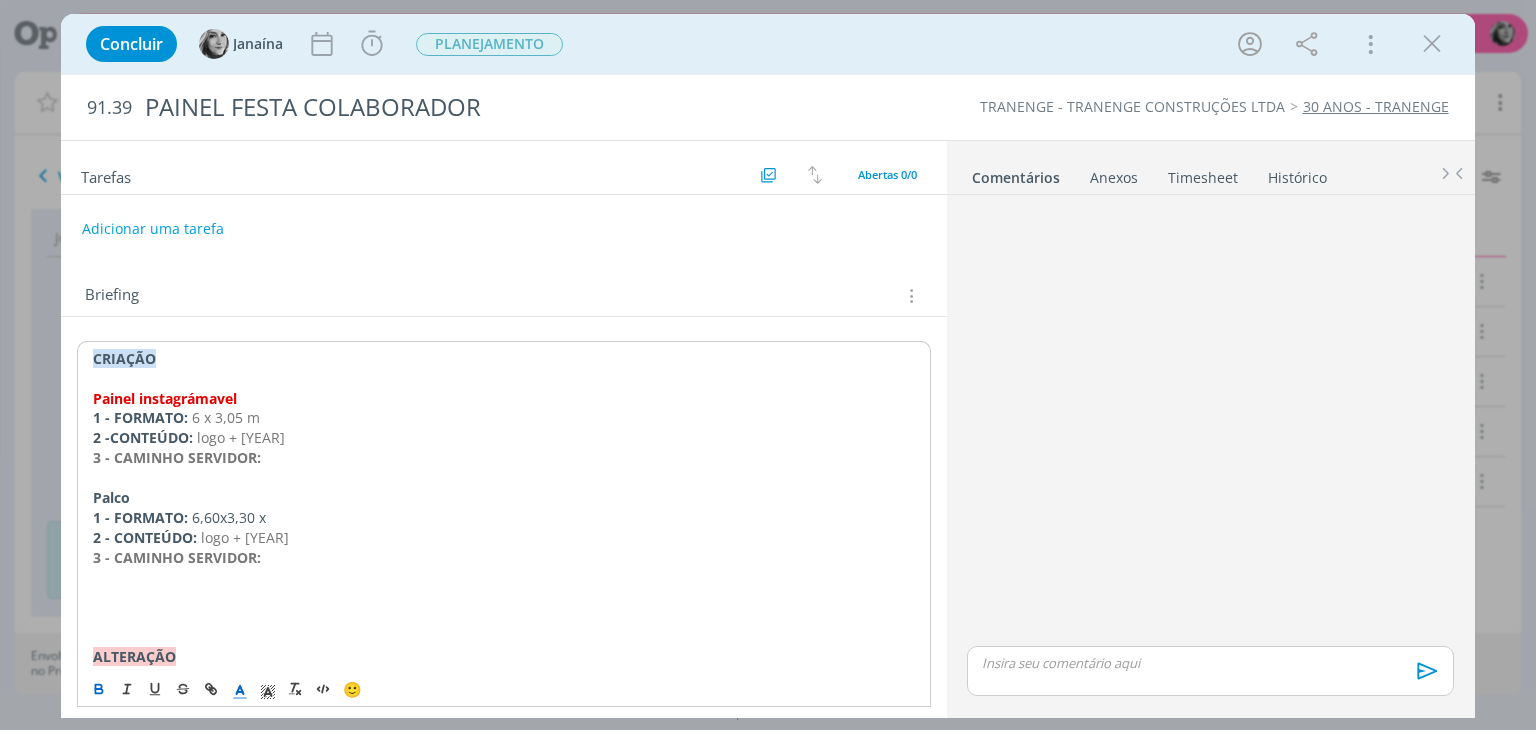click 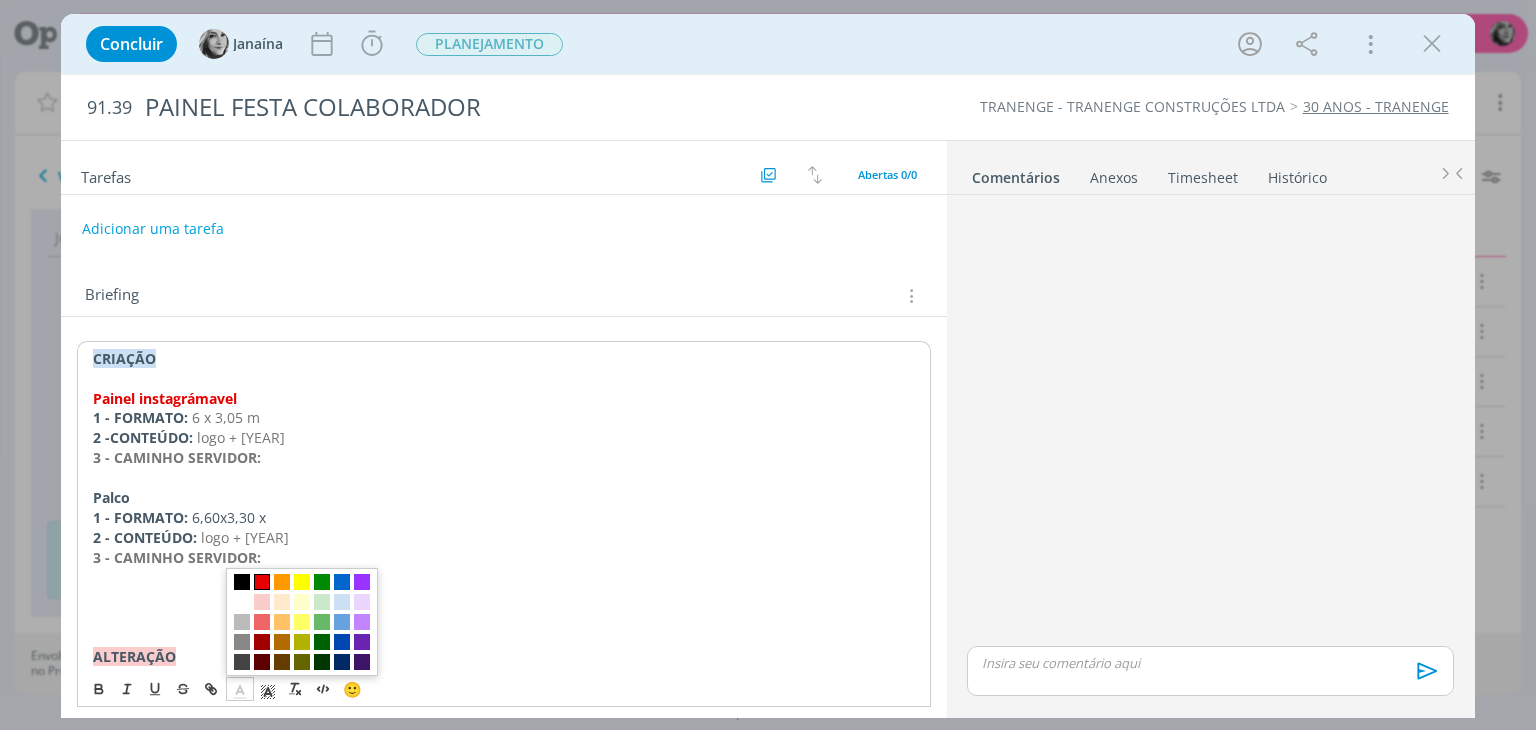 click at bounding box center (262, 582) 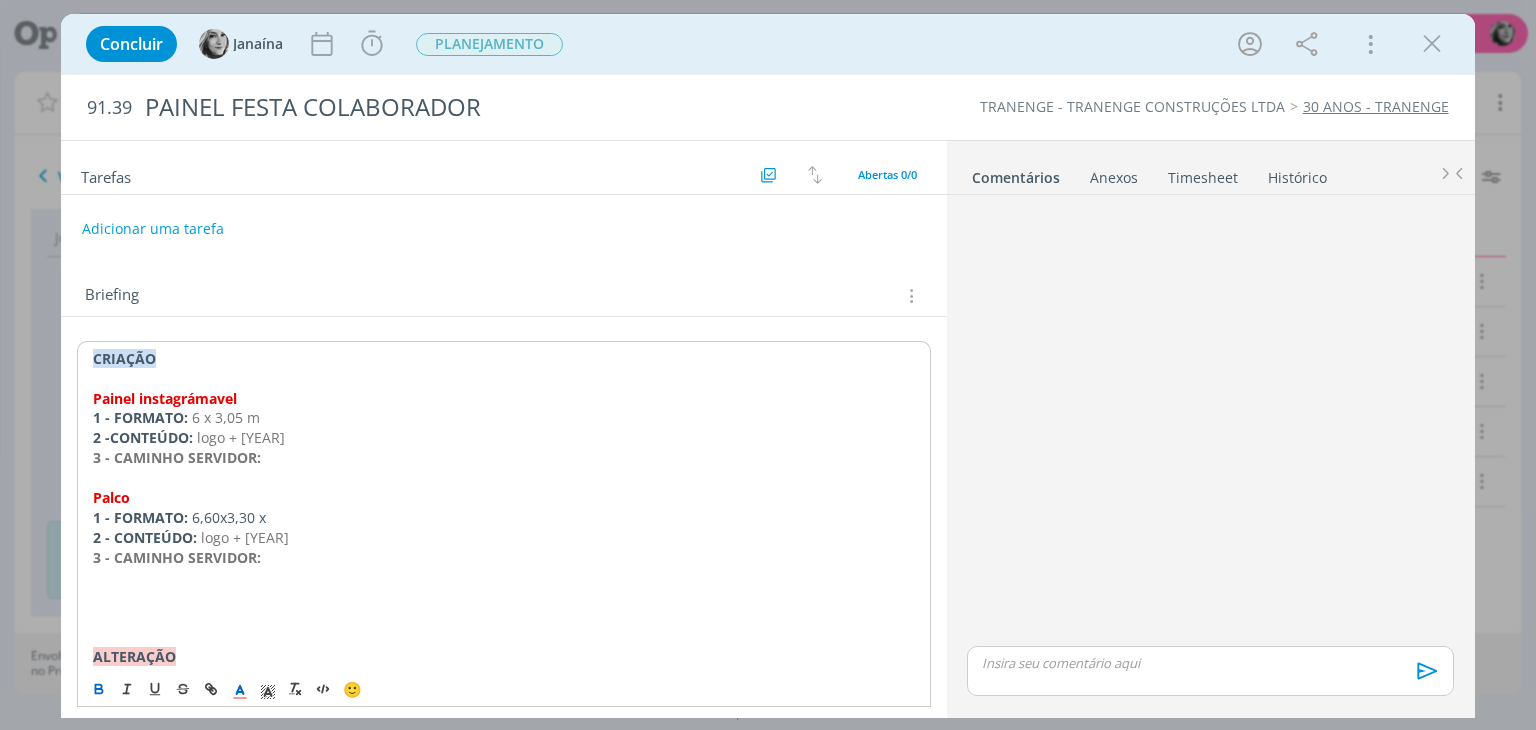 click on "2 - CONTEÚDO:   logo + 30 anos" at bounding box center [503, 538] 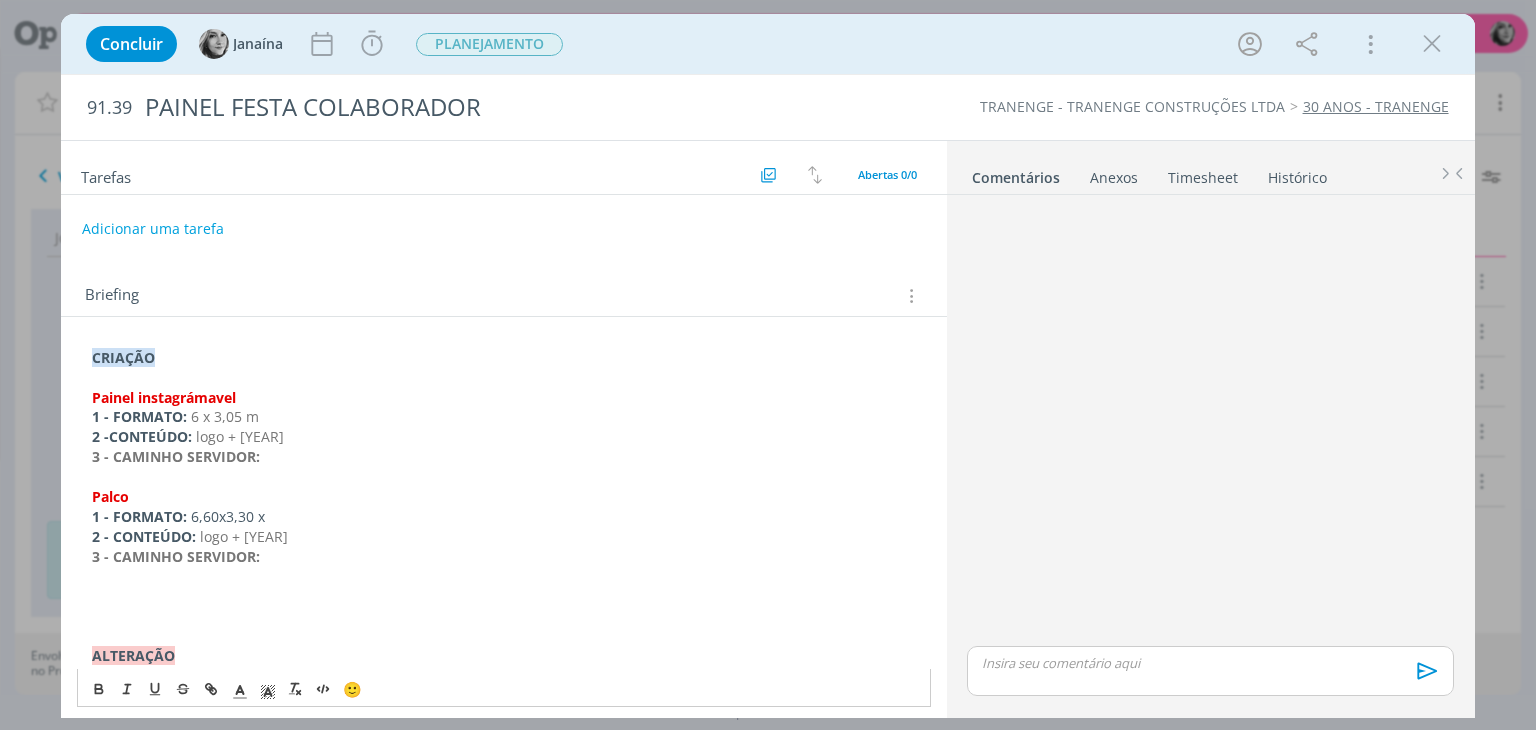 click on "3 - CAMINHO SERVIDOR:" at bounding box center (503, 557) 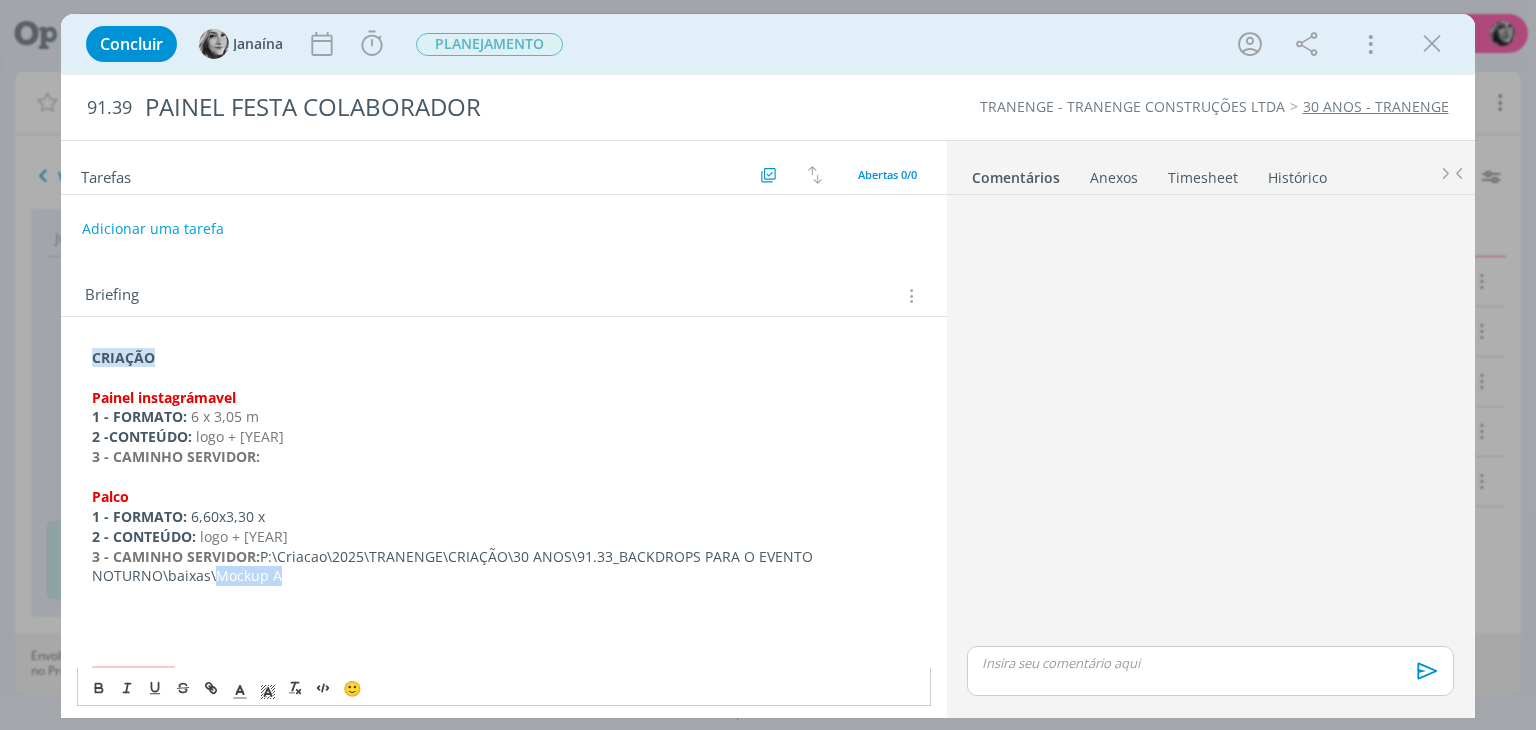 drag, startPoint x: 250, startPoint y: 573, endPoint x: 218, endPoint y: 572, distance: 32.01562 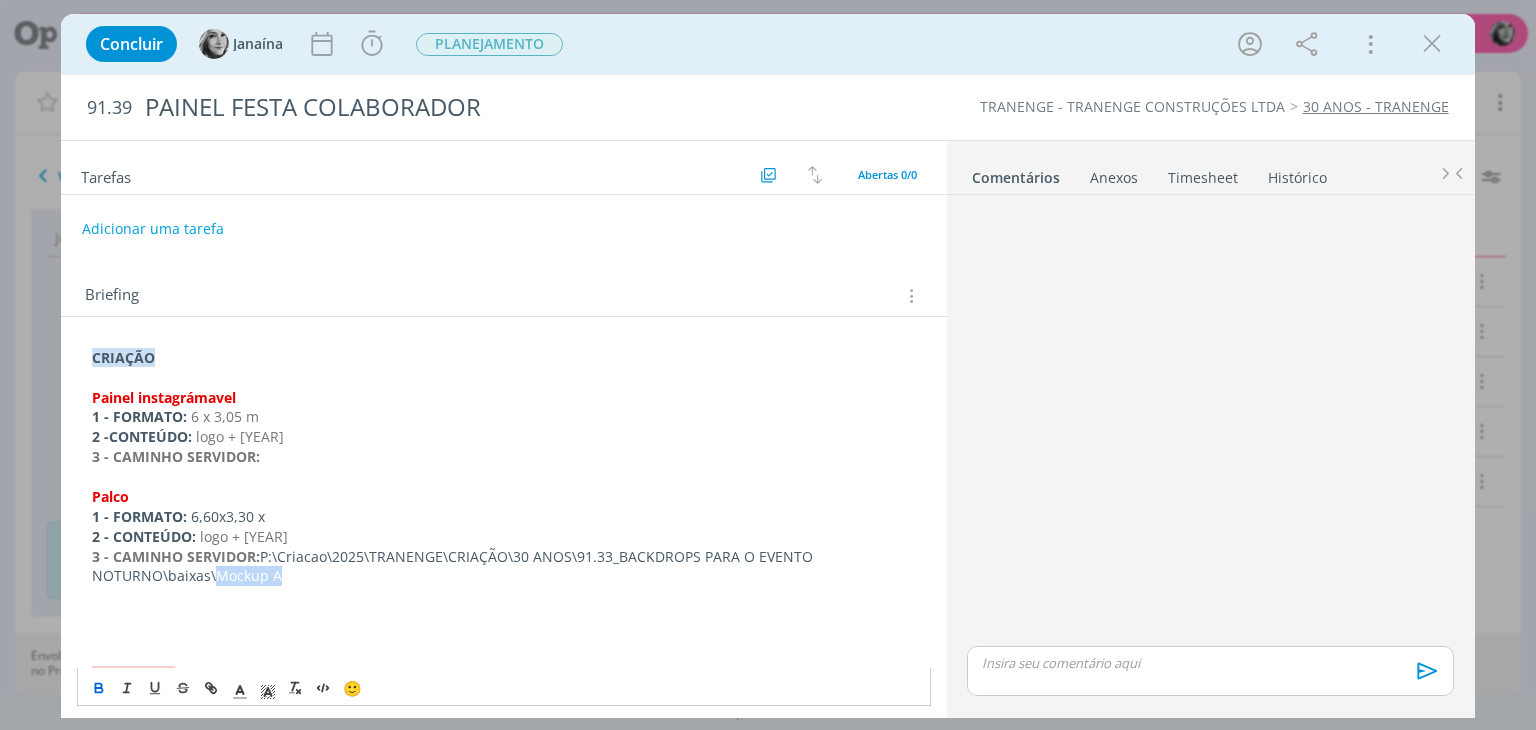click 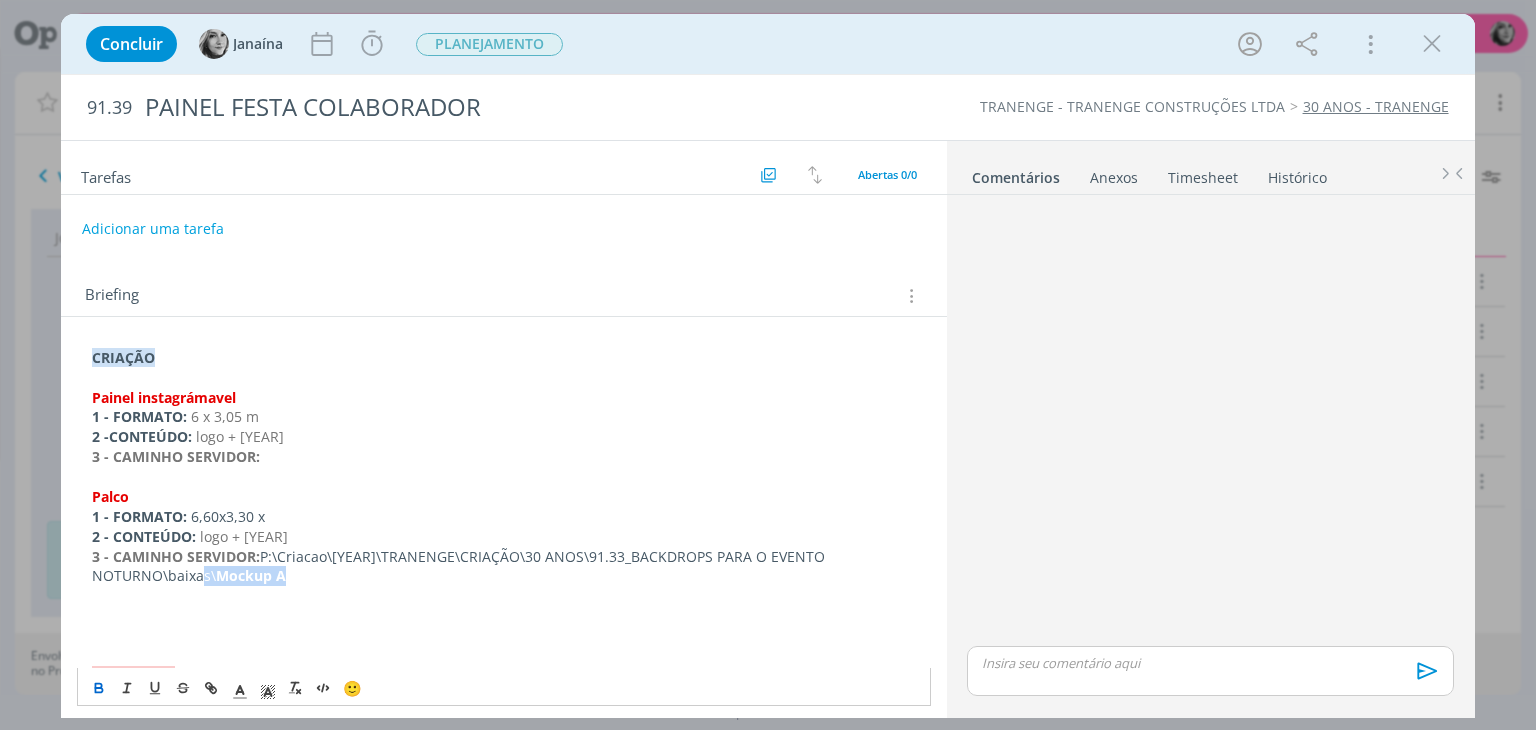 click at bounding box center (503, 616) 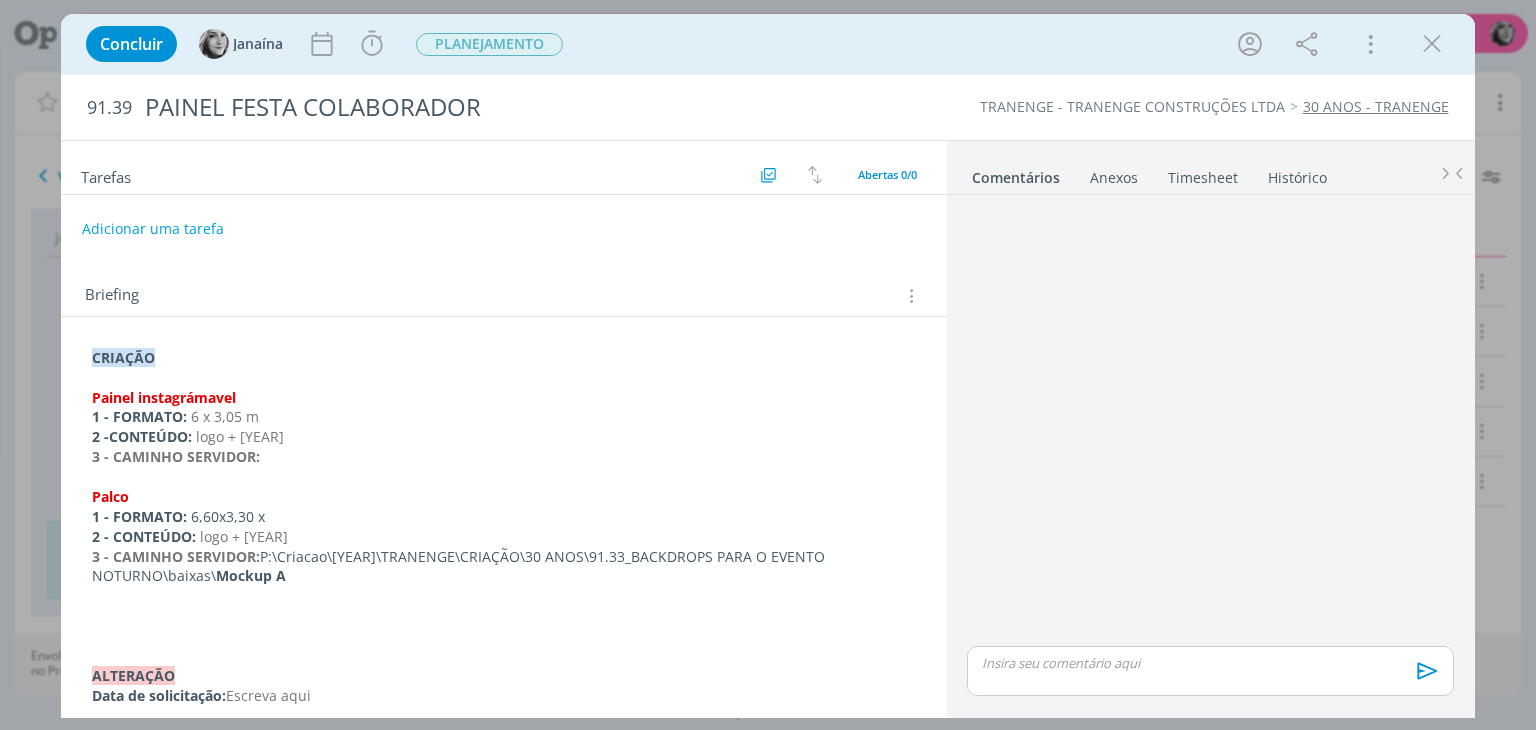 click at bounding box center [503, 616] 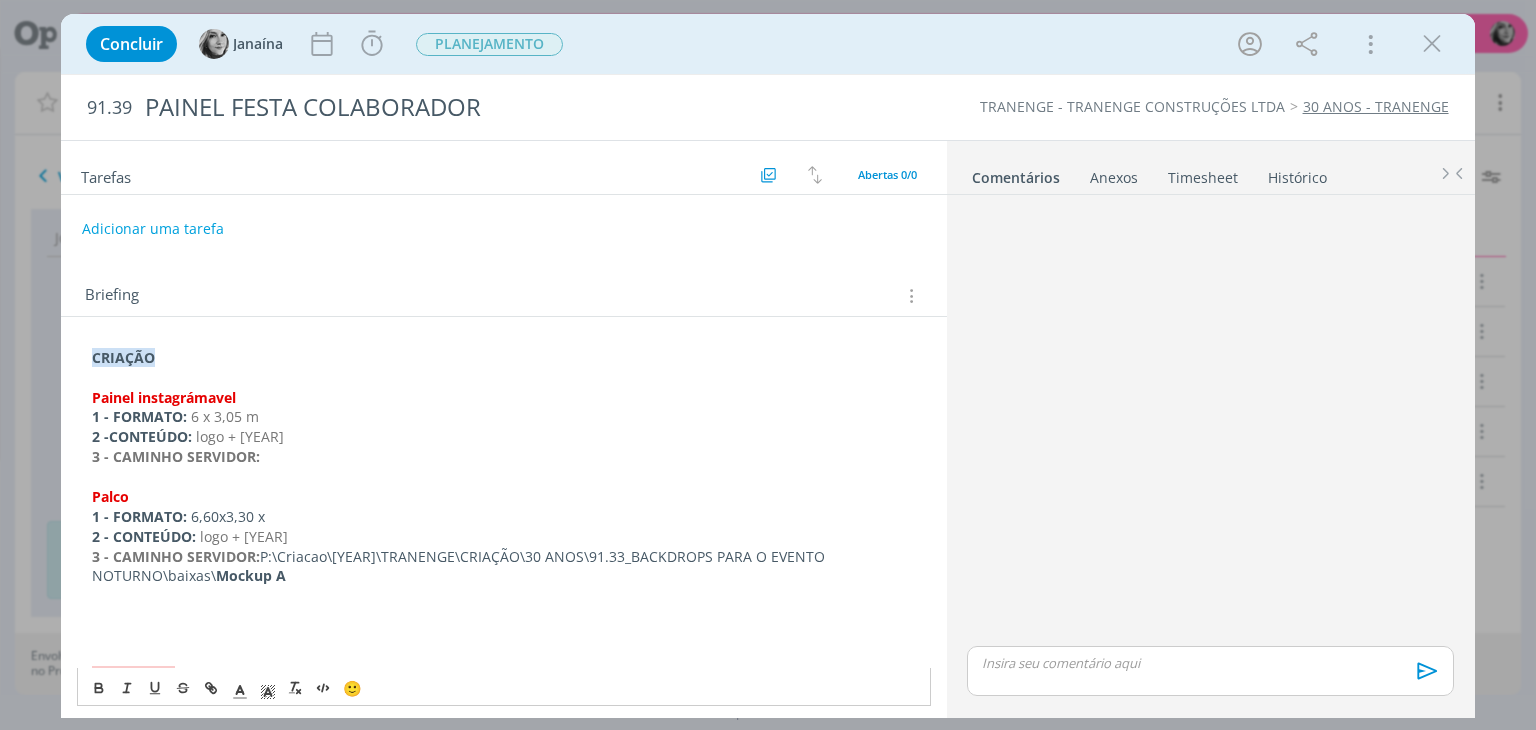 click on "3 - CAMINHO SERVIDOR:" at bounding box center [503, 457] 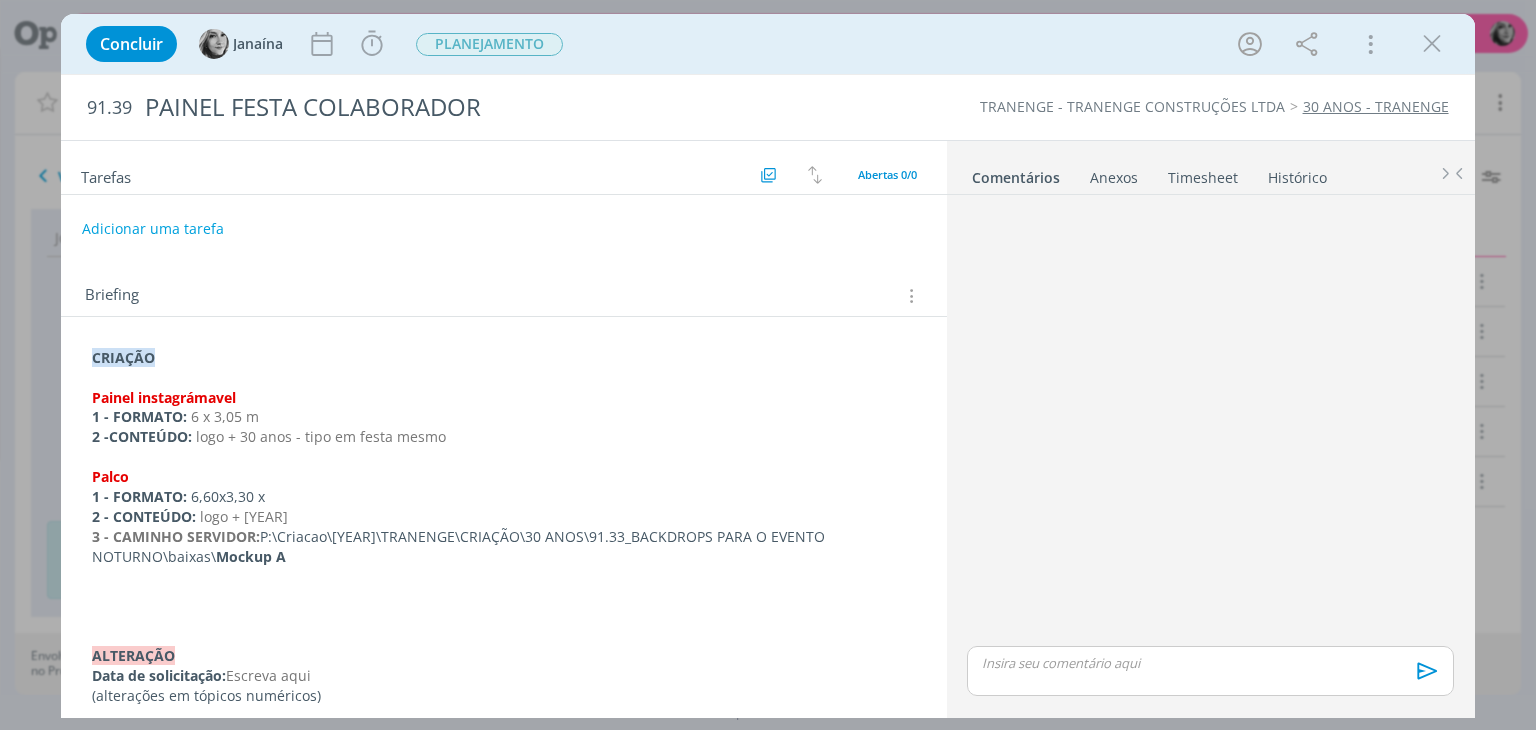 click on "2 -  CONTEÚDO :   logo + [YEAR] - tipo em festa mesmo" at bounding box center (503, 437) 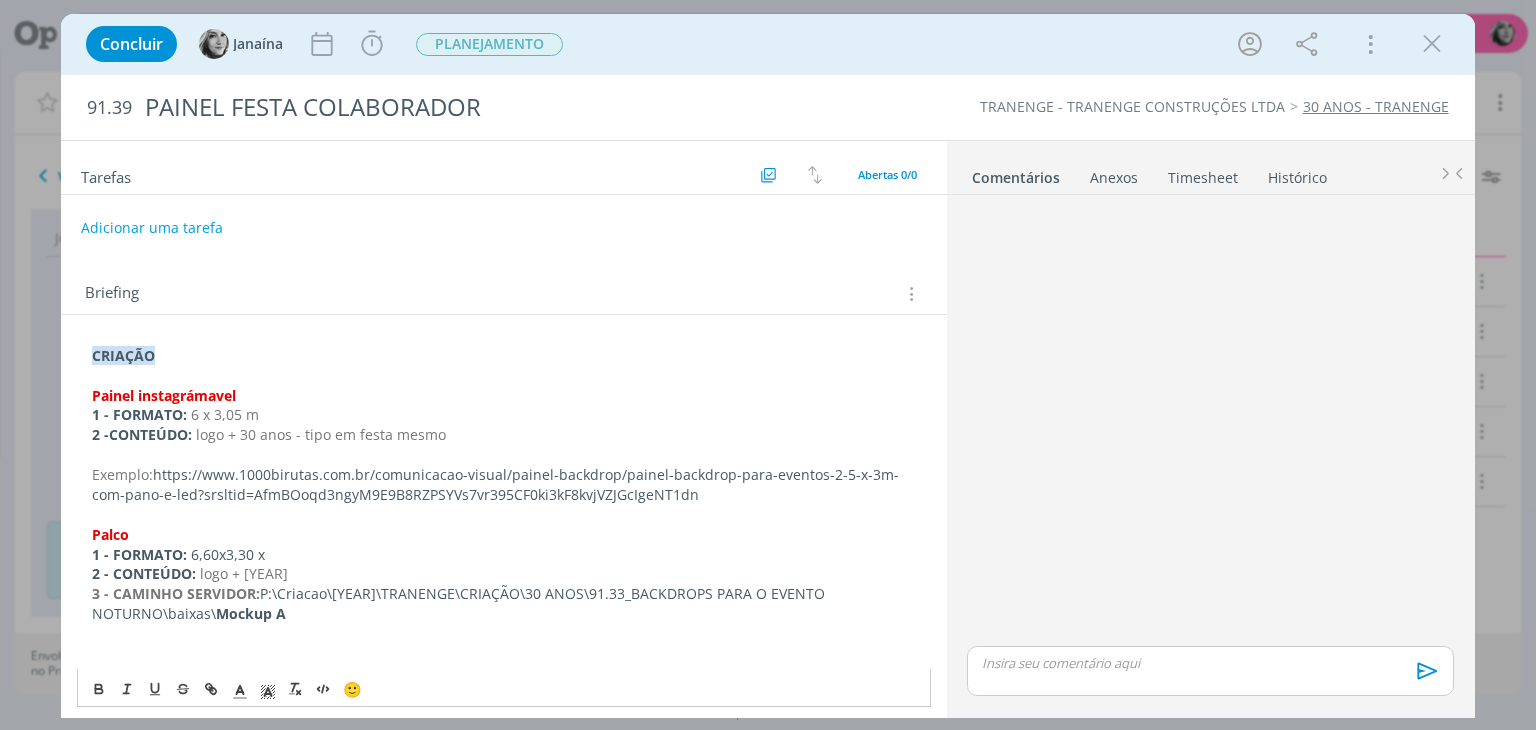 click on "Adicionar uma tarefa" at bounding box center [152, 228] 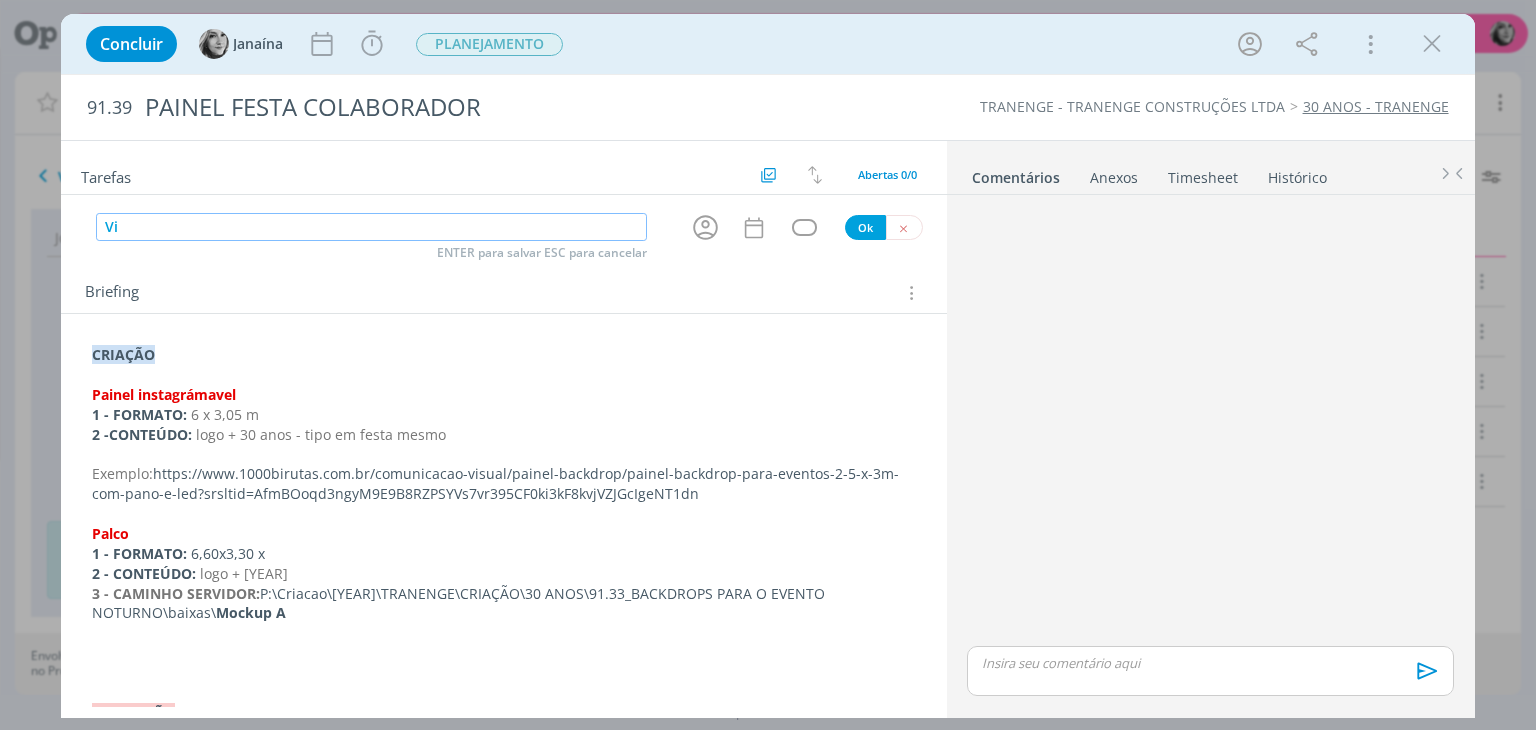 type on "V" 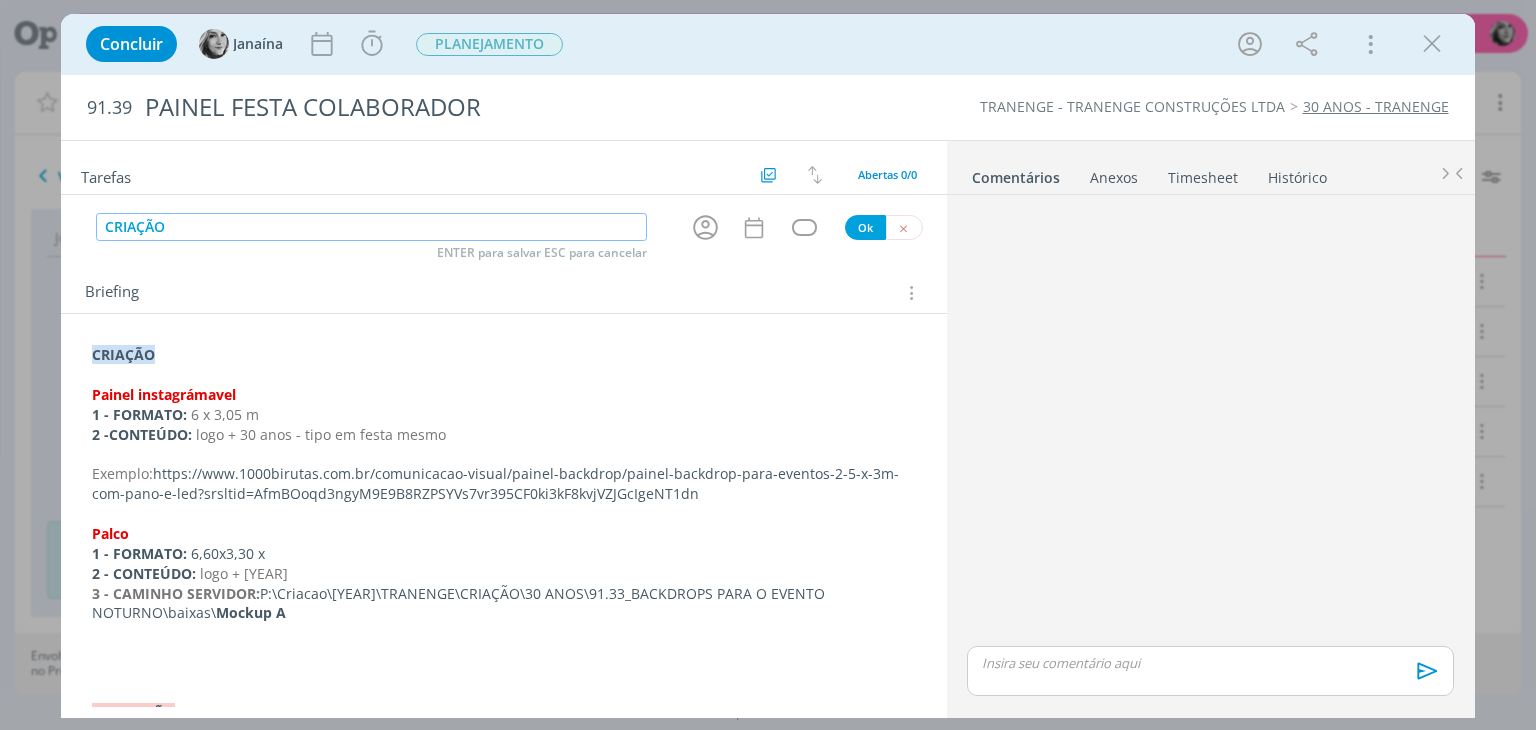 type on "CRIAÇÃO" 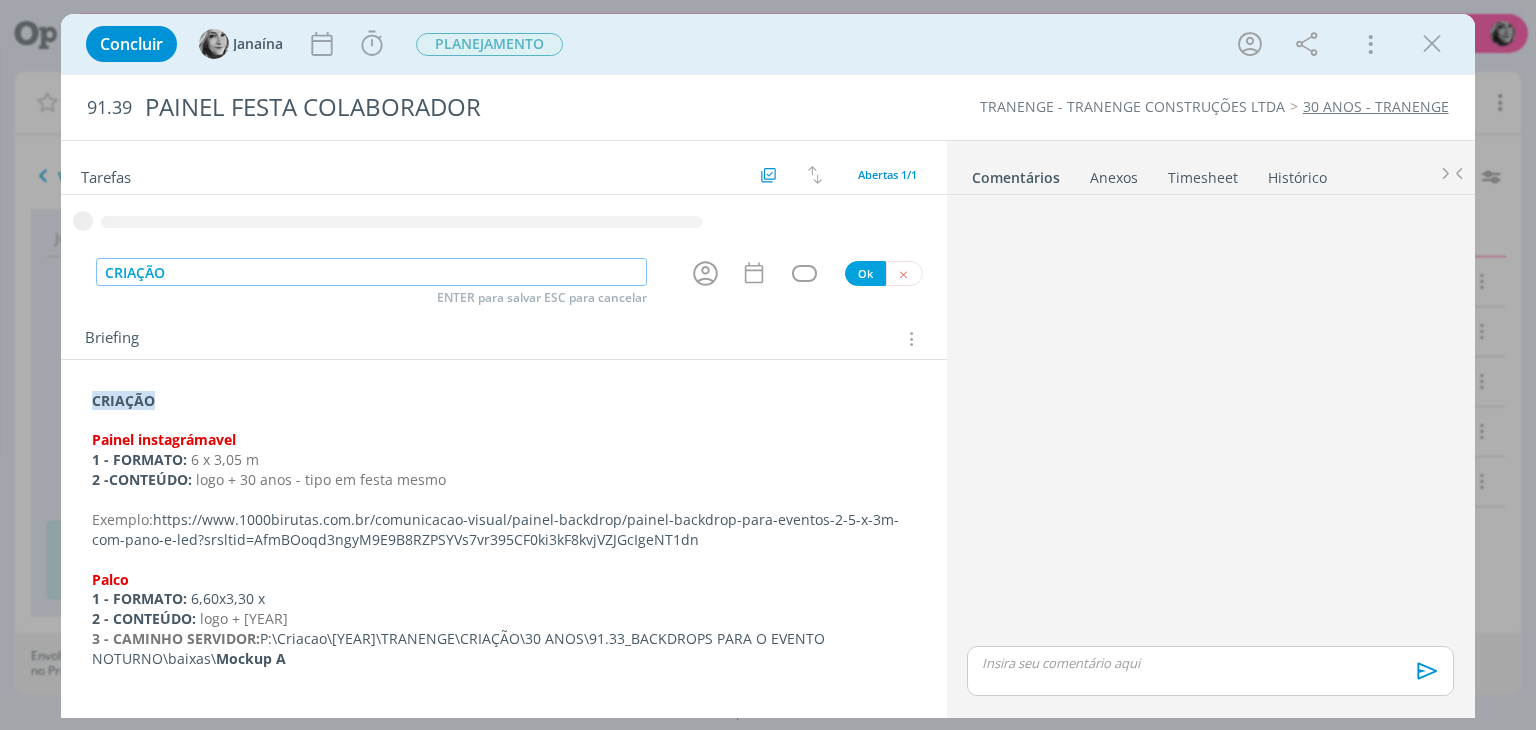 type 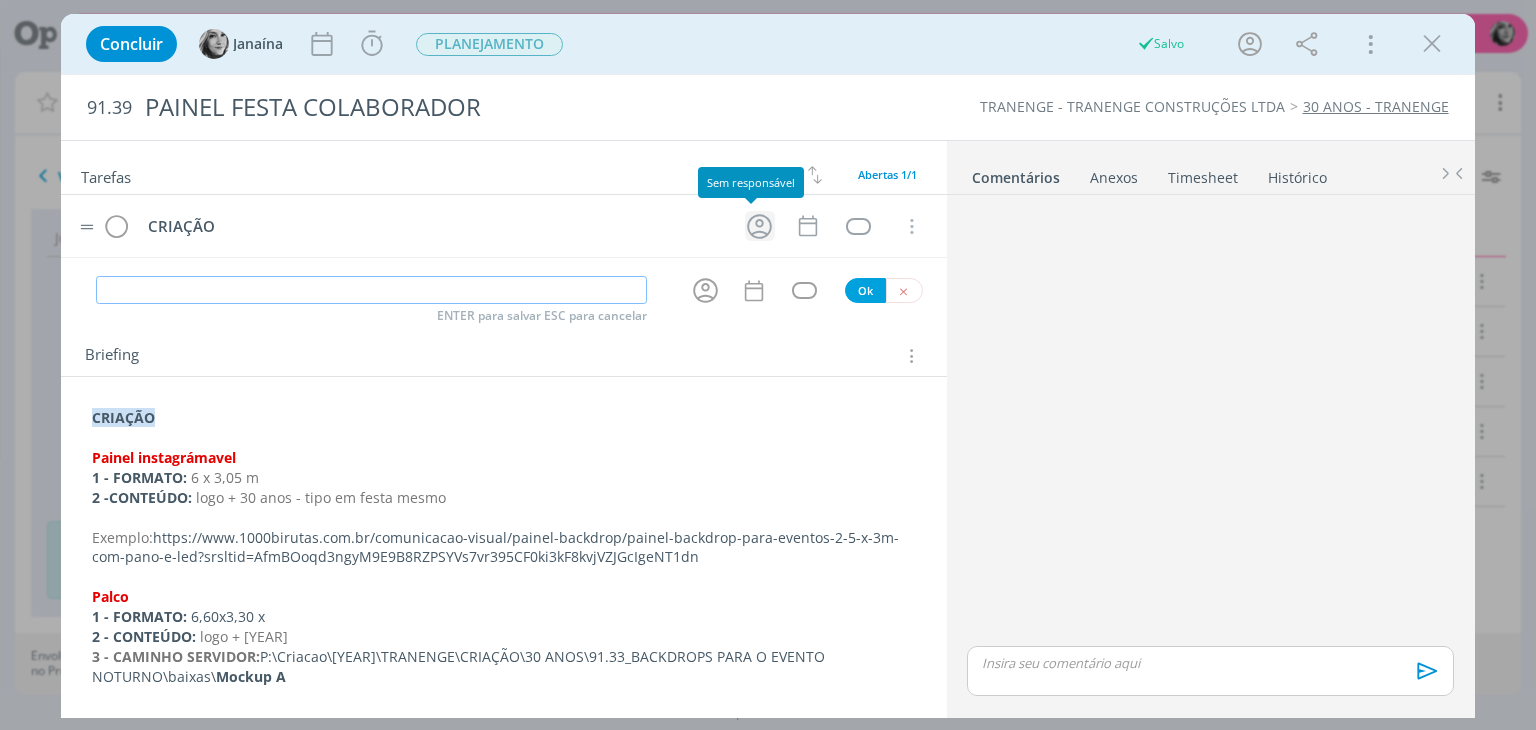 click 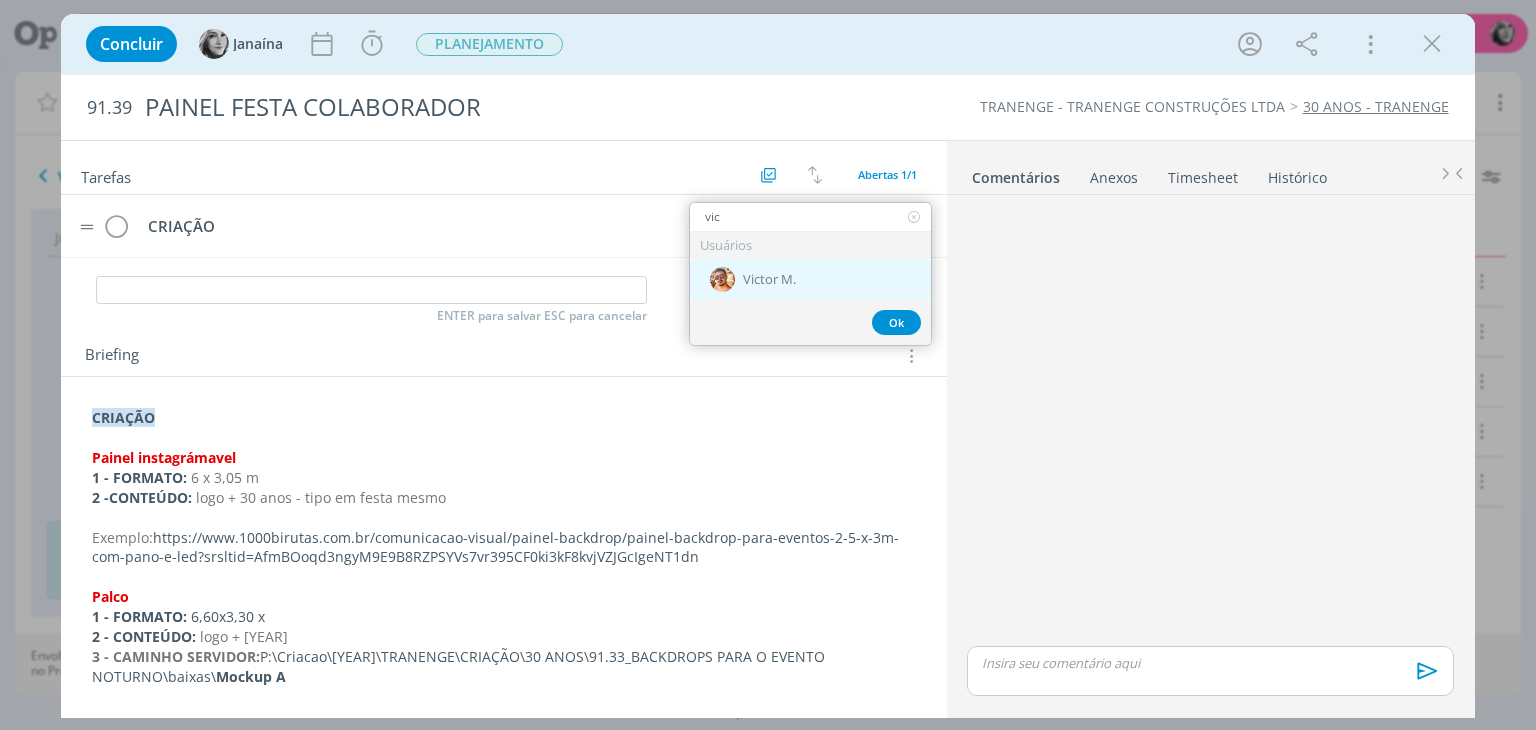type on "vic" 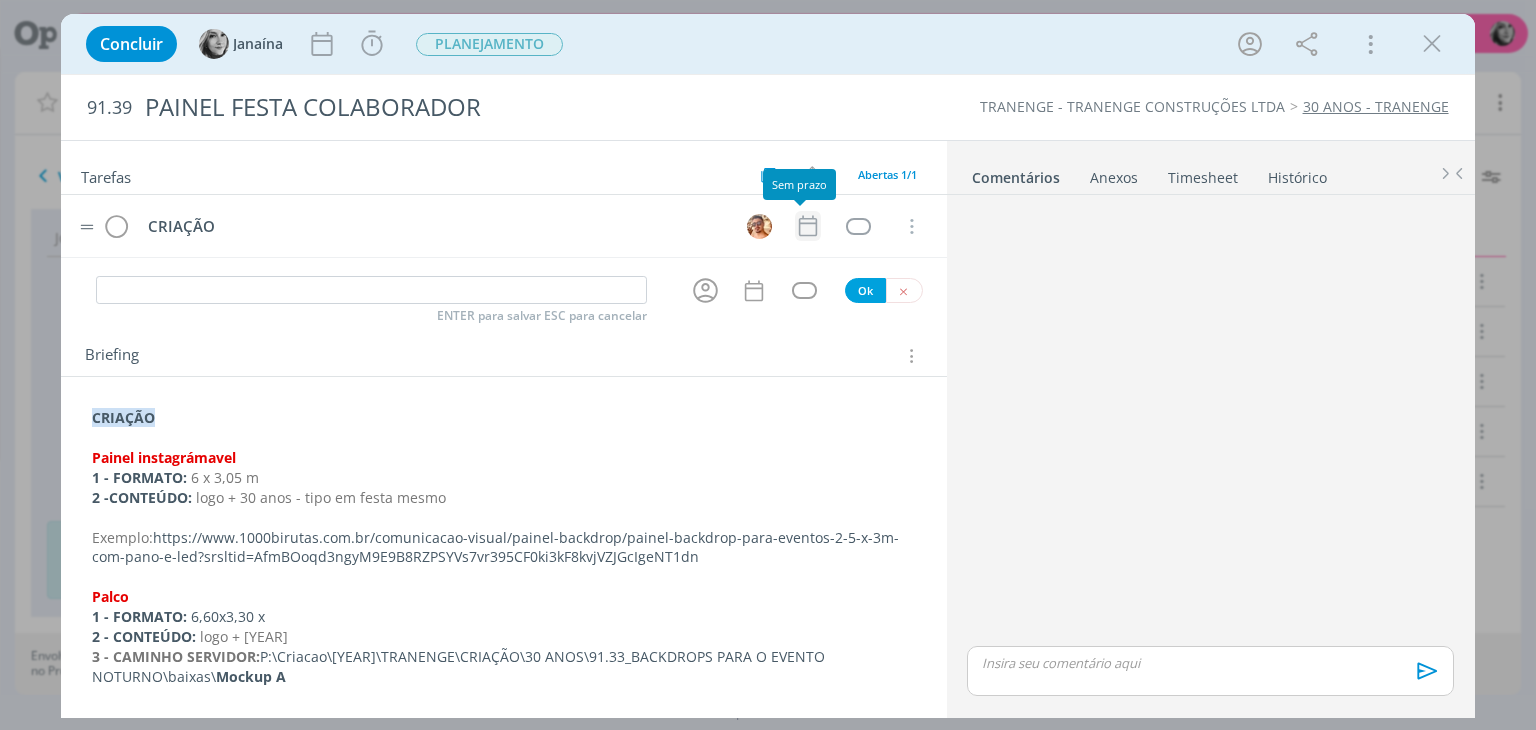 click 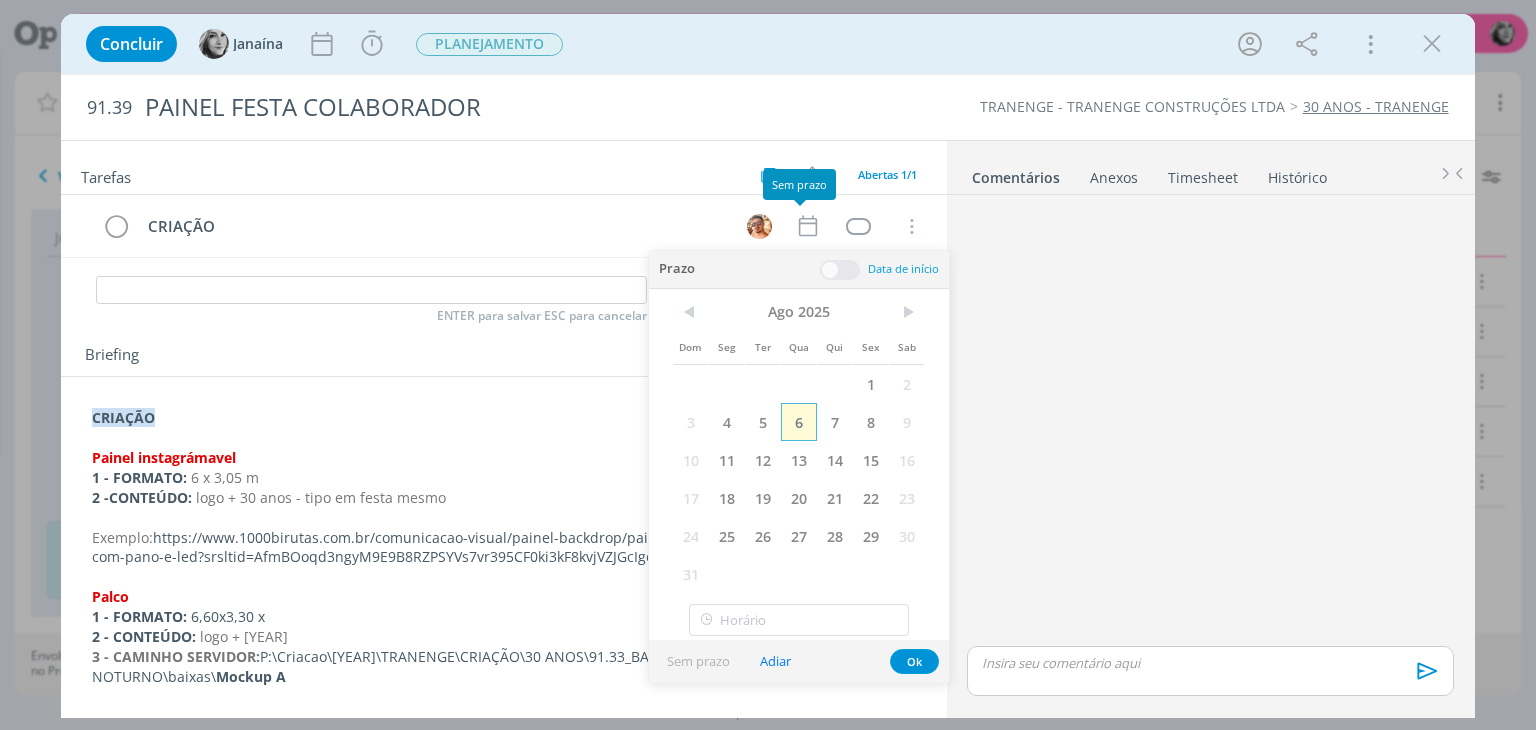 click on "6" at bounding box center [799, 422] 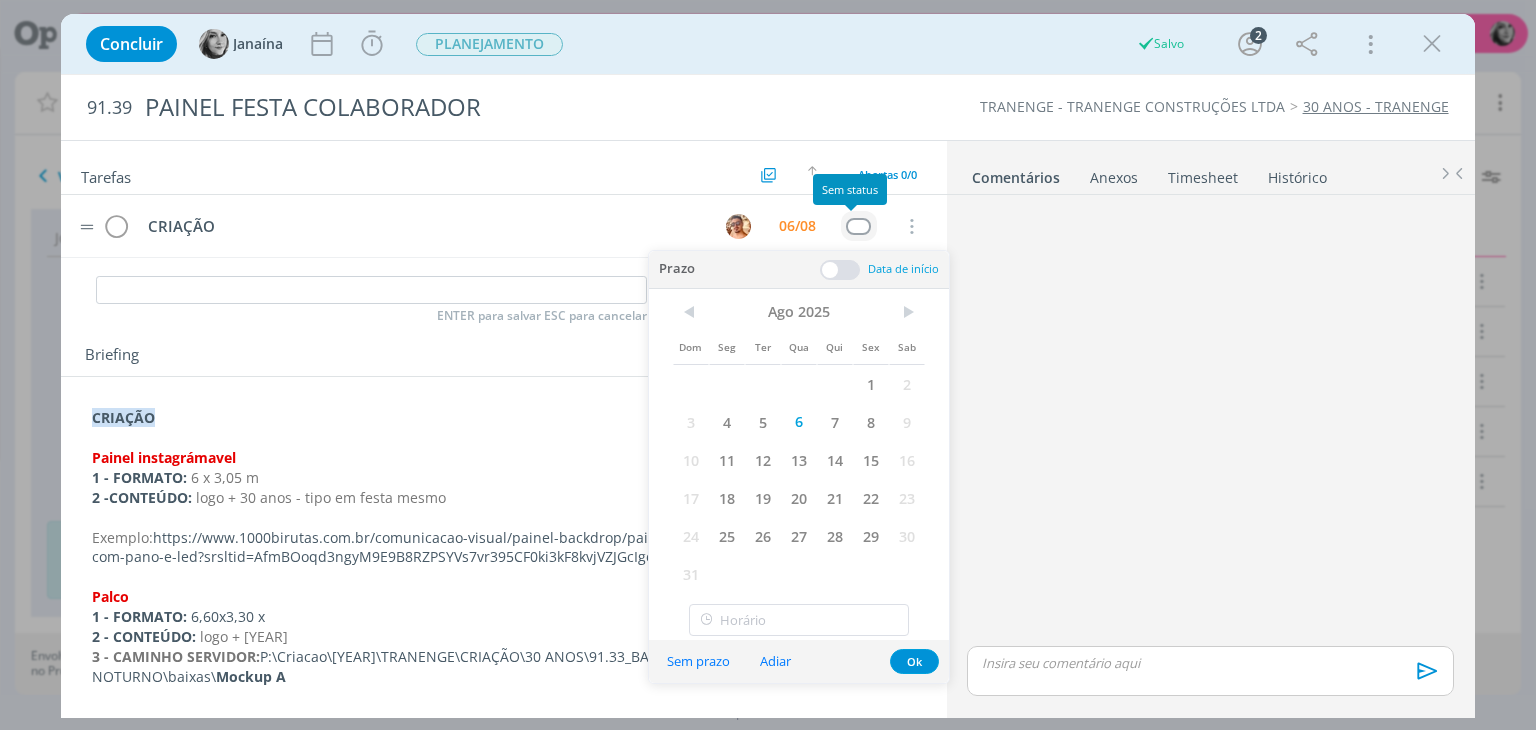 click at bounding box center (858, 226) 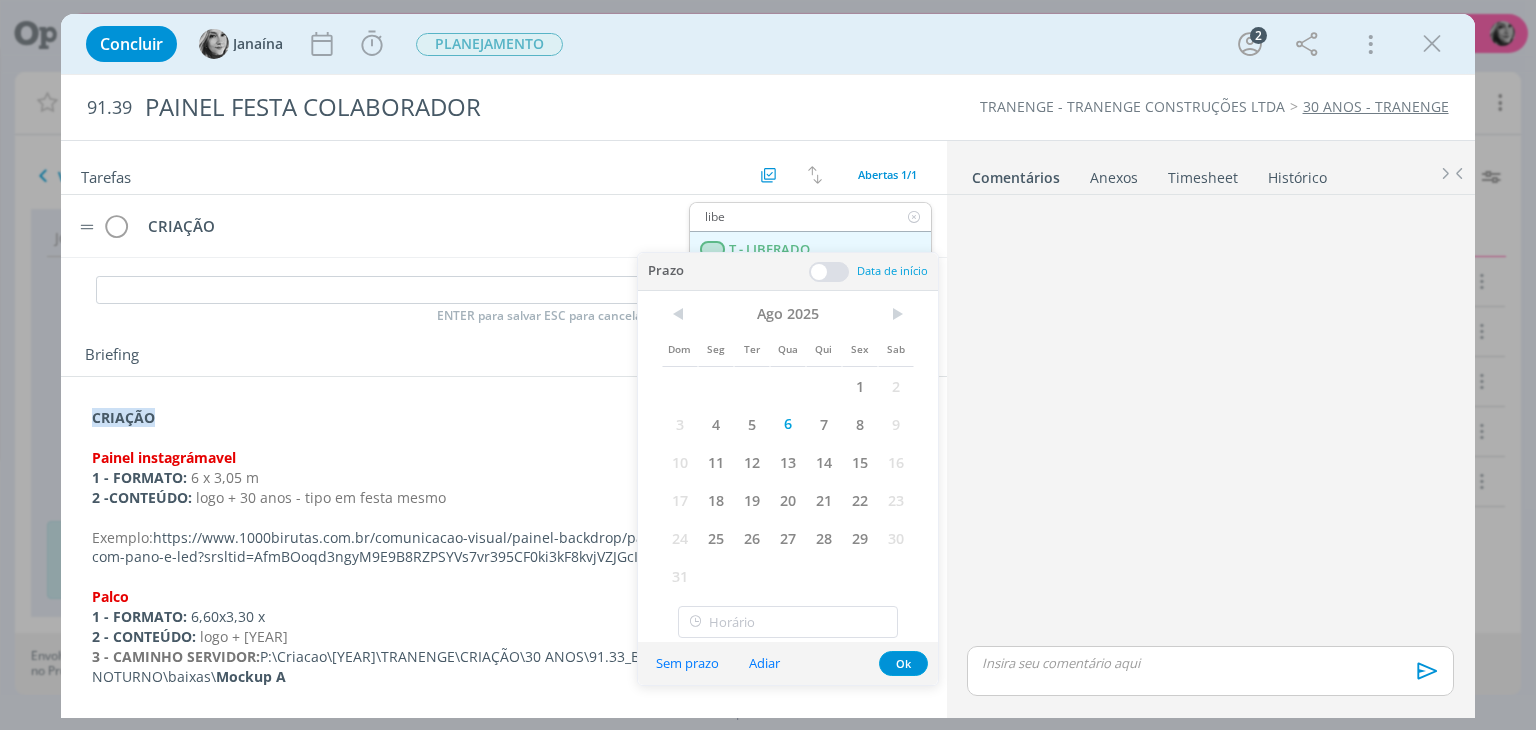 type on "libe" 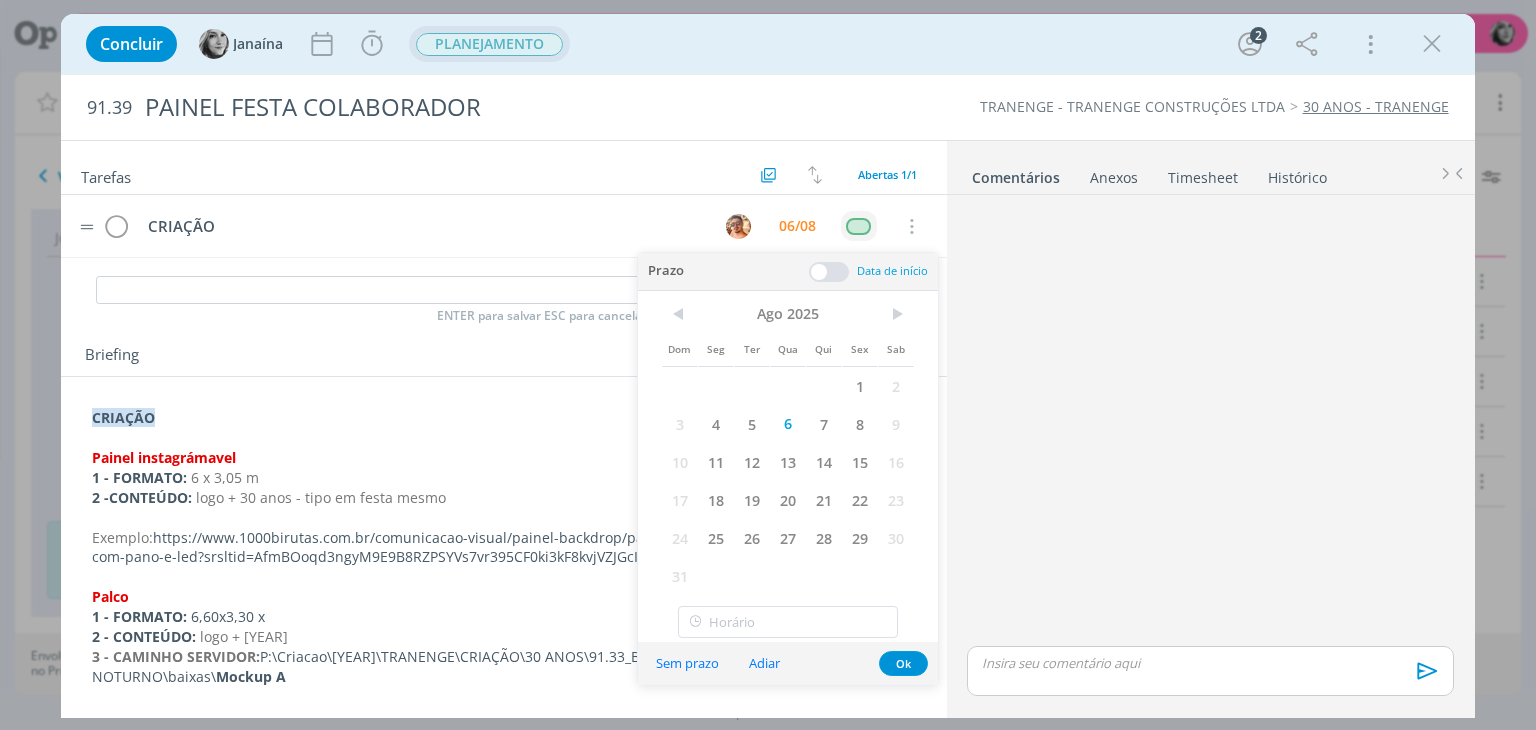 click on "PLANEJAMENTO" at bounding box center (489, 44) 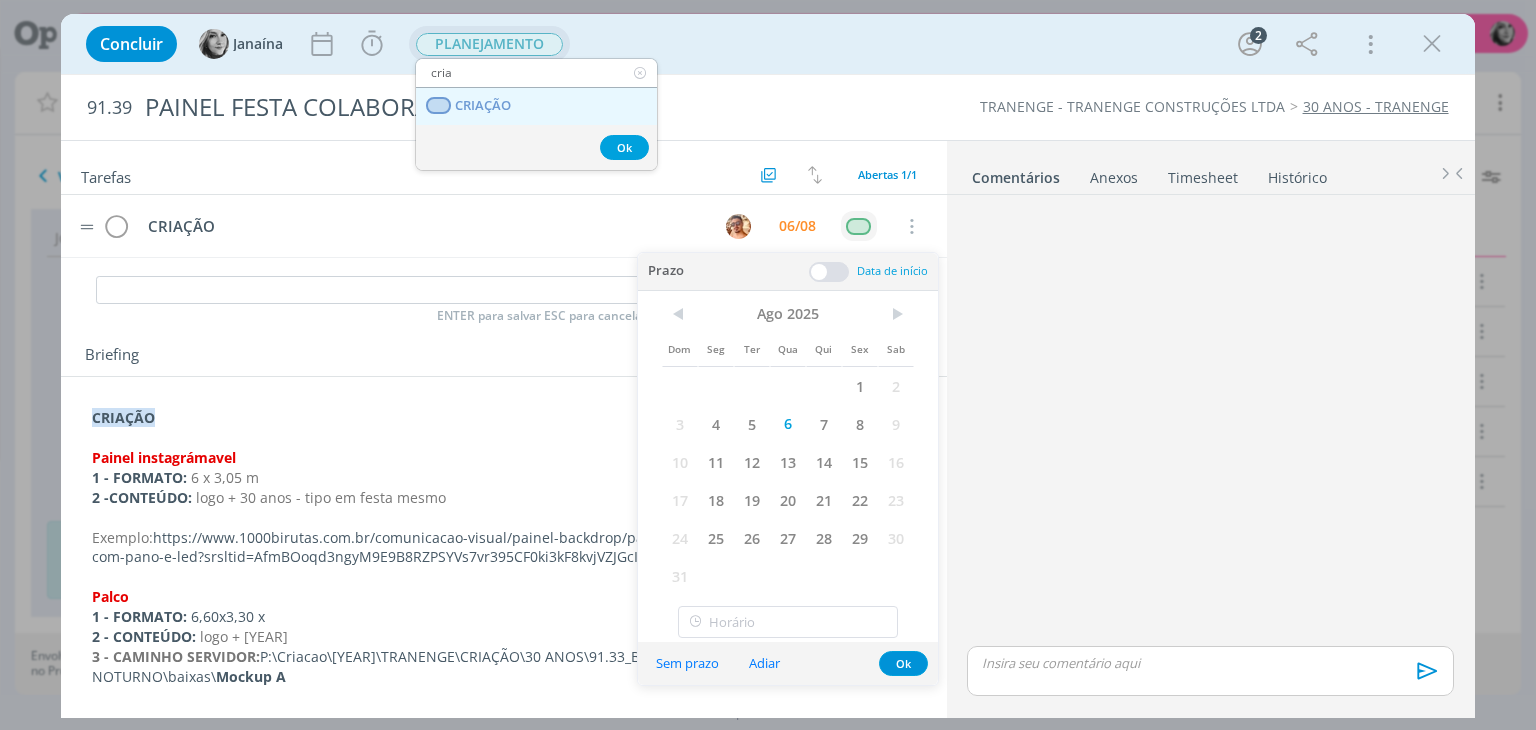 type on "cria" 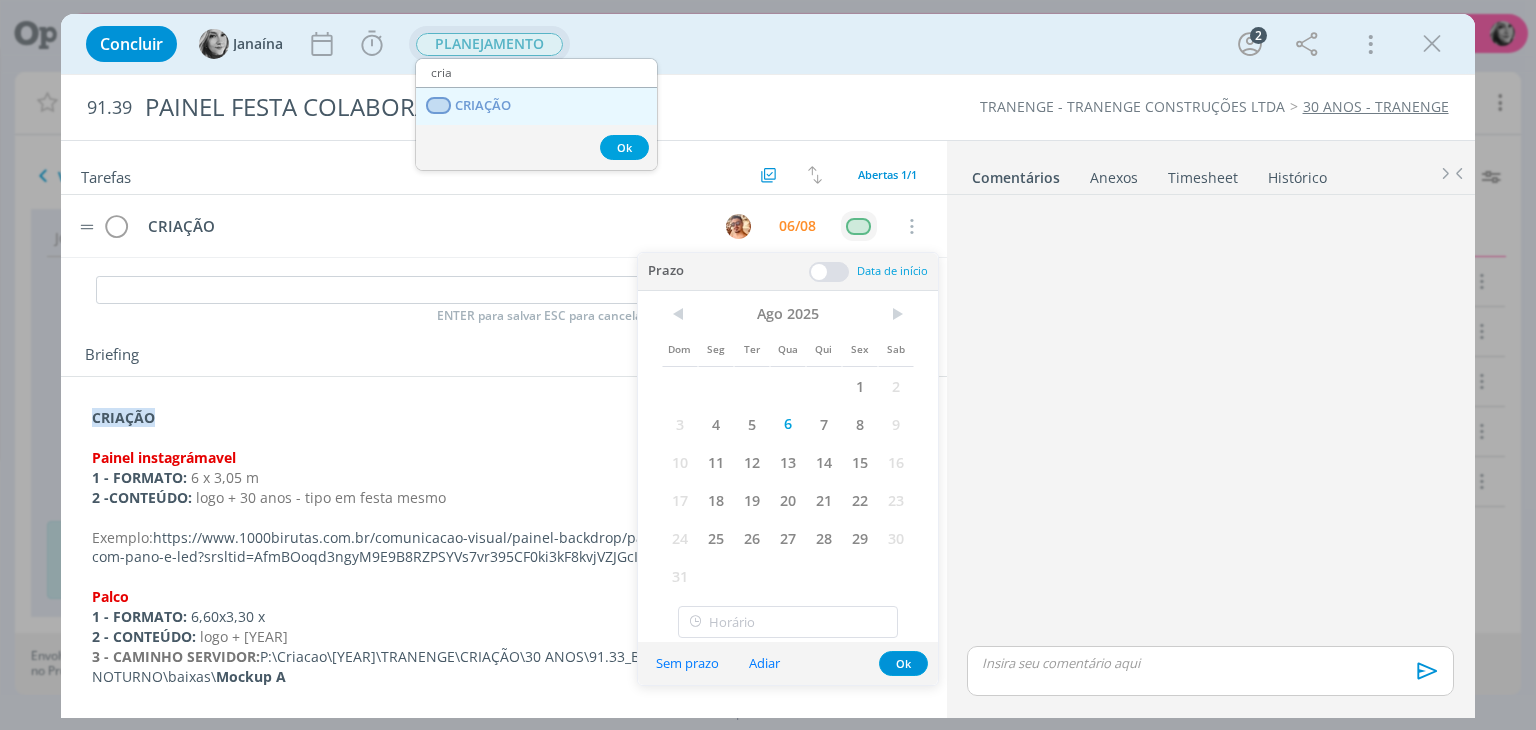 click on "CRIAÇÃO" at bounding box center (536, 106) 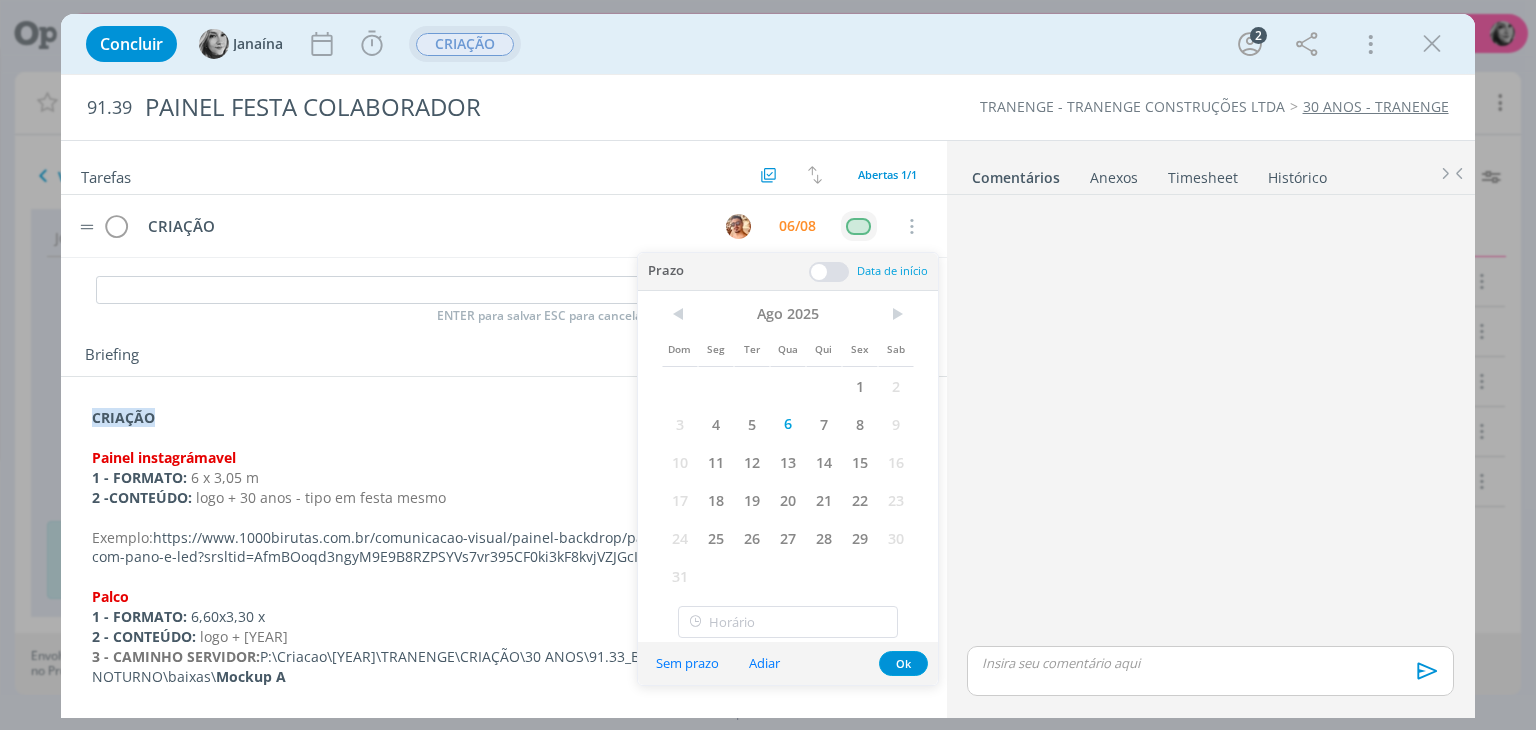 click on "Concluir
[NAME]
Iniciar
Apontar
Data * [DATE] Horas * [TIME] Tarefa Selecione a tarefa Descrição *  Retrabalho  Apontar Realizado Estimado 00:00 / 00:00 CRIAÇÃO 2 Mais Informações
Copiar Link
Duplicar Job Mover Job de Projeto Exportar/Imprimir Job
Cancelar" at bounding box center (767, 44) 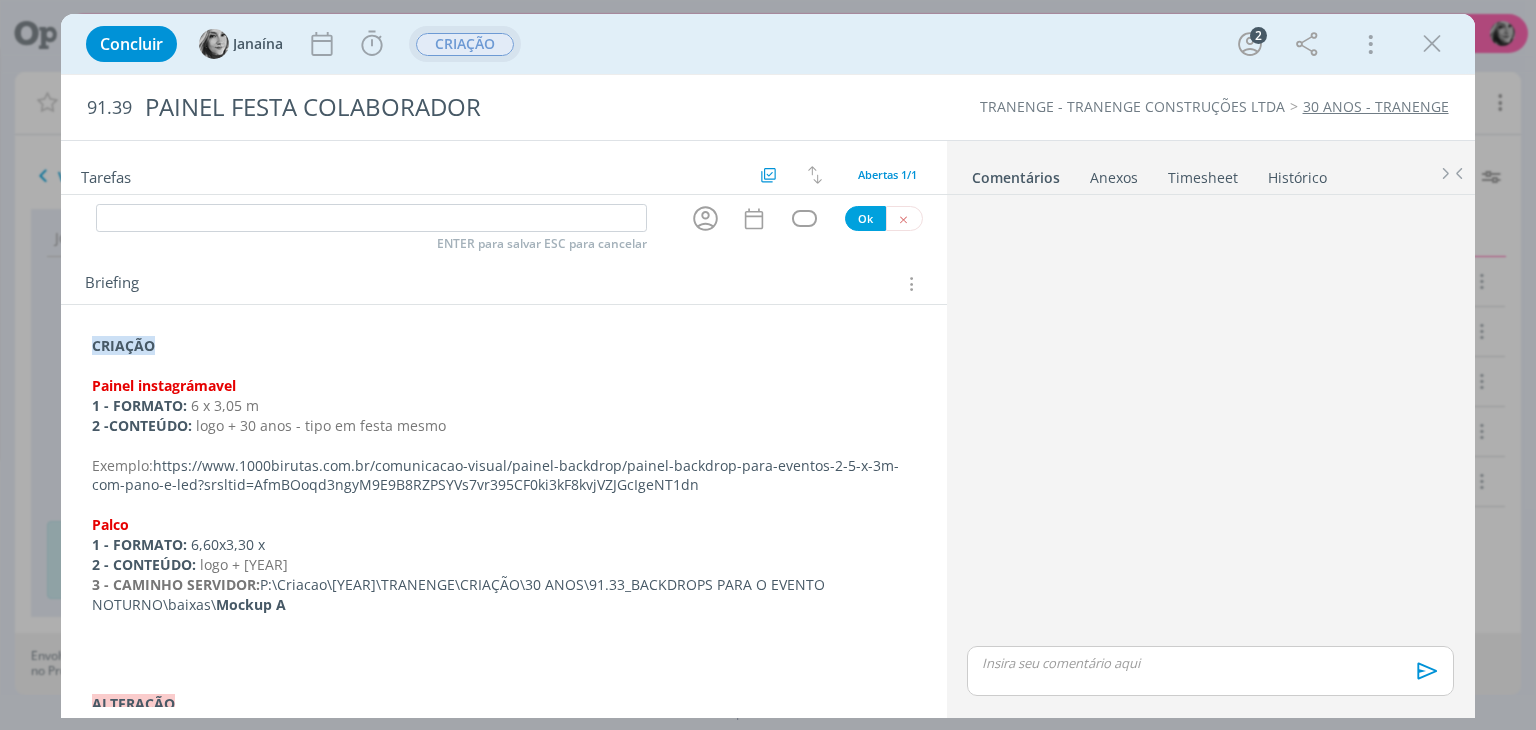 scroll, scrollTop: 0, scrollLeft: 0, axis: both 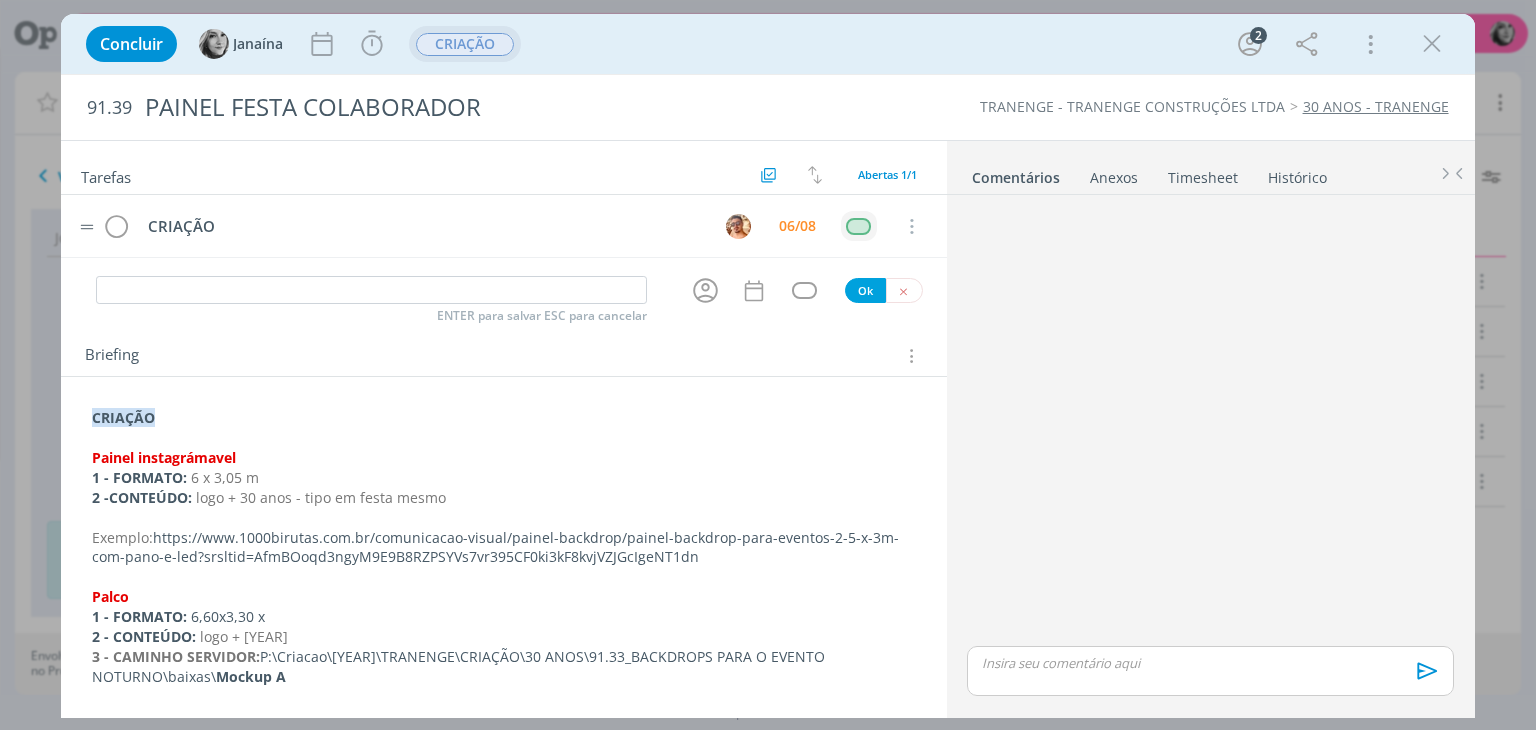 click on "1 - FORMATO:   [DIMENSION] x" at bounding box center (503, 617) 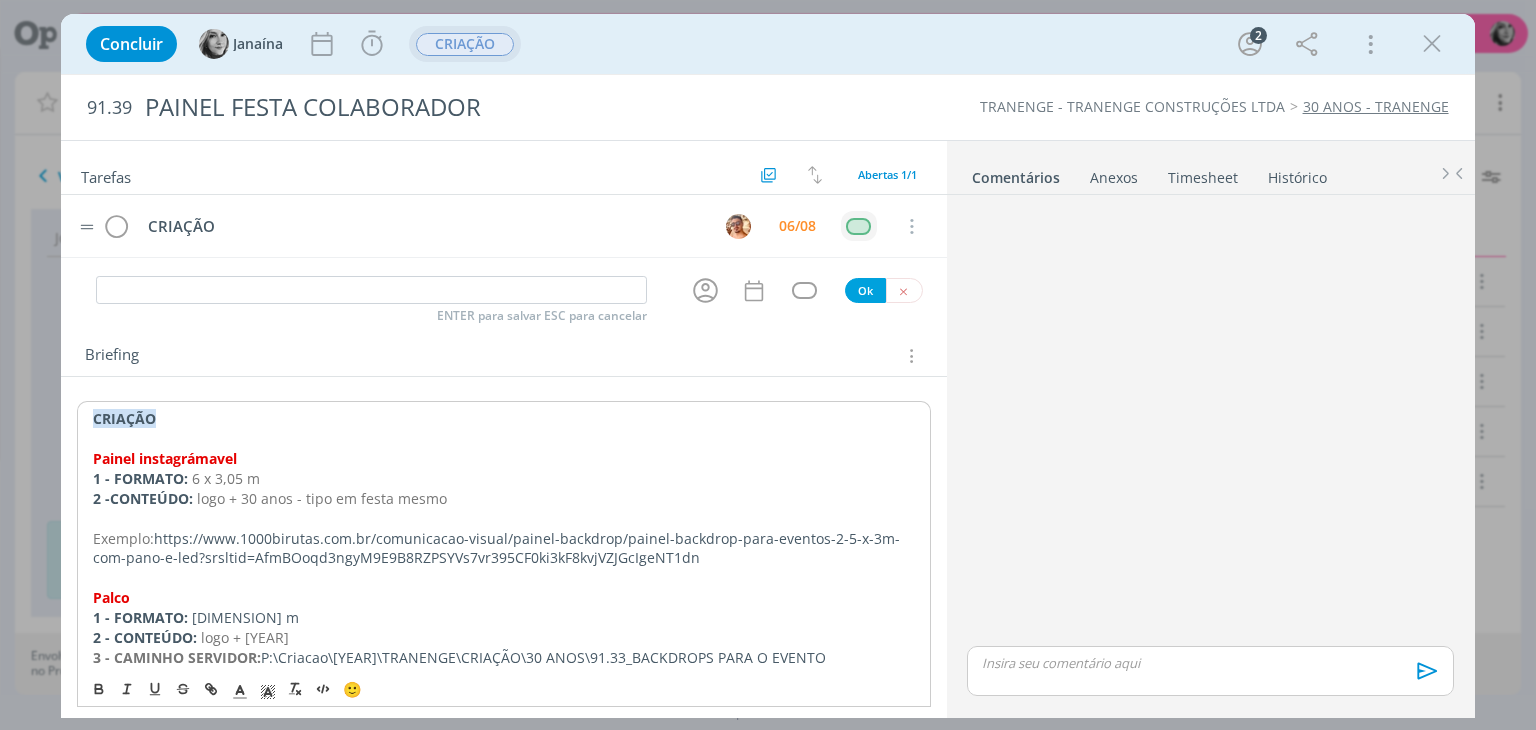 click on "[DIMENSION] m" at bounding box center (245, 617) 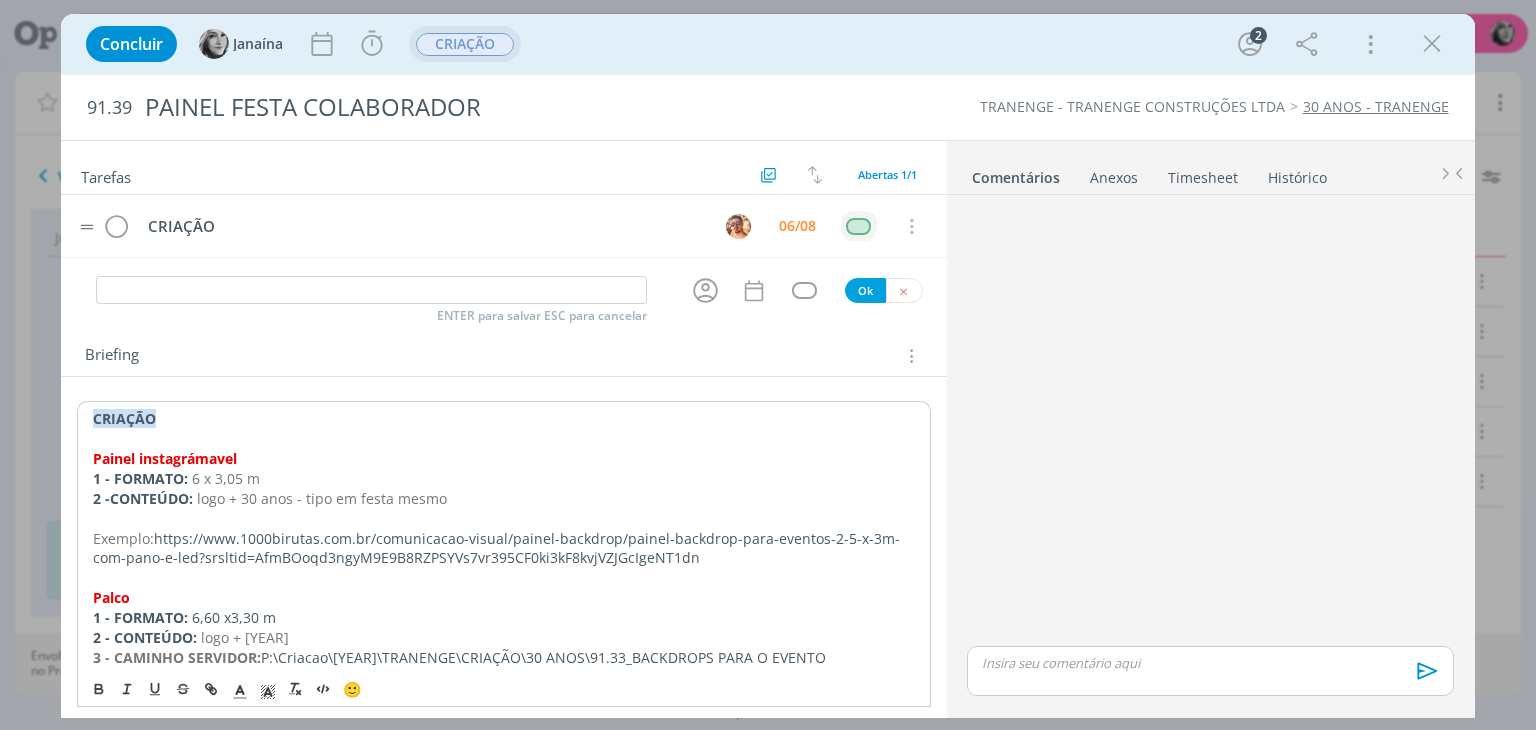 click on "6,60 x3,30 m" at bounding box center (234, 617) 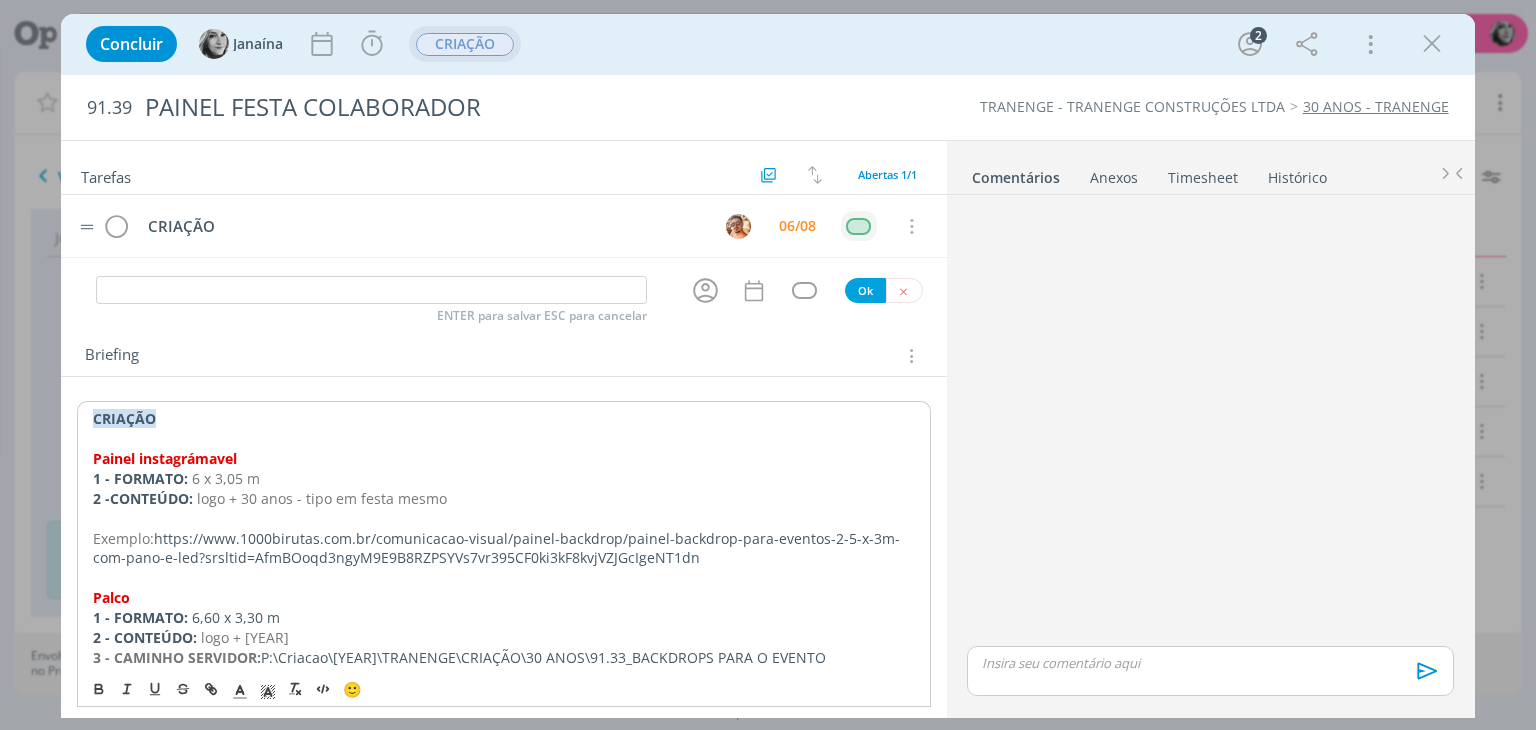 click on "Palco" at bounding box center (503, 598) 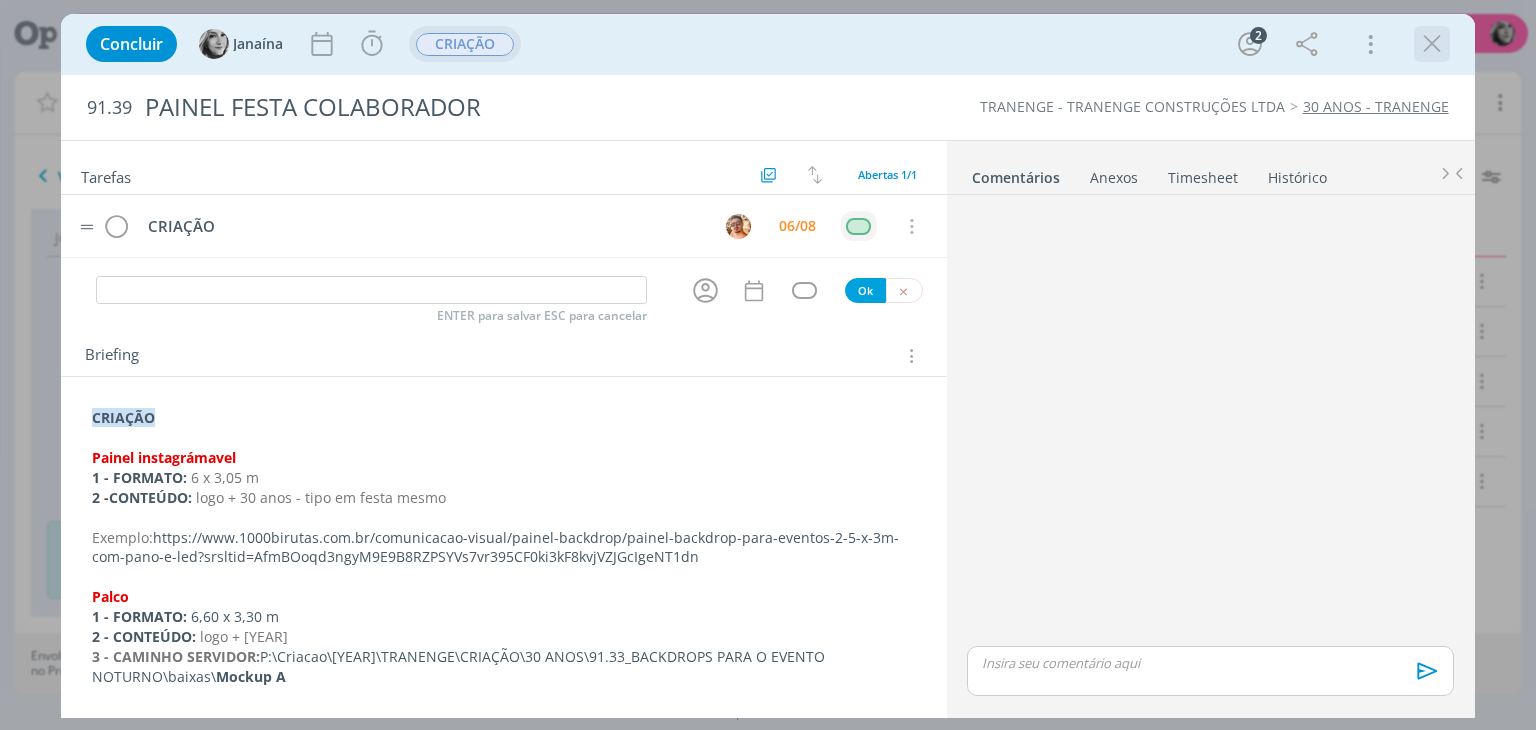 click at bounding box center [1432, 44] 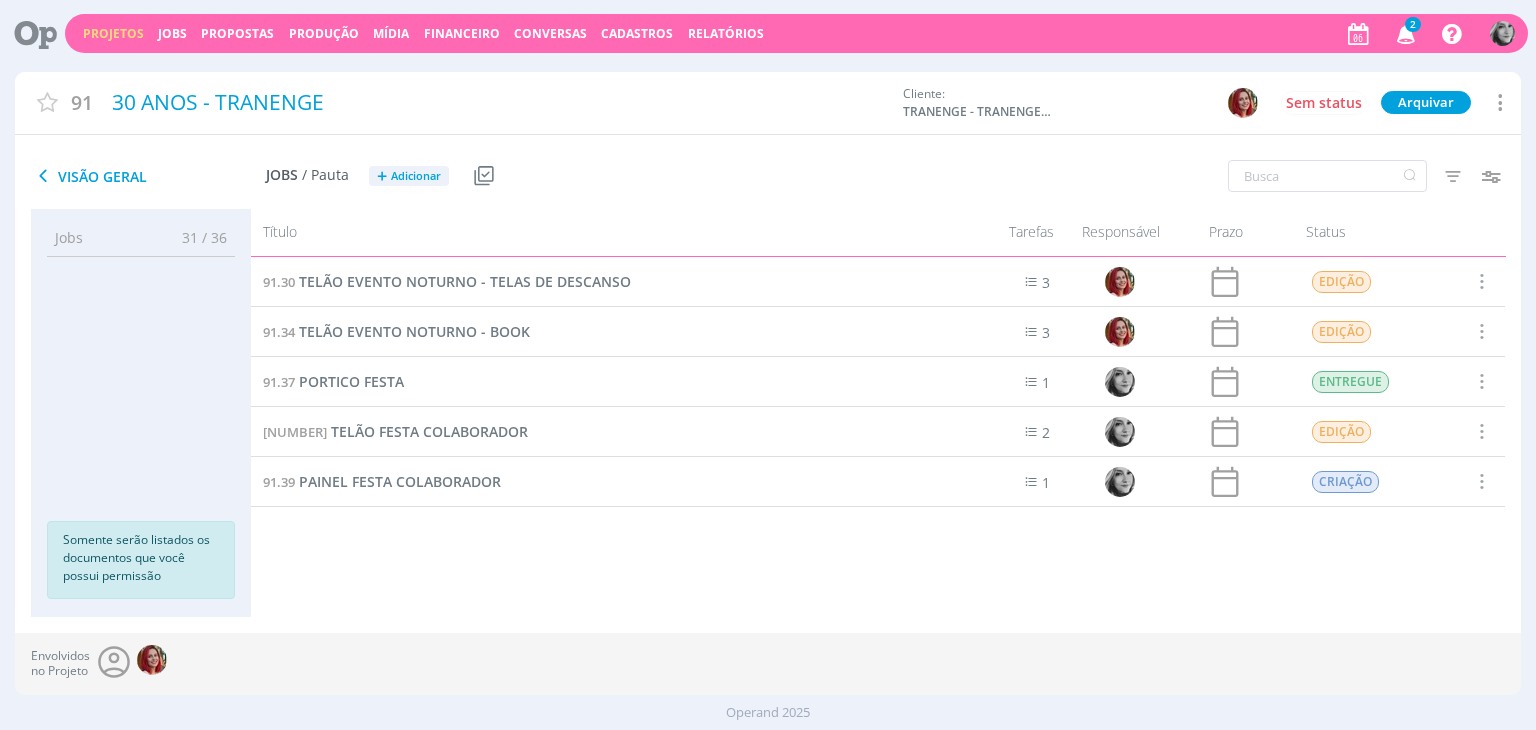 click on "Projetos" at bounding box center [113, 33] 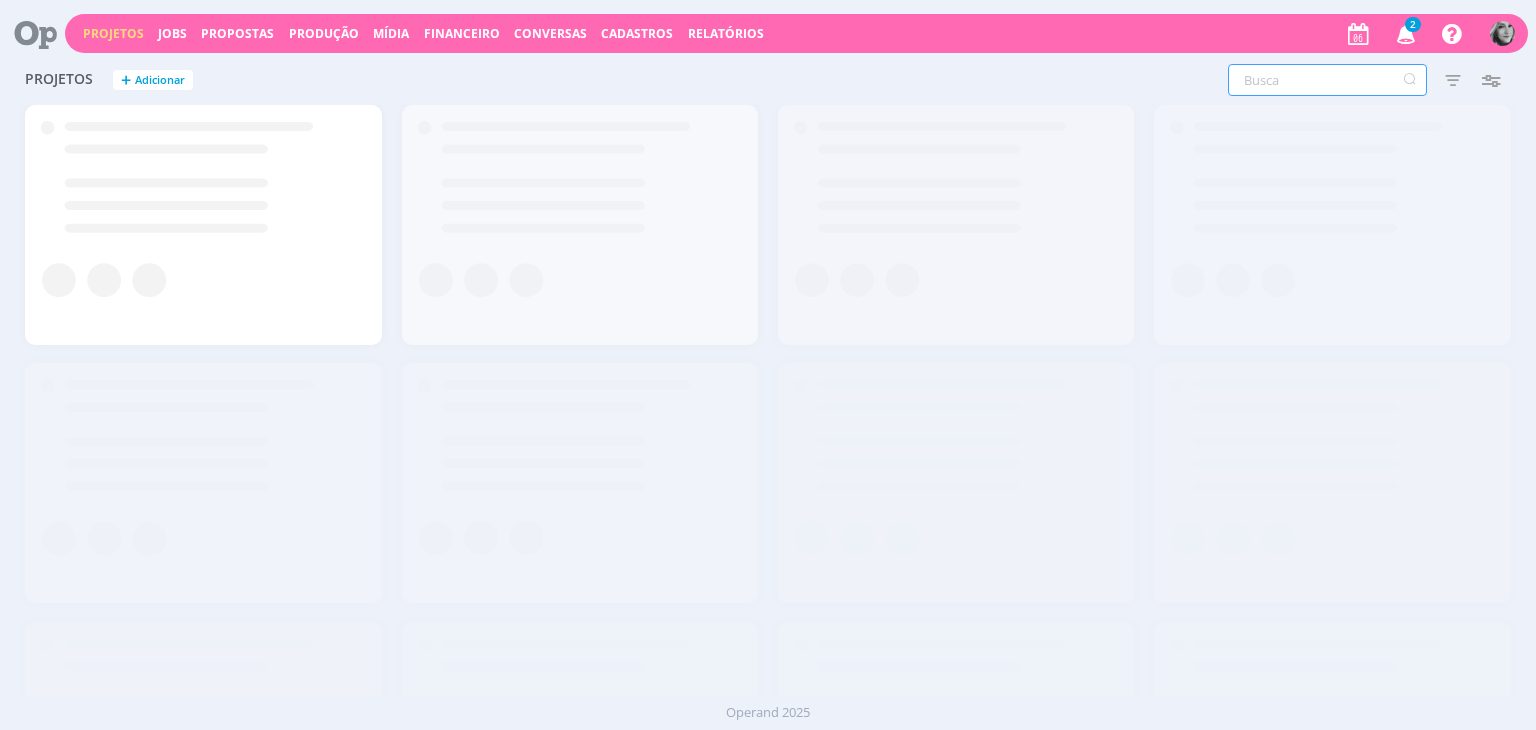 click at bounding box center (1327, 80) 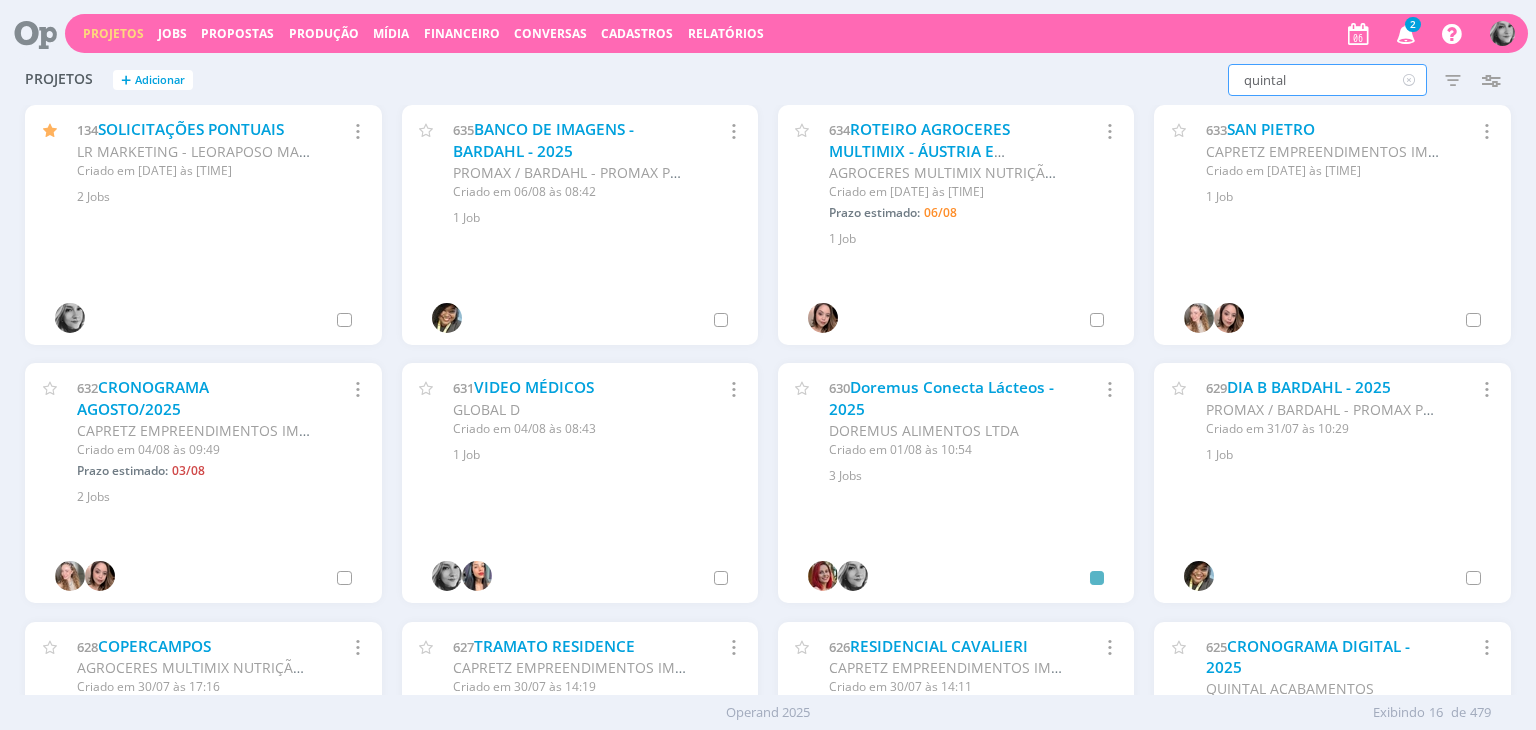 type on "quintal" 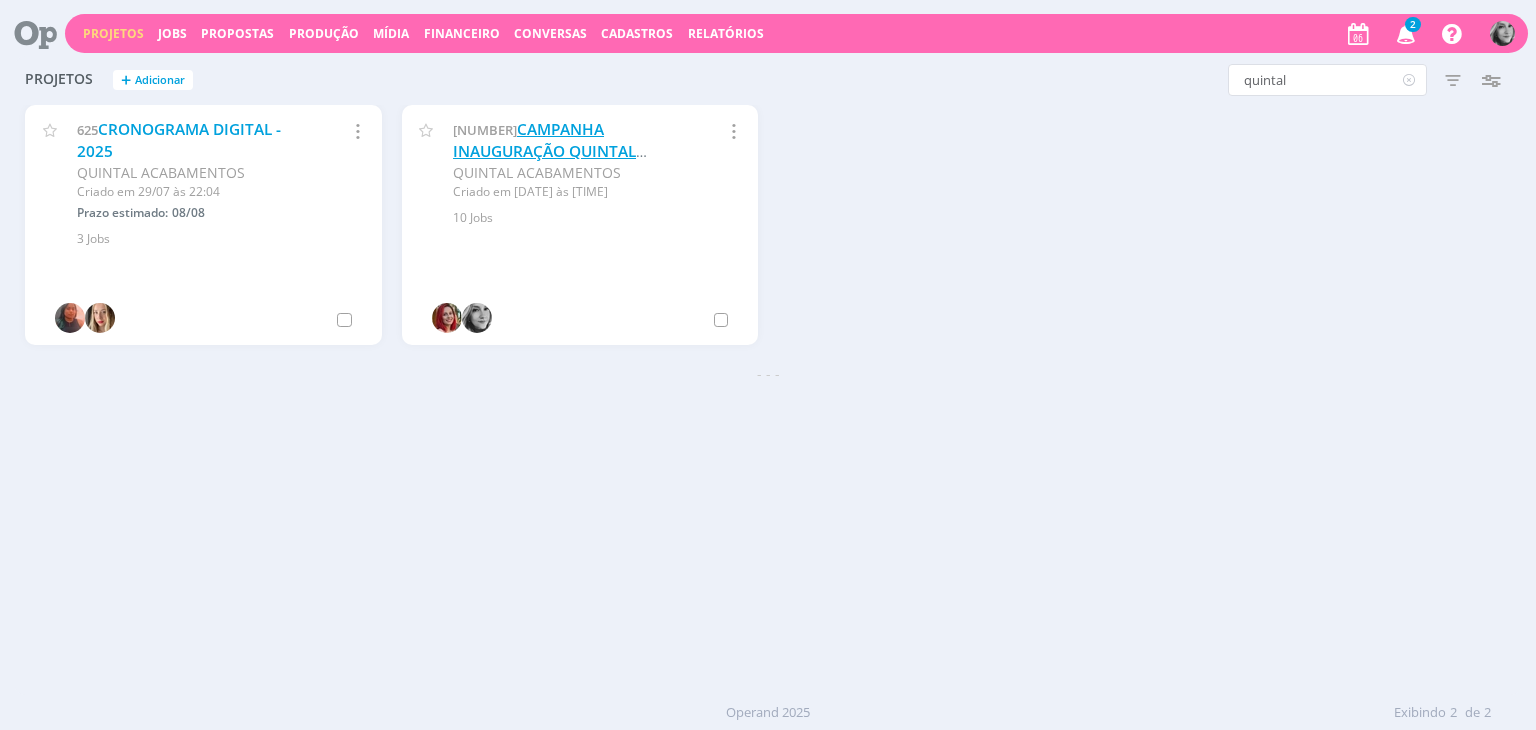click on "CAMPANHA INAUGURAÇÃO QUINTAL ACABAMENTOS" at bounding box center (544, 151) 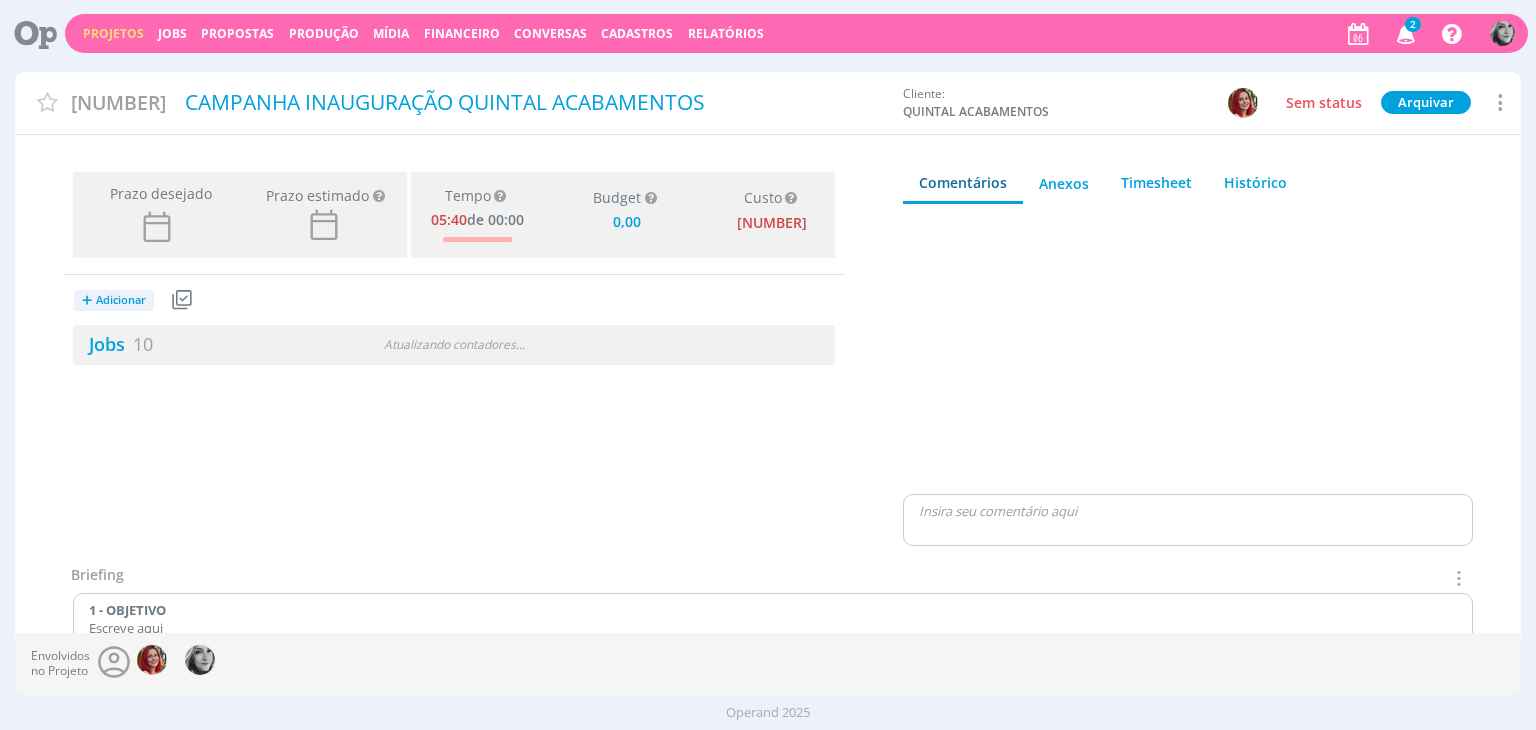 type on "0,00" 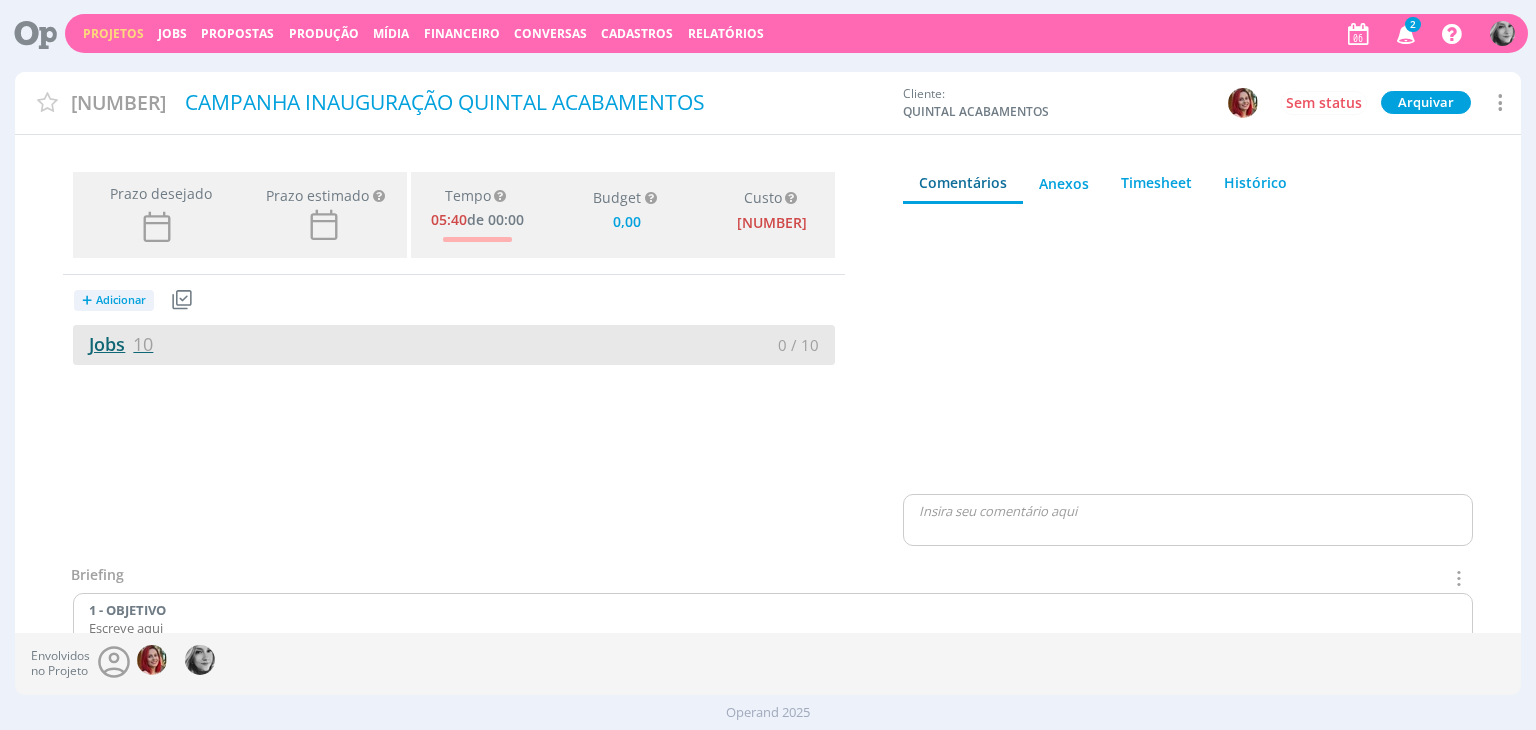 click on "Jobs 10" at bounding box center [113, 344] 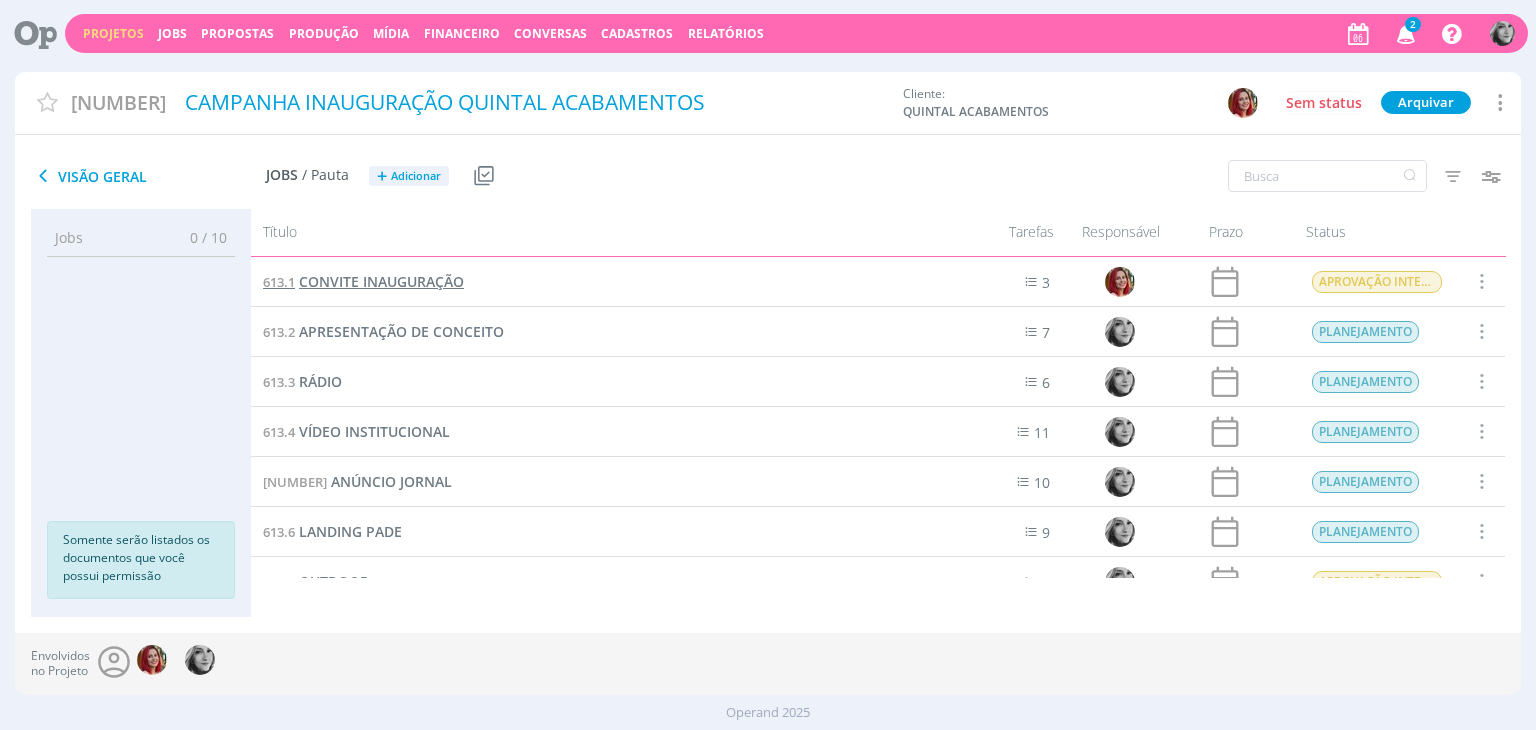 click on "CONVITE INAUGURAÇÃO" at bounding box center (381, 281) 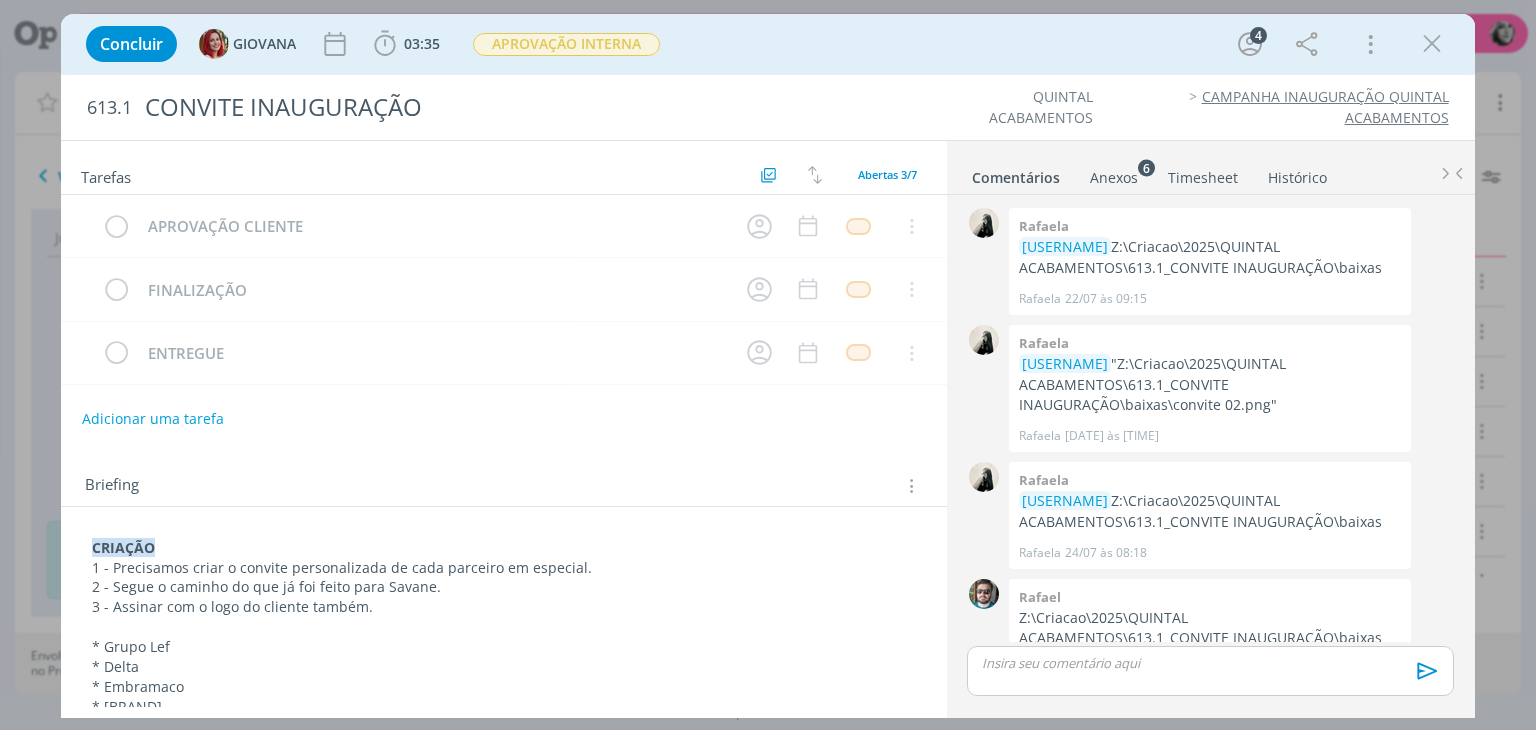 scroll, scrollTop: 47, scrollLeft: 0, axis: vertical 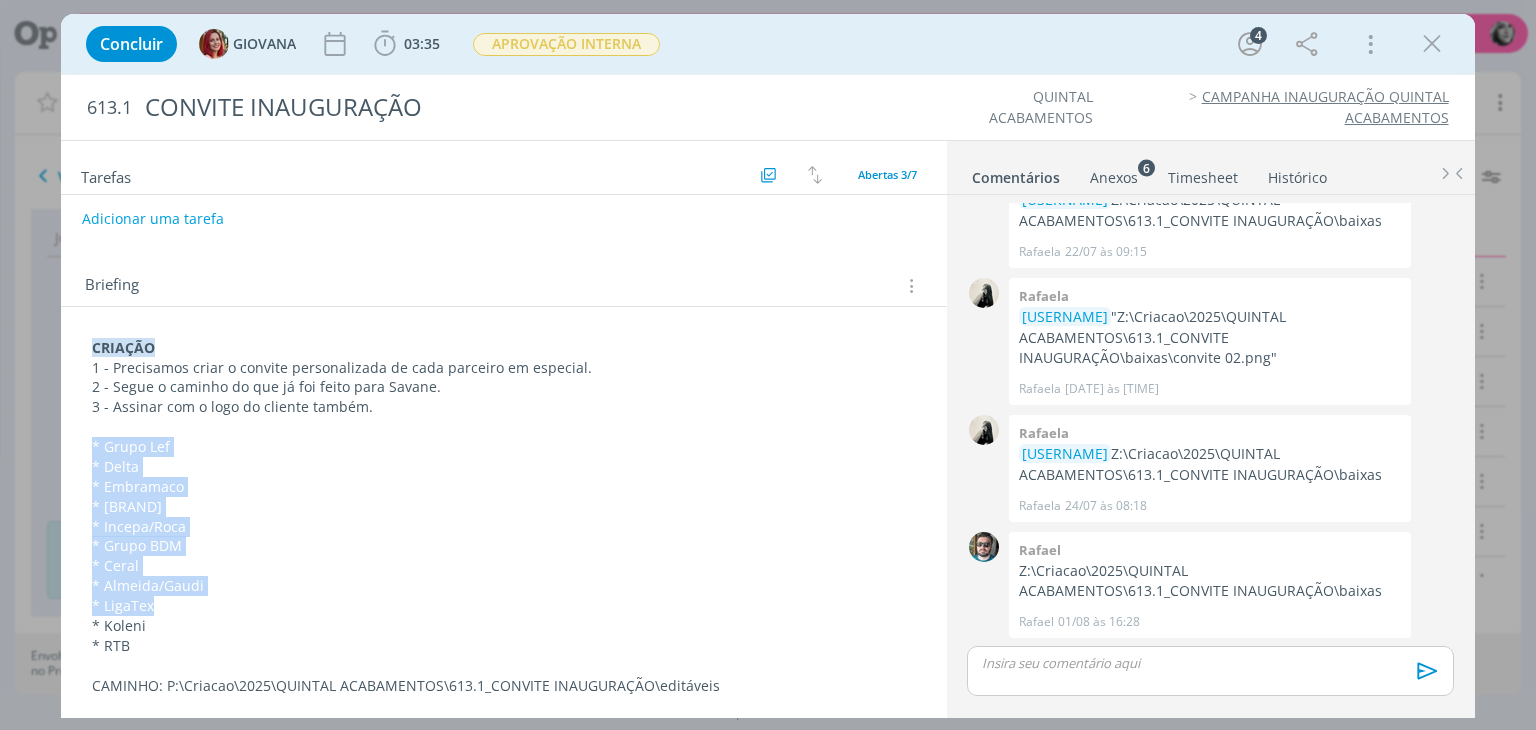 drag, startPoint x: 95, startPoint y: 440, endPoint x: 176, endPoint y: 603, distance: 182.01648 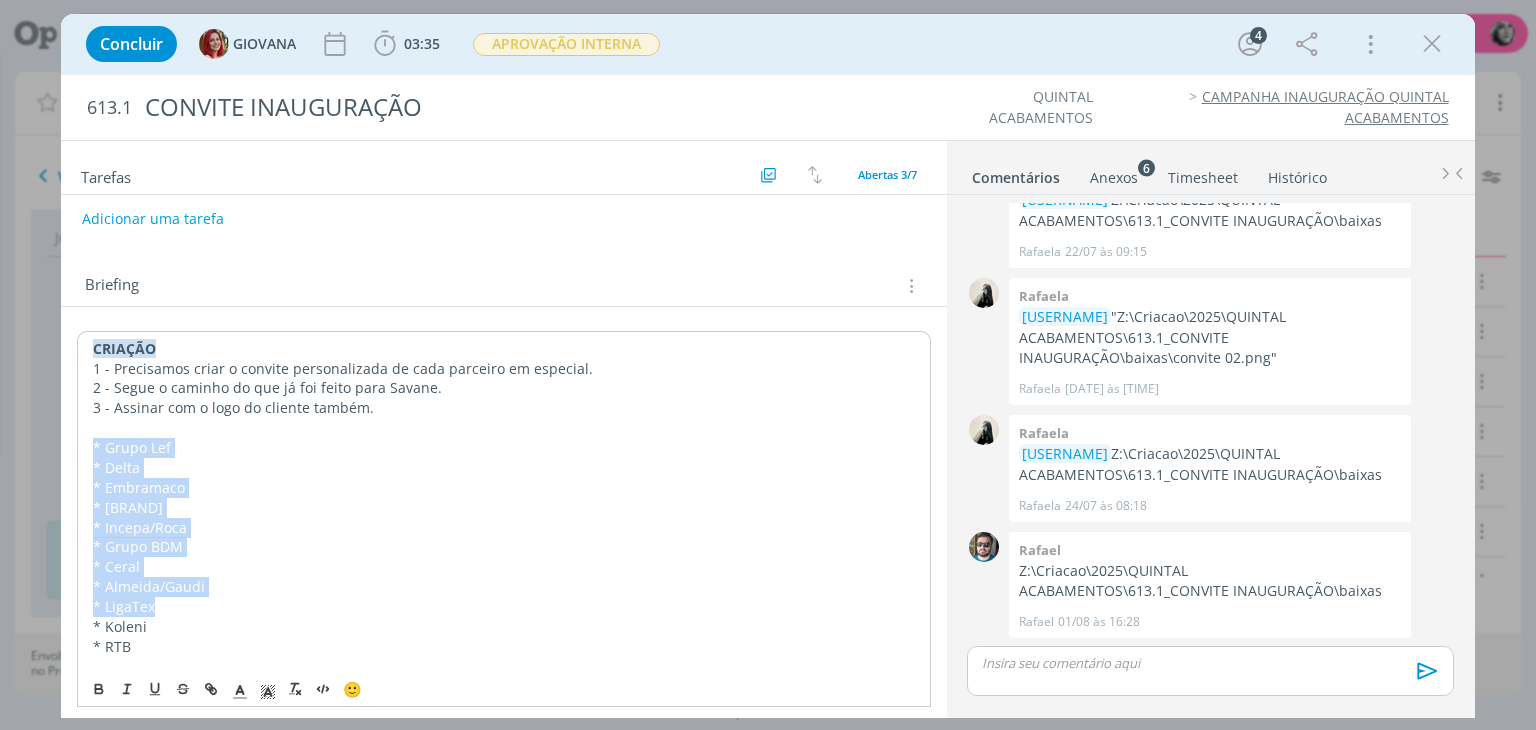 copy on "* Grupo Lef * Delta * Embramaco * Eliane * Incepa/Roca * Grupo BDM * Ceral * Almeida/Gaudi * LigaTex" 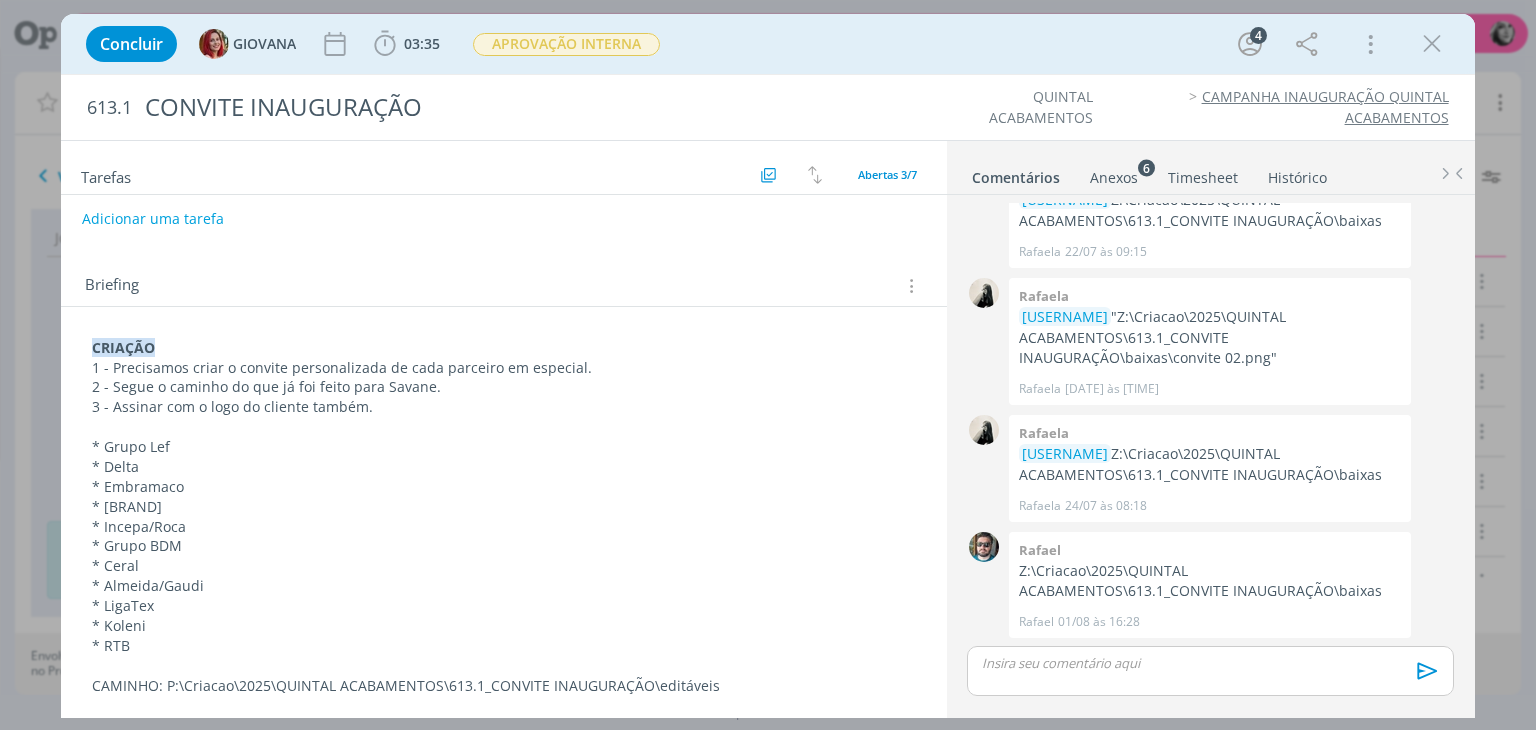 drag, startPoint x: 33, startPoint y: 285, endPoint x: 402, endPoint y: 287, distance: 369.00543 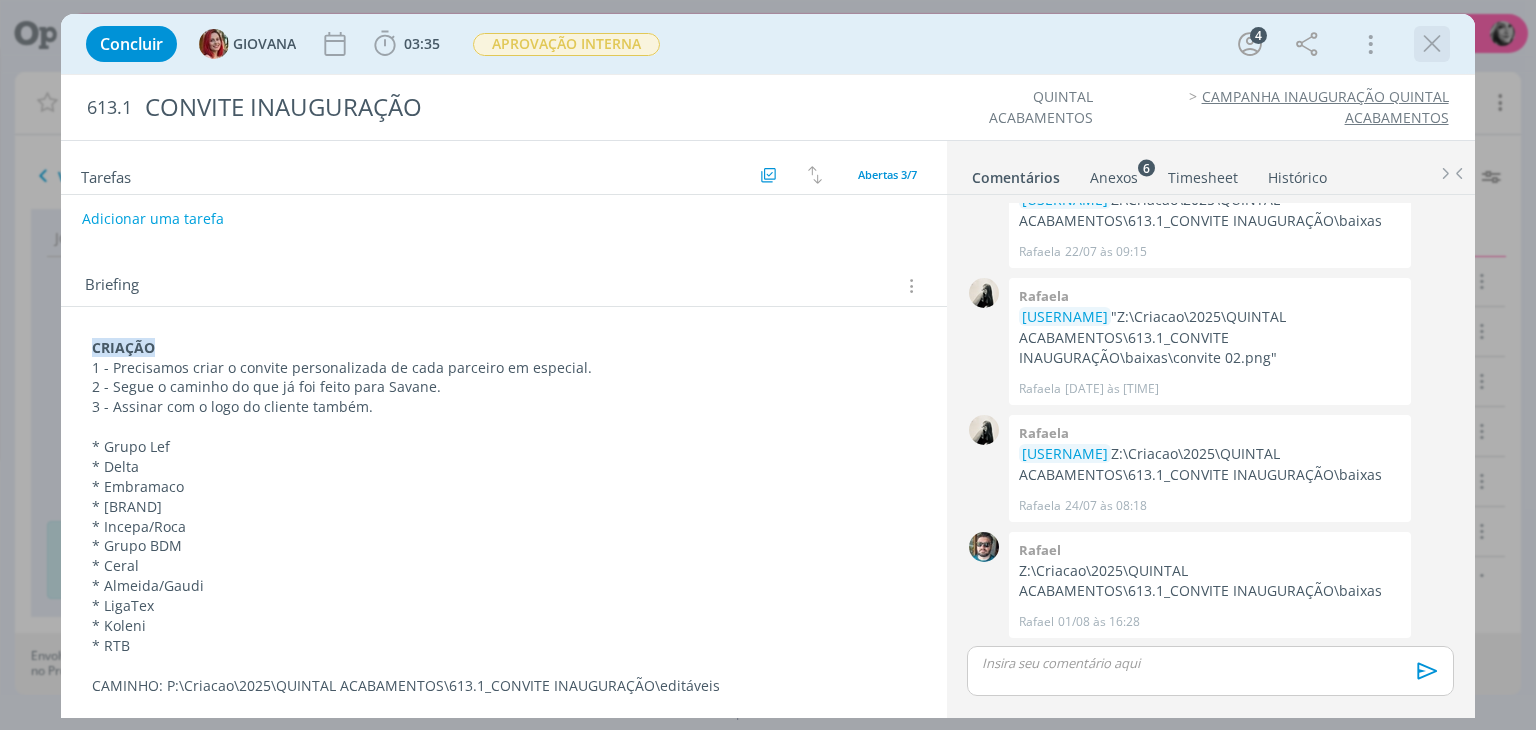 click at bounding box center (1432, 44) 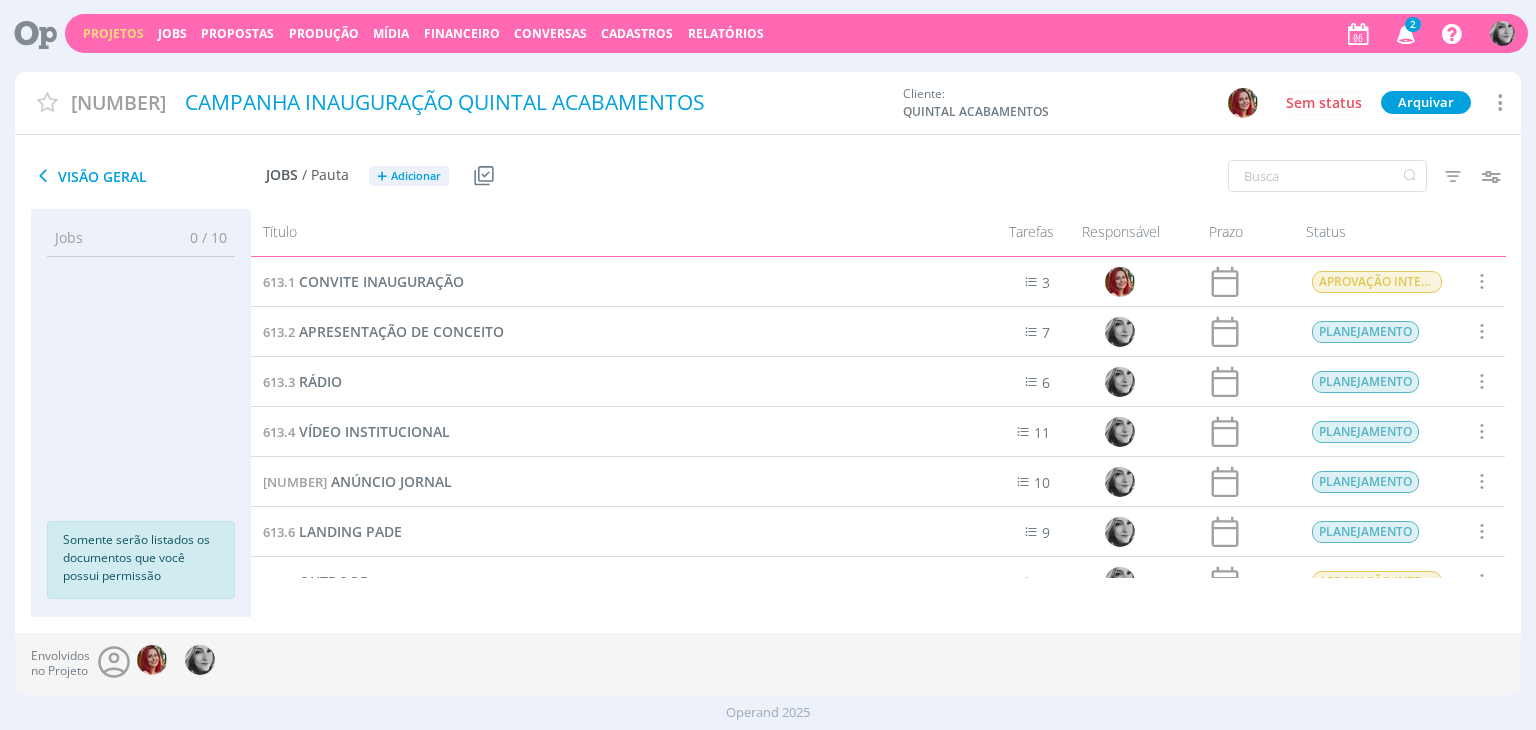 click on "Jobs 10 0 / 10
Notificações
Central de Ajuda
Área de Membros
Implantação orientada Consultoria [FIRST] [LAST] Meu Perfil
Usuários e Permissões
Anexos
Timesheets
Configurações
Sair" at bounding box center (1429, 34) 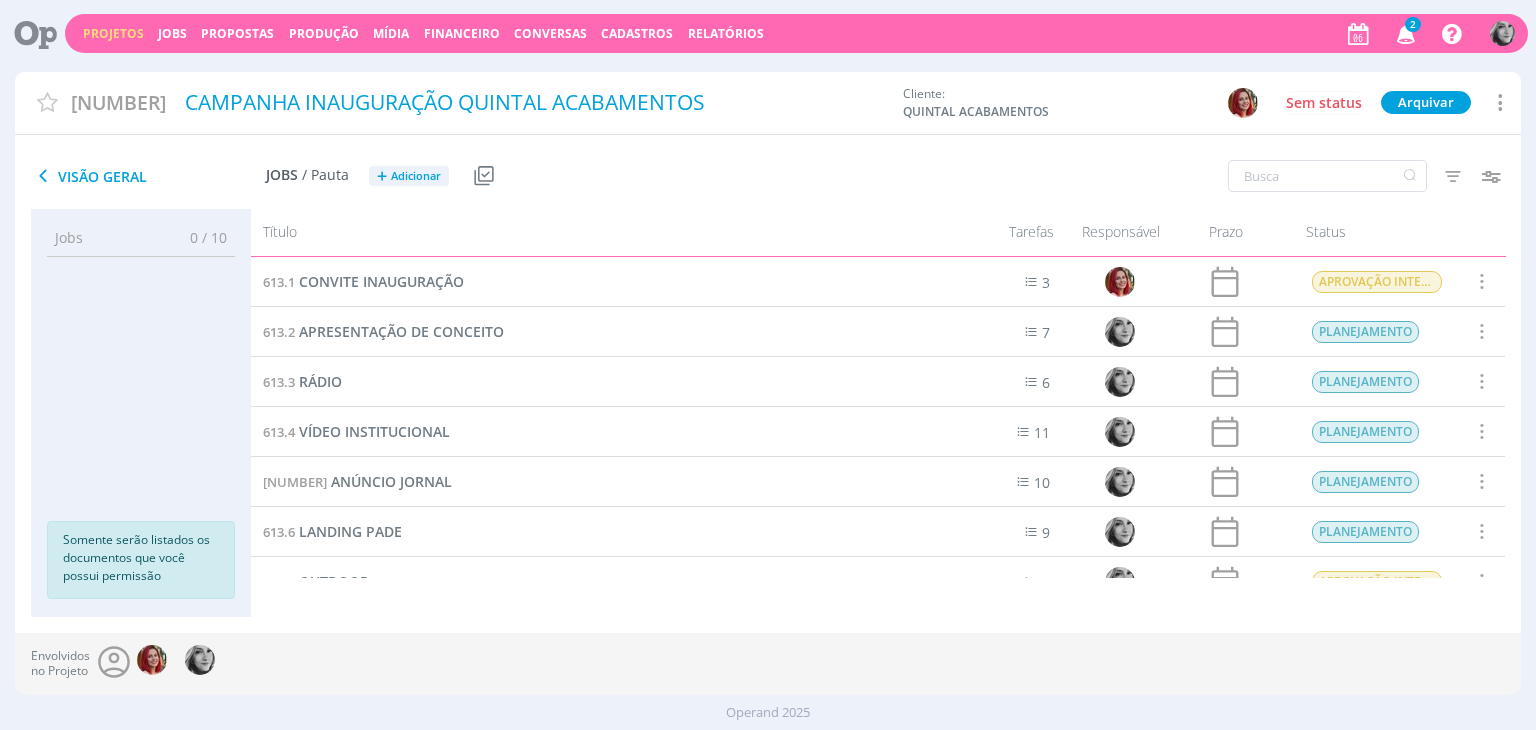 click on "Projetos" at bounding box center [113, 33] 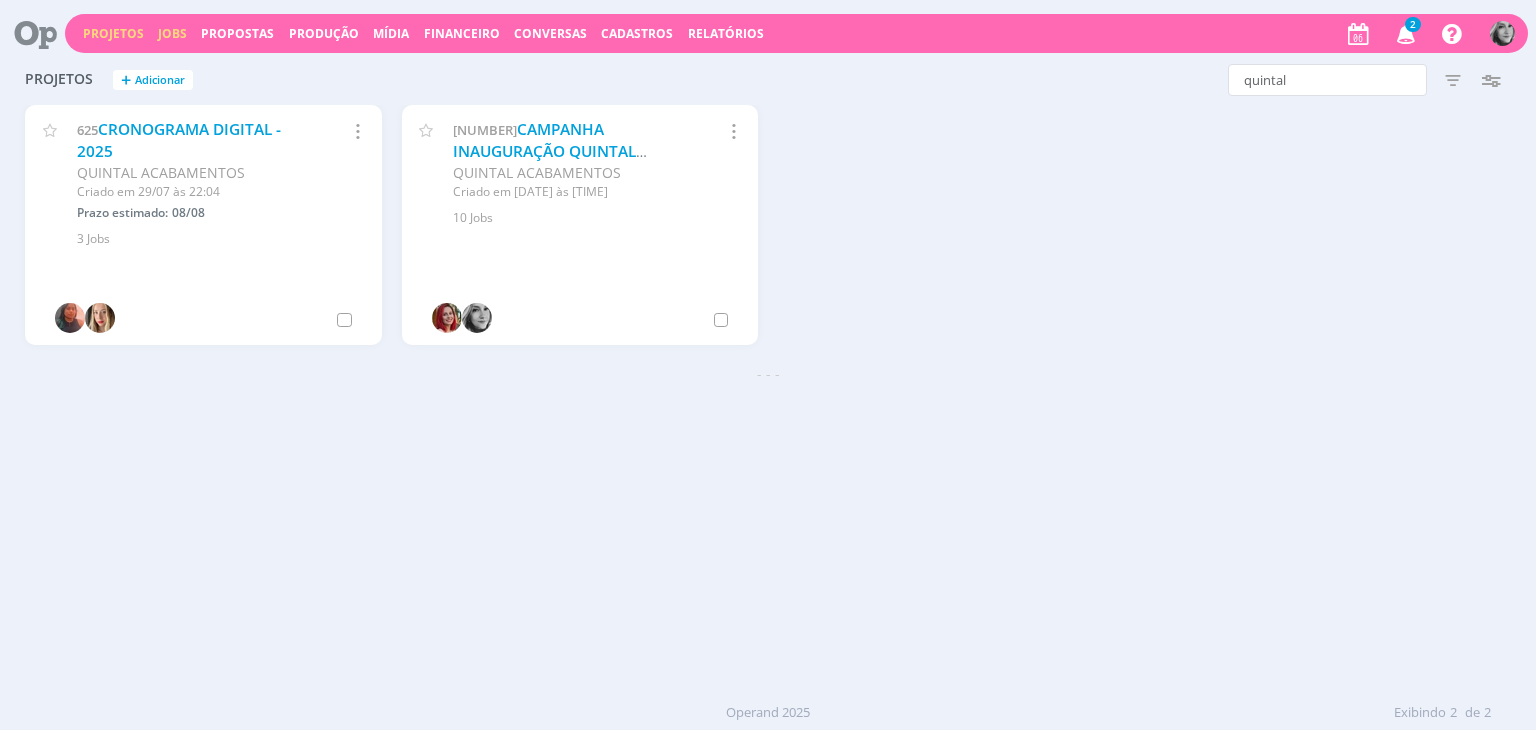 click on "Jobs" at bounding box center (172, 33) 